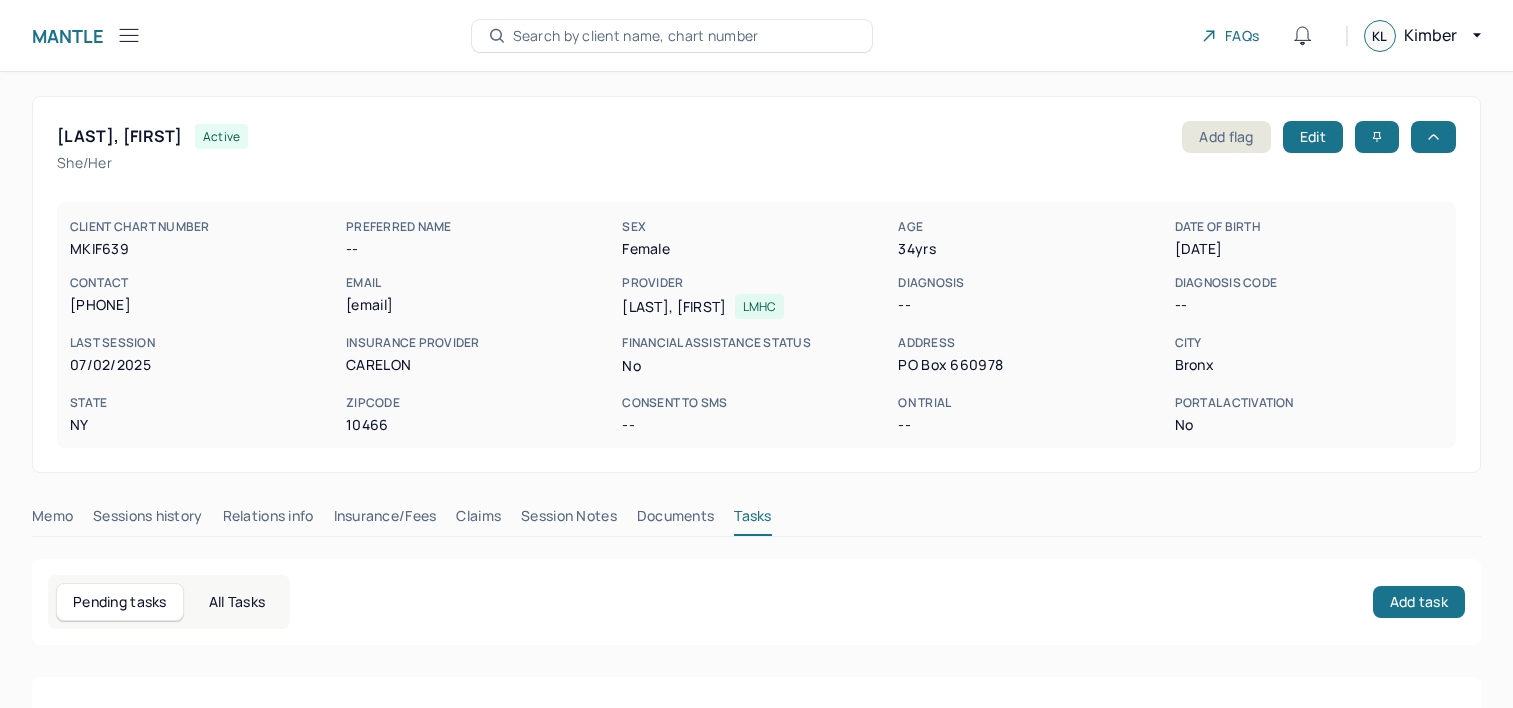 scroll, scrollTop: 0, scrollLeft: 0, axis: both 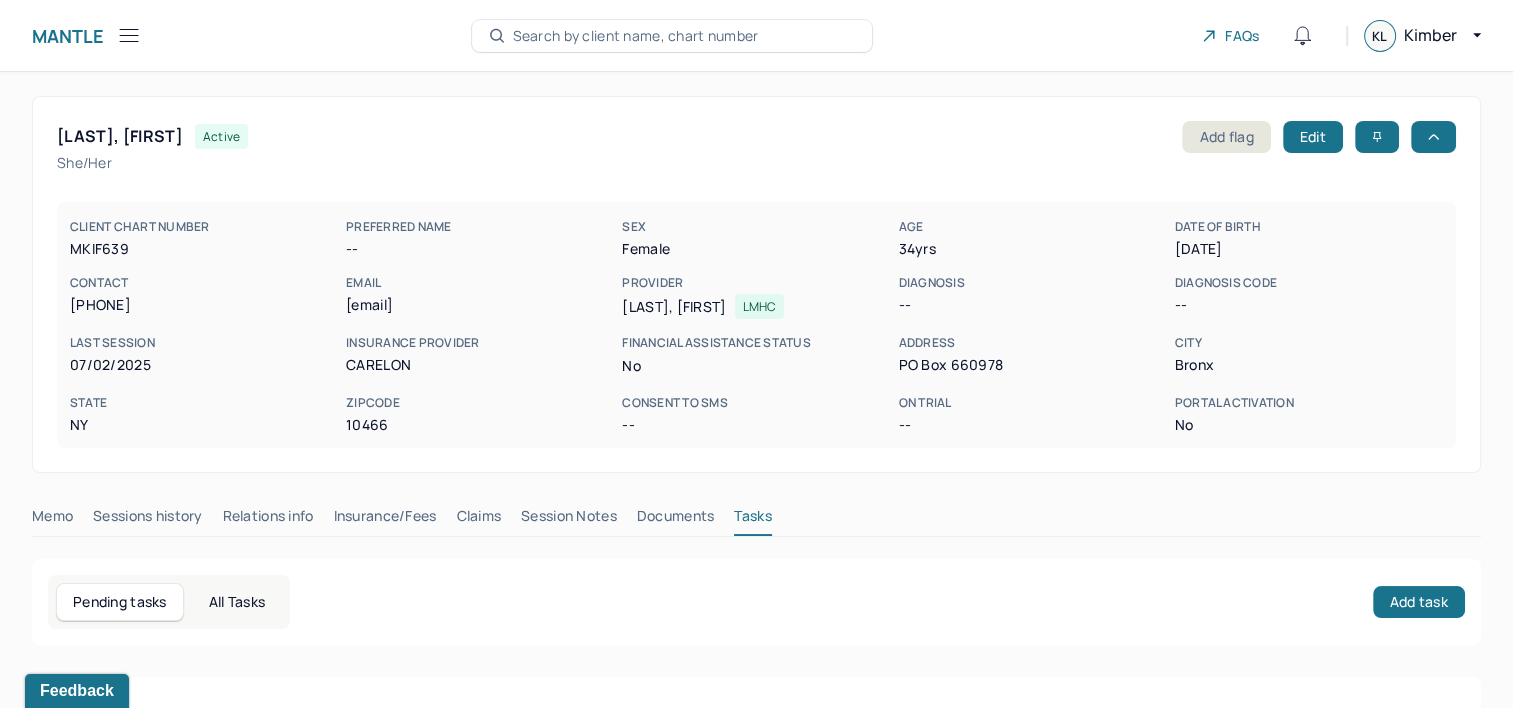 click on "EMAIL" at bounding box center (480, 283) 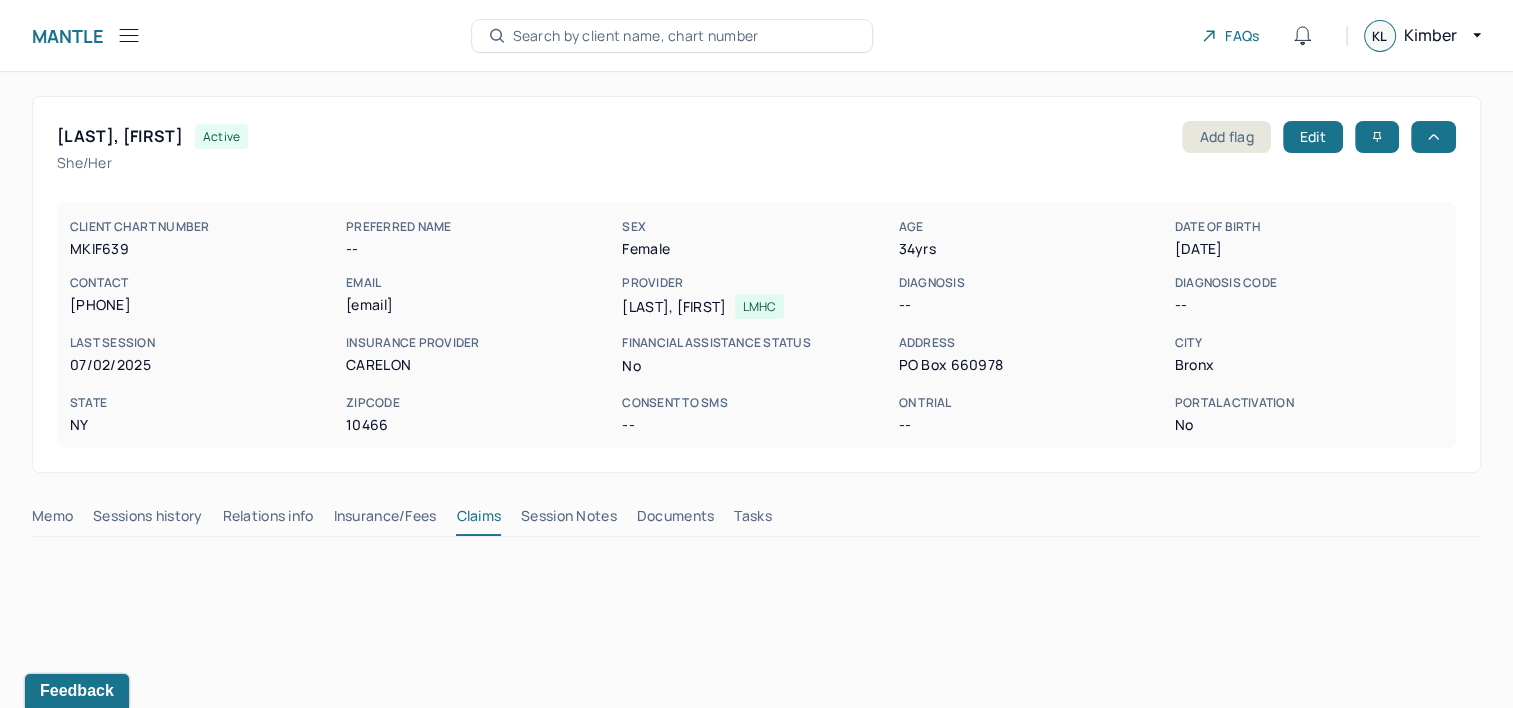 click 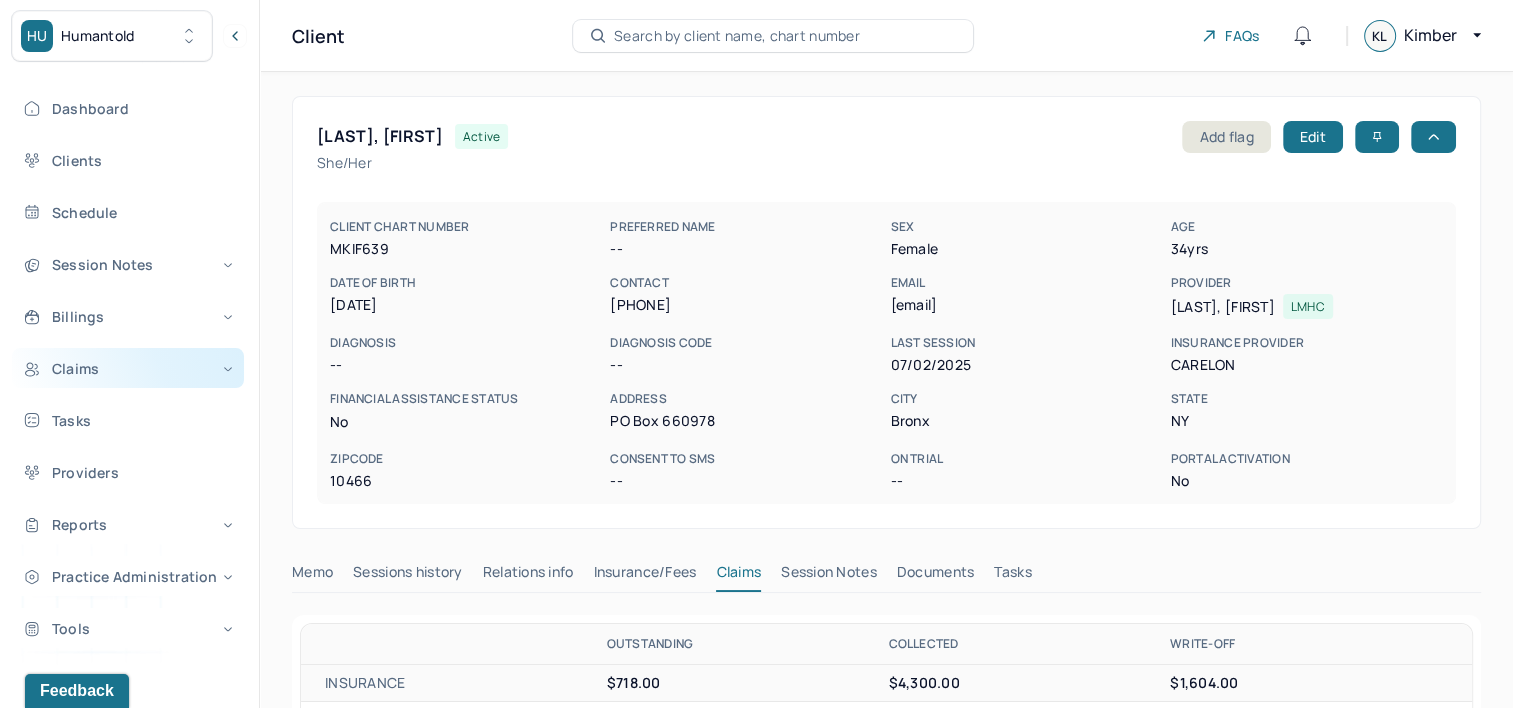 click on "Claims" at bounding box center [128, 368] 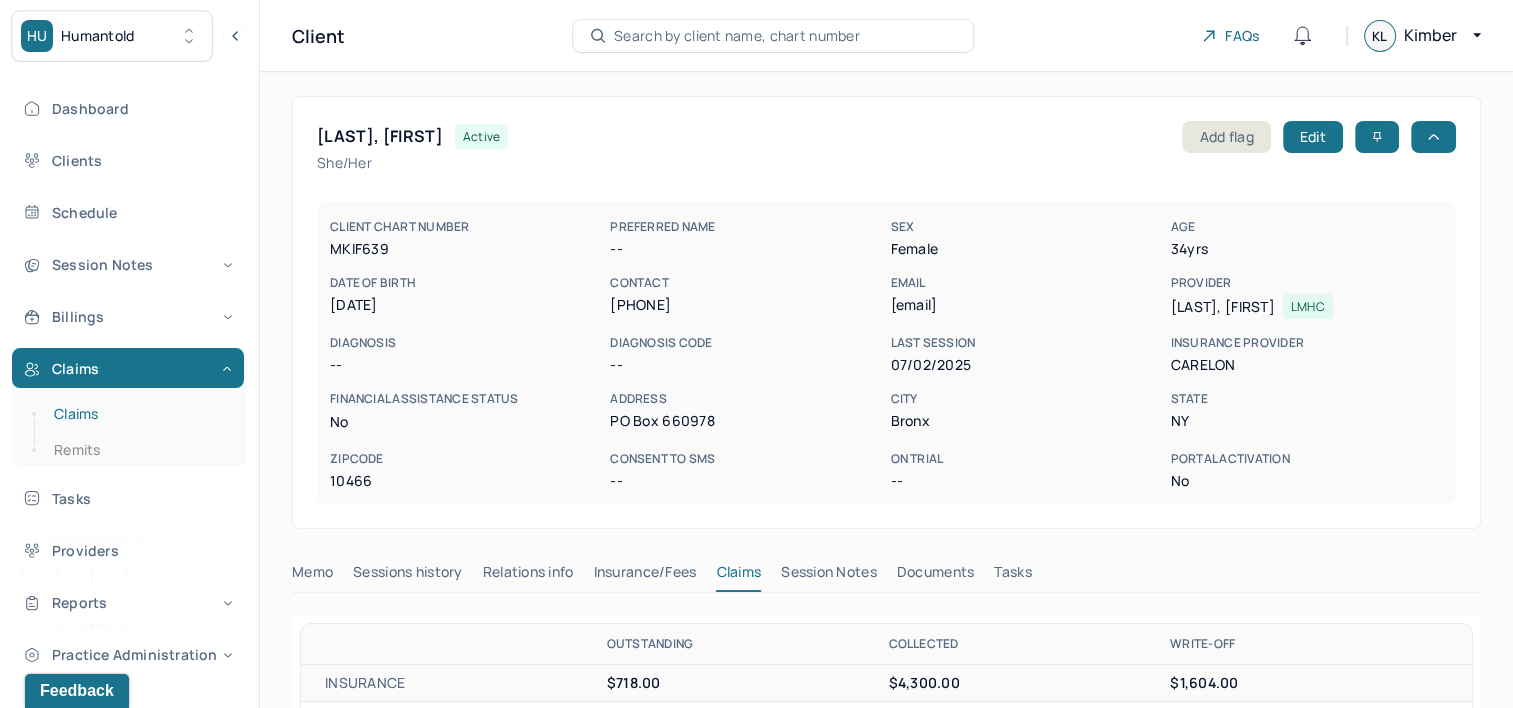 click on "Claims" at bounding box center [139, 414] 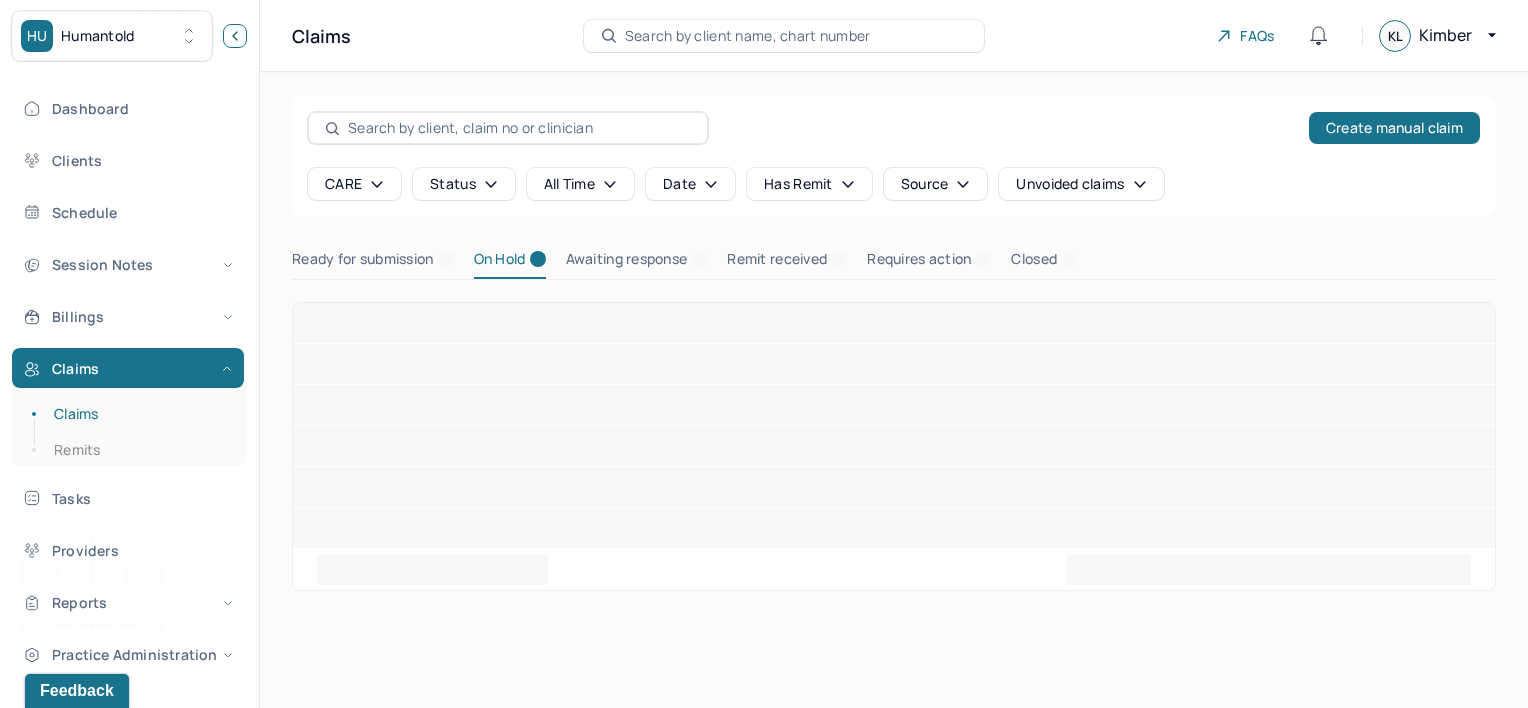 click 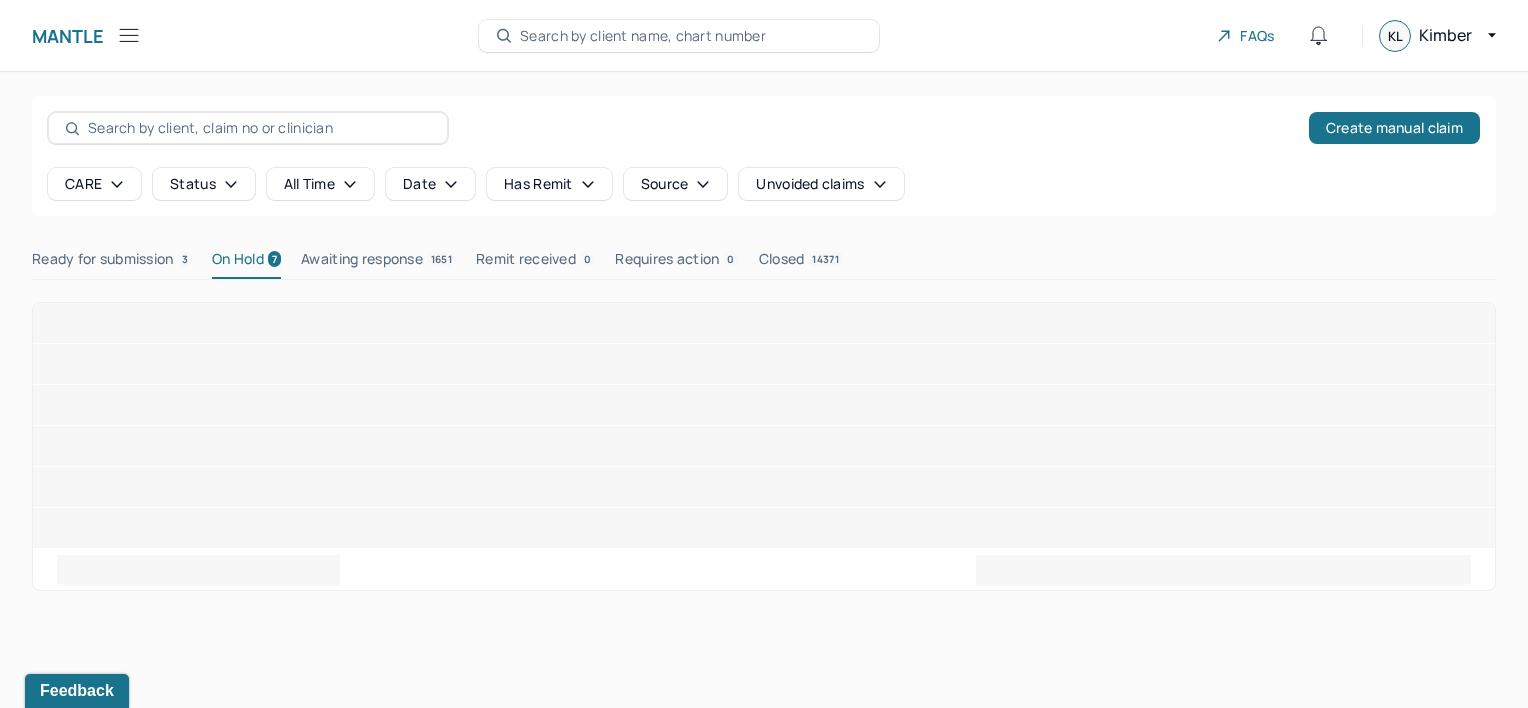 click on "Ready for submission 3" at bounding box center (112, 263) 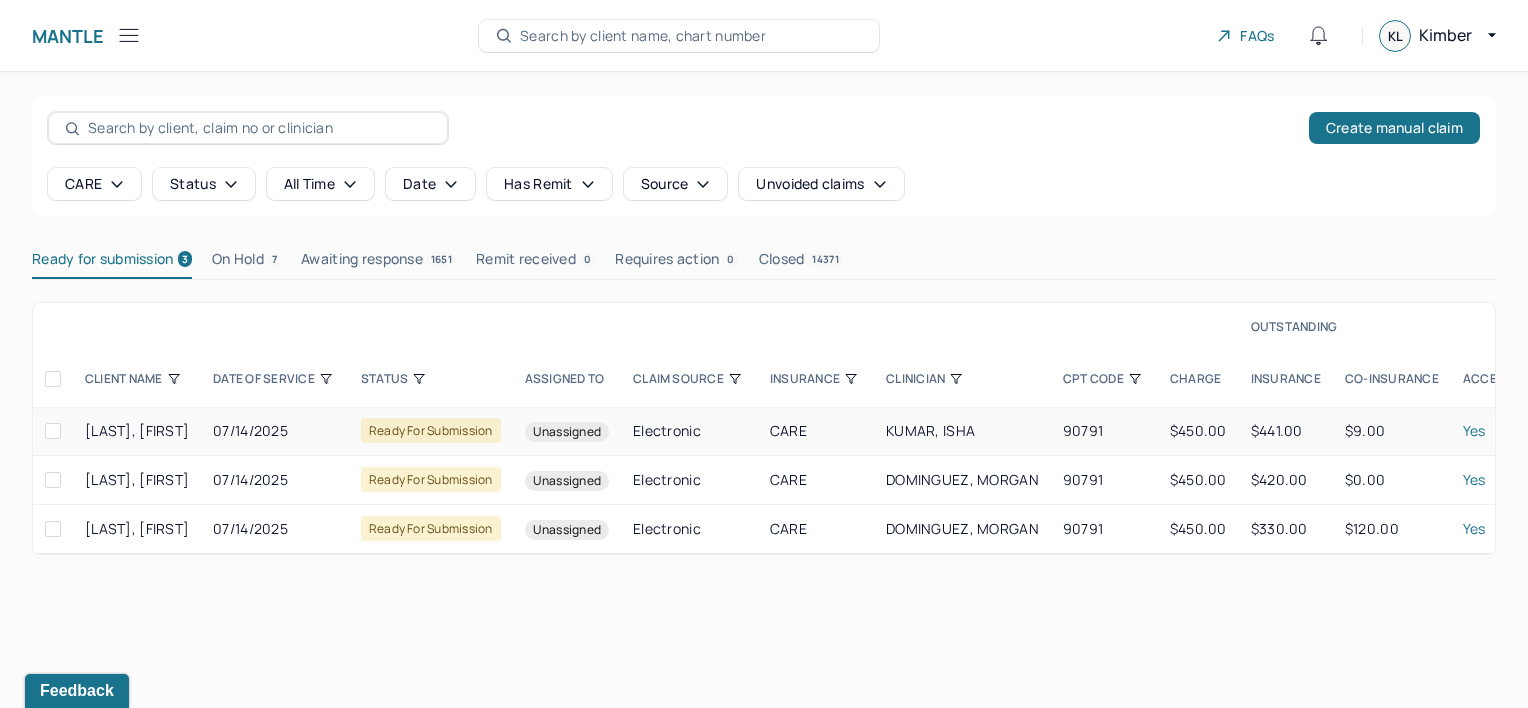 drag, startPoint x: 288, startPoint y: 434, endPoint x: 82, endPoint y: 437, distance: 206.02185 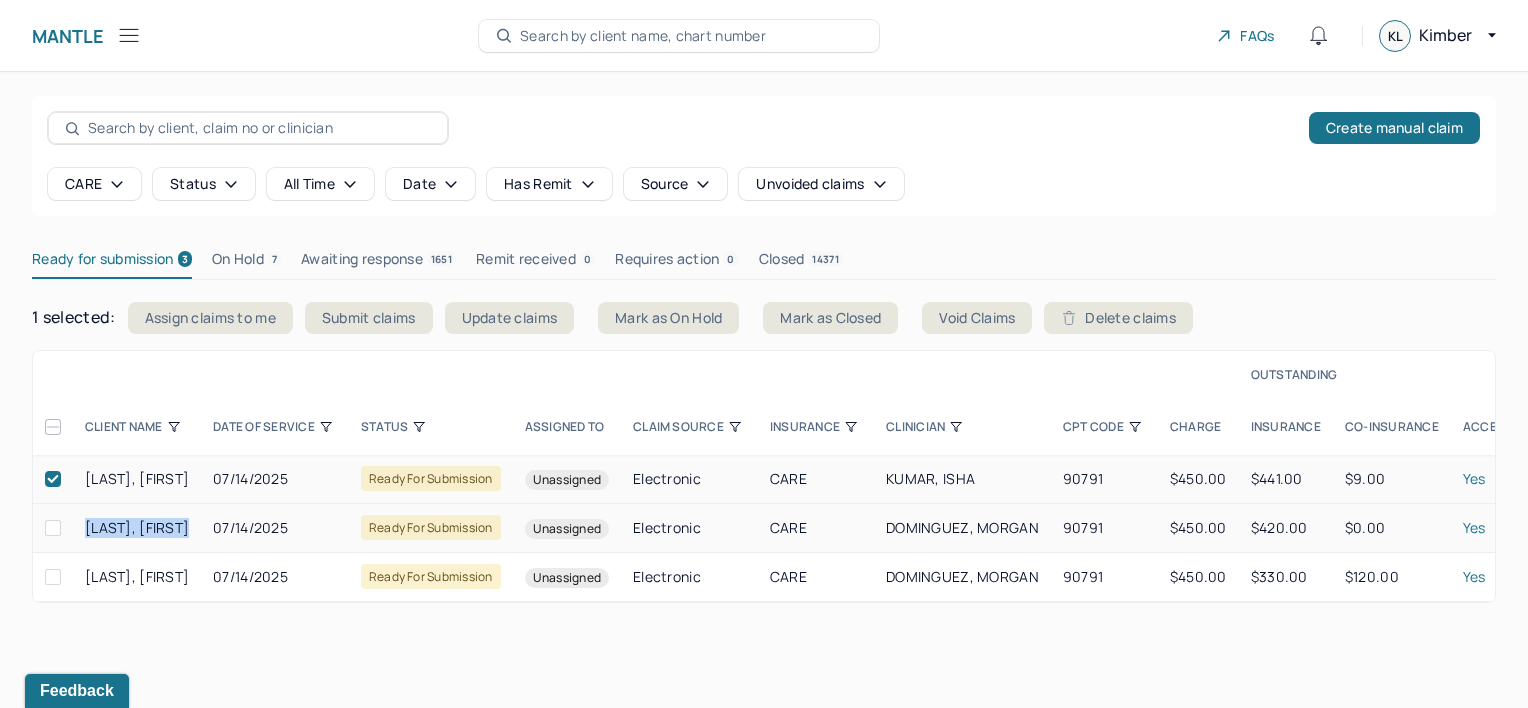 drag, startPoint x: 215, startPoint y: 520, endPoint x: 84, endPoint y: 521, distance: 131.00381 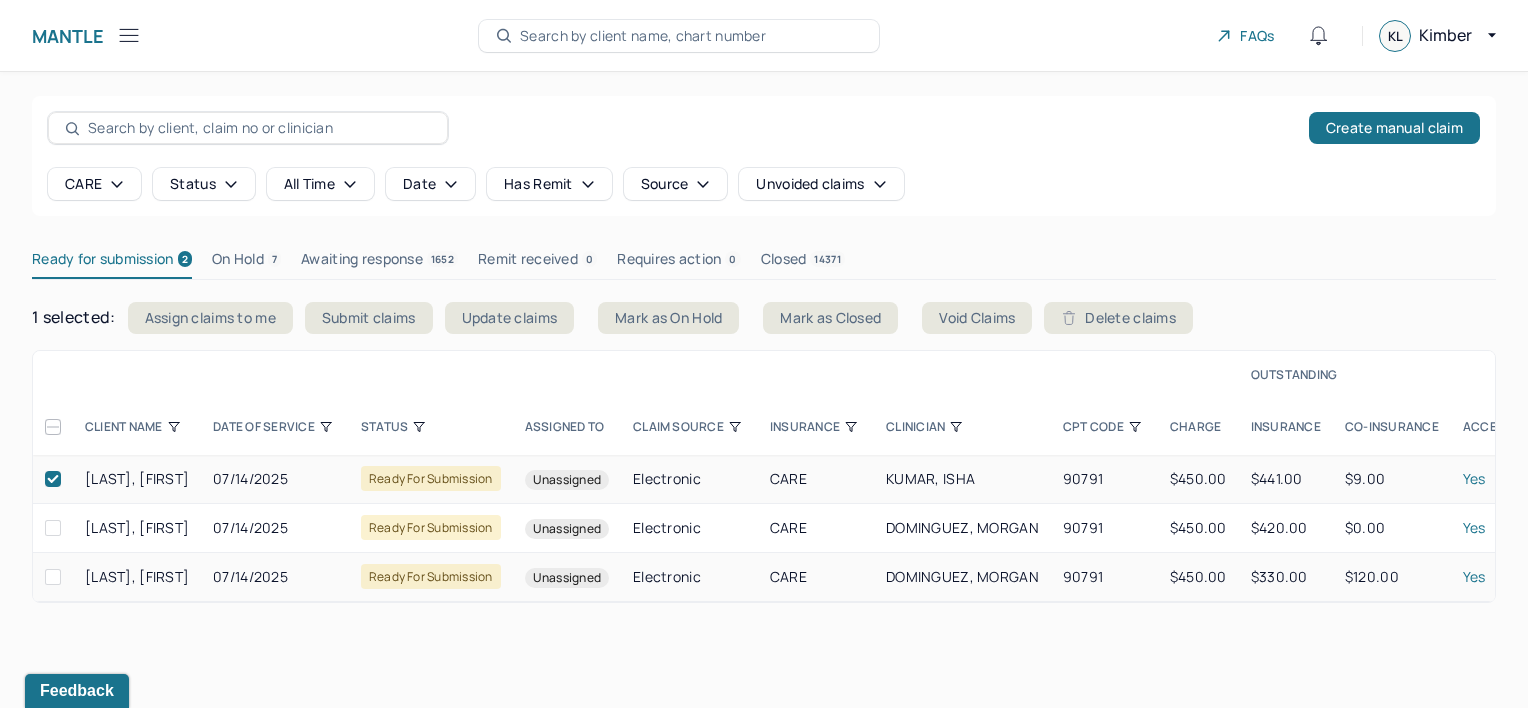 drag, startPoint x: 90, startPoint y: 576, endPoint x: 222, endPoint y: 586, distance: 132.37825 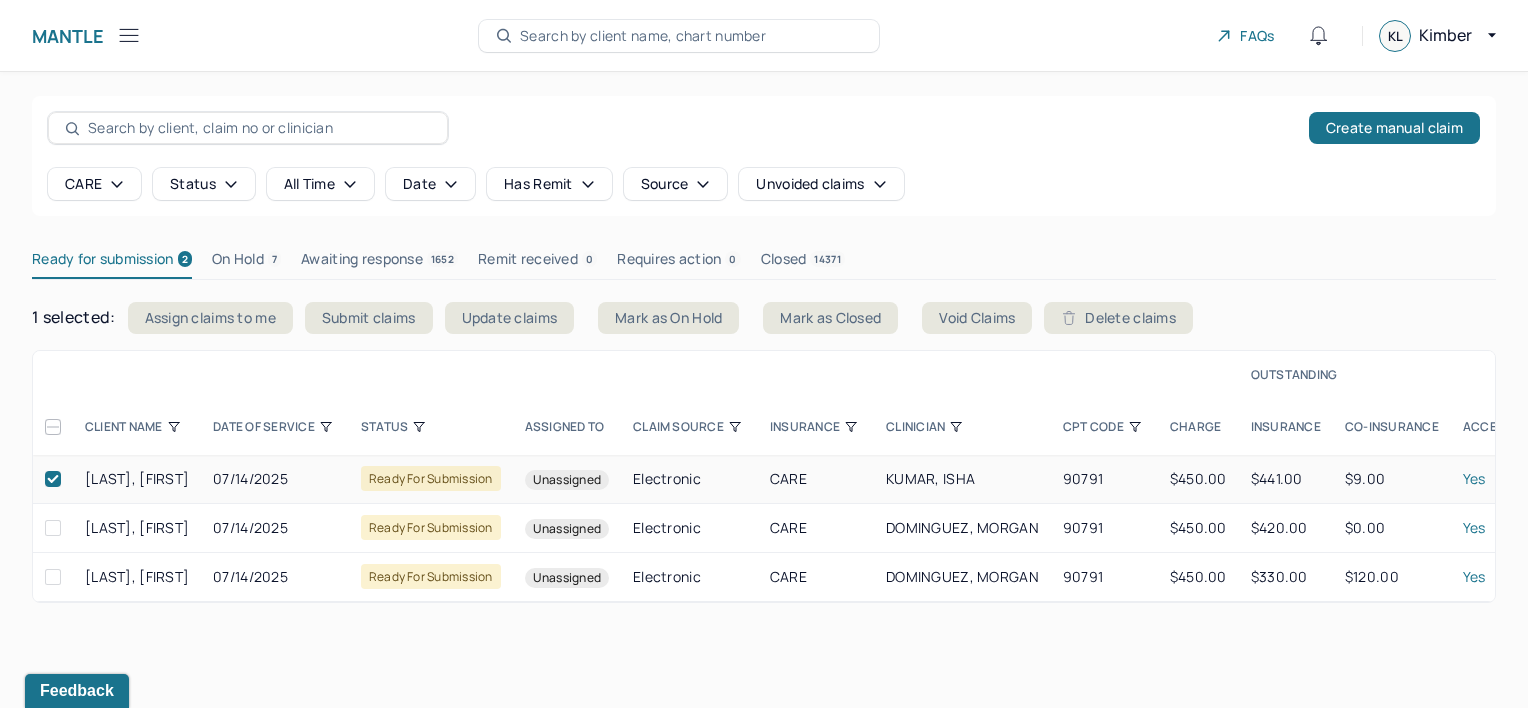 drag, startPoint x: 222, startPoint y: 586, endPoint x: 122, endPoint y: 648, distance: 117.66053 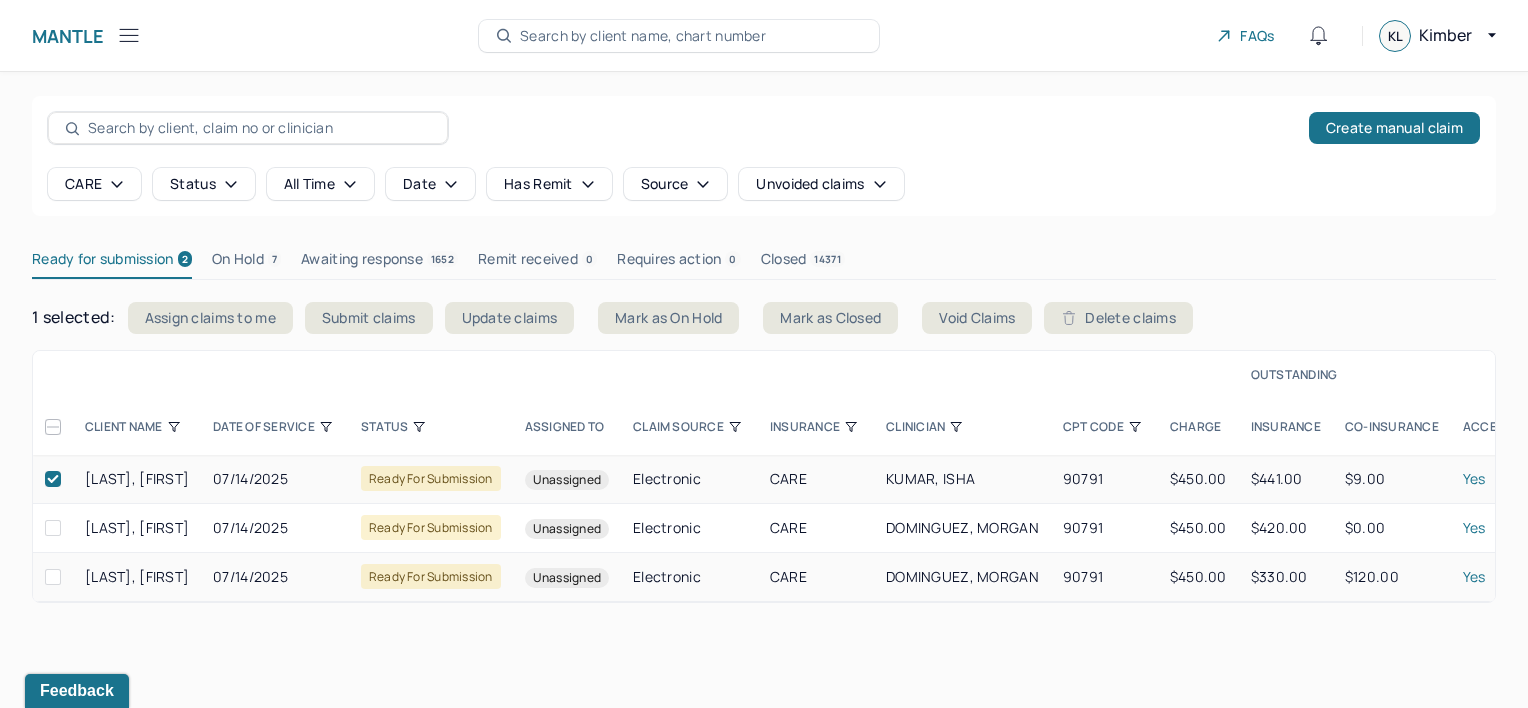 drag, startPoint x: 82, startPoint y: 579, endPoint x: 231, endPoint y: 587, distance: 149.21461 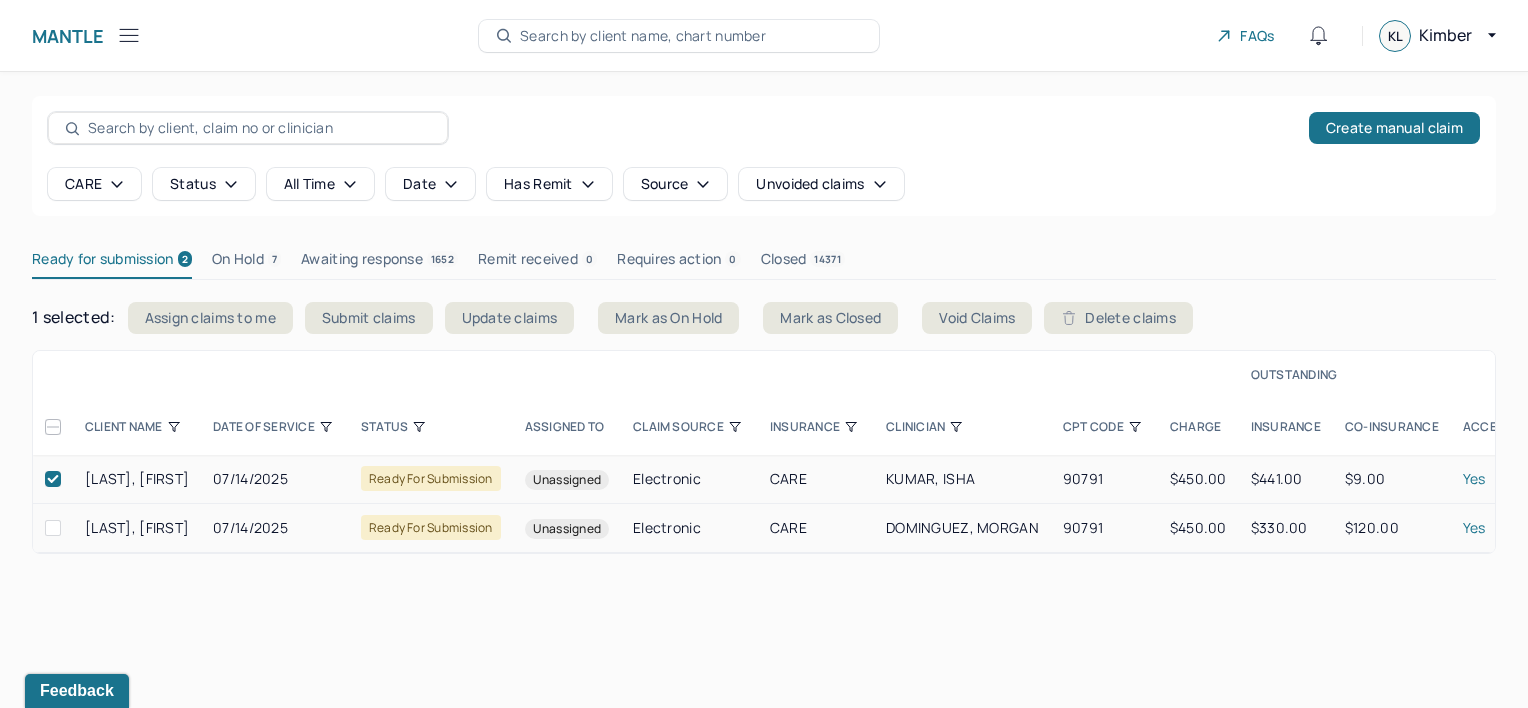 click at bounding box center [53, 528] 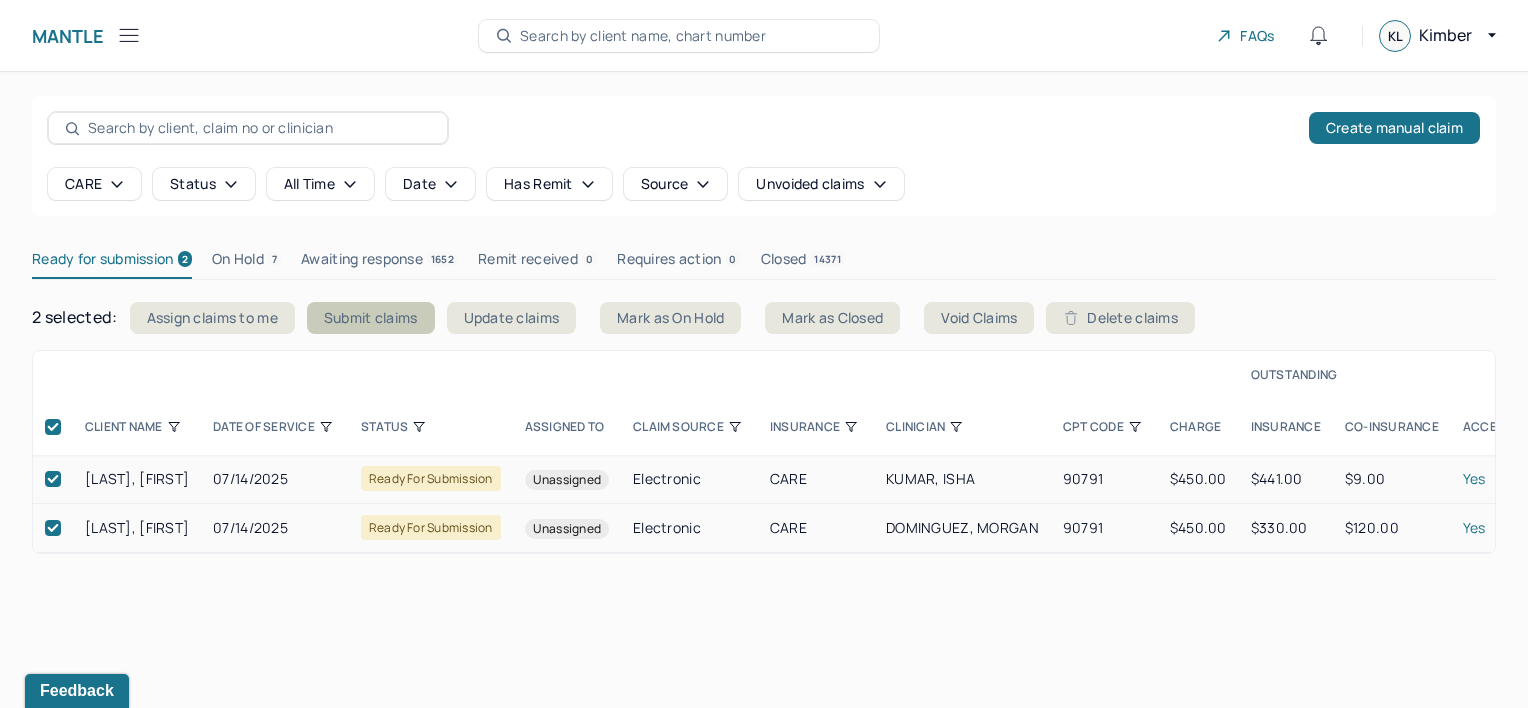 click on "Submit claims" at bounding box center [371, 318] 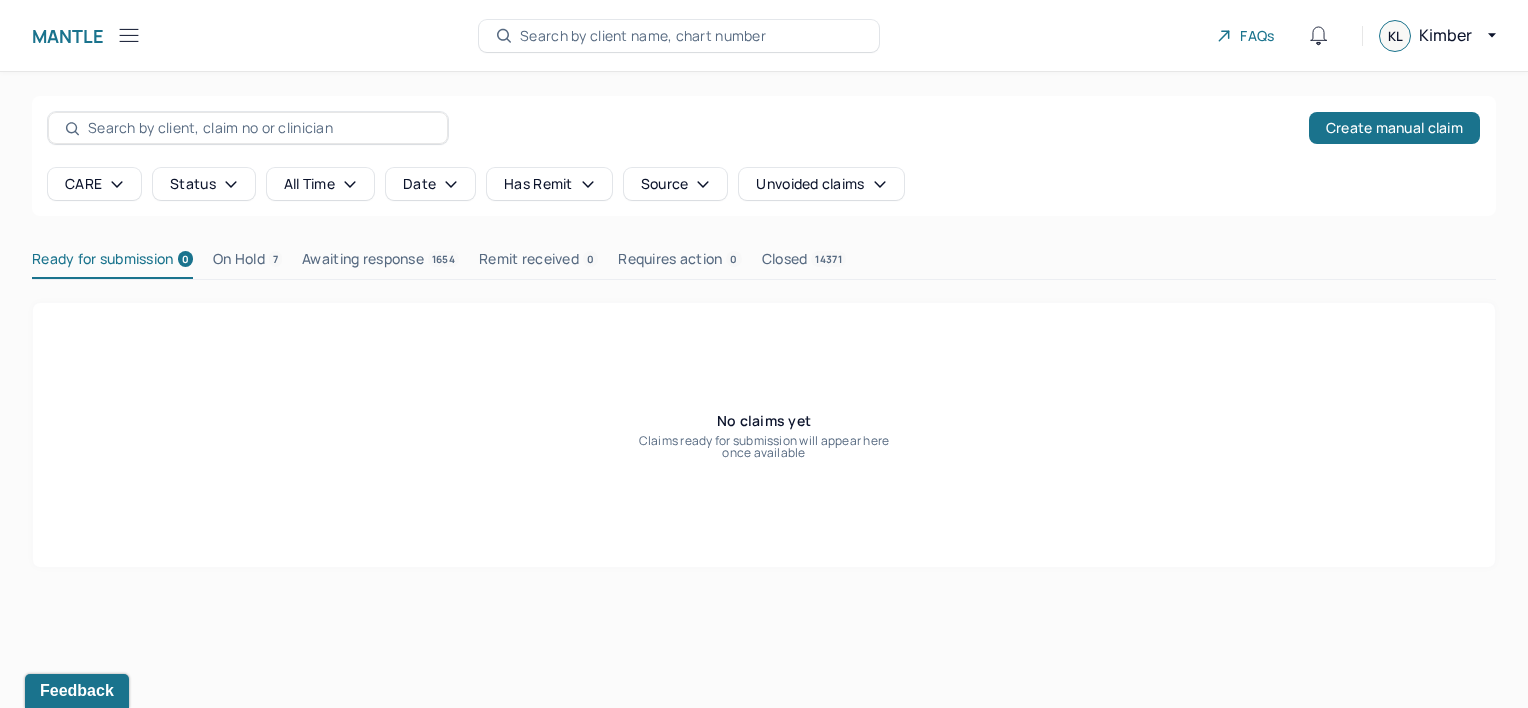 click 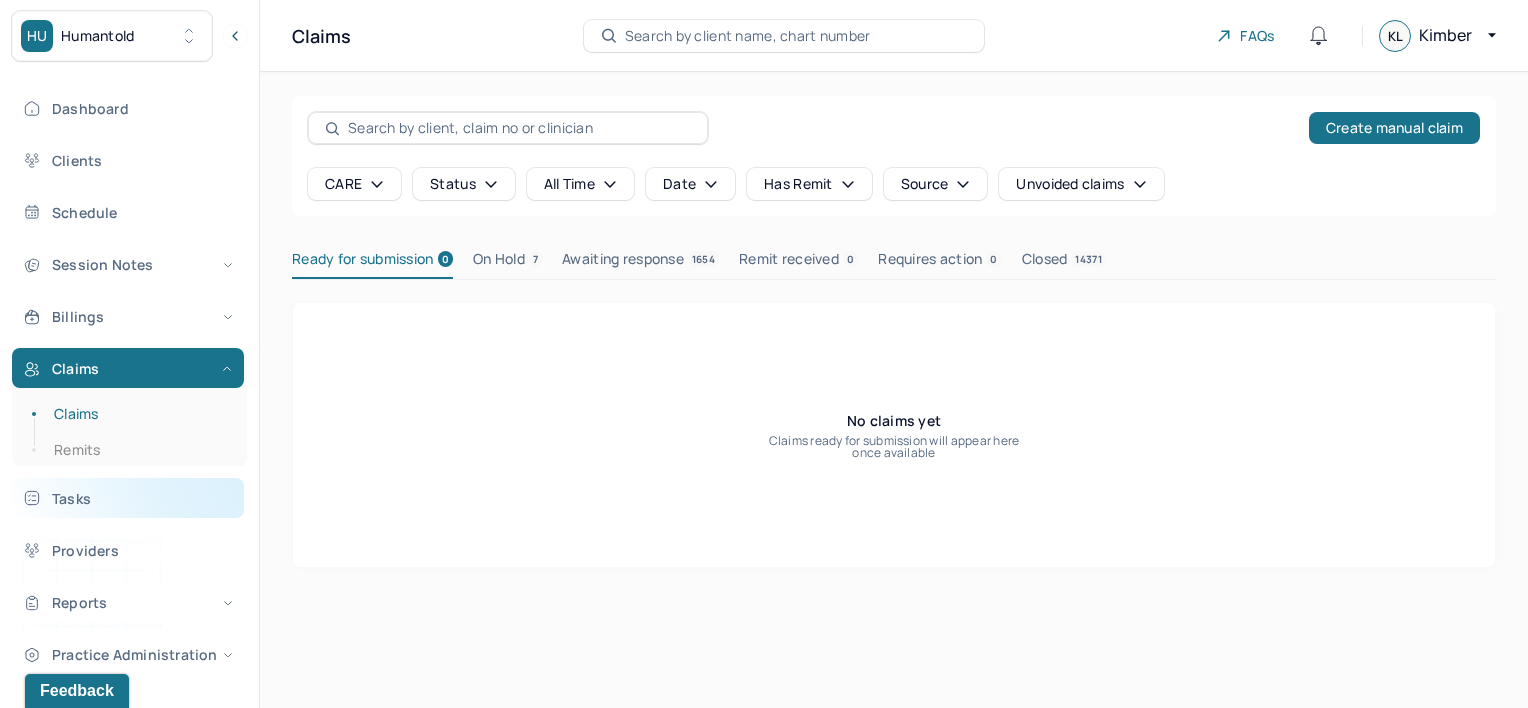 click on "Tasks" at bounding box center (128, 498) 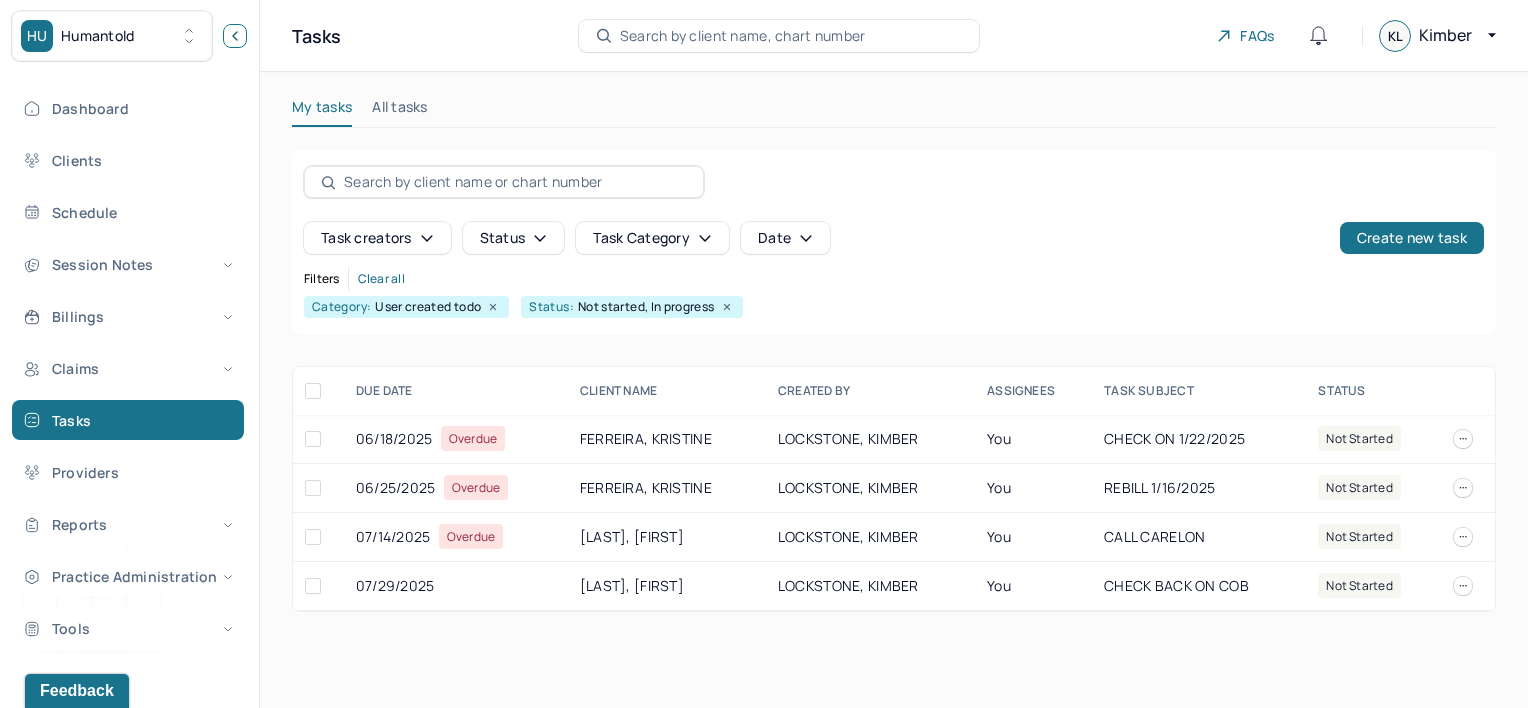 click 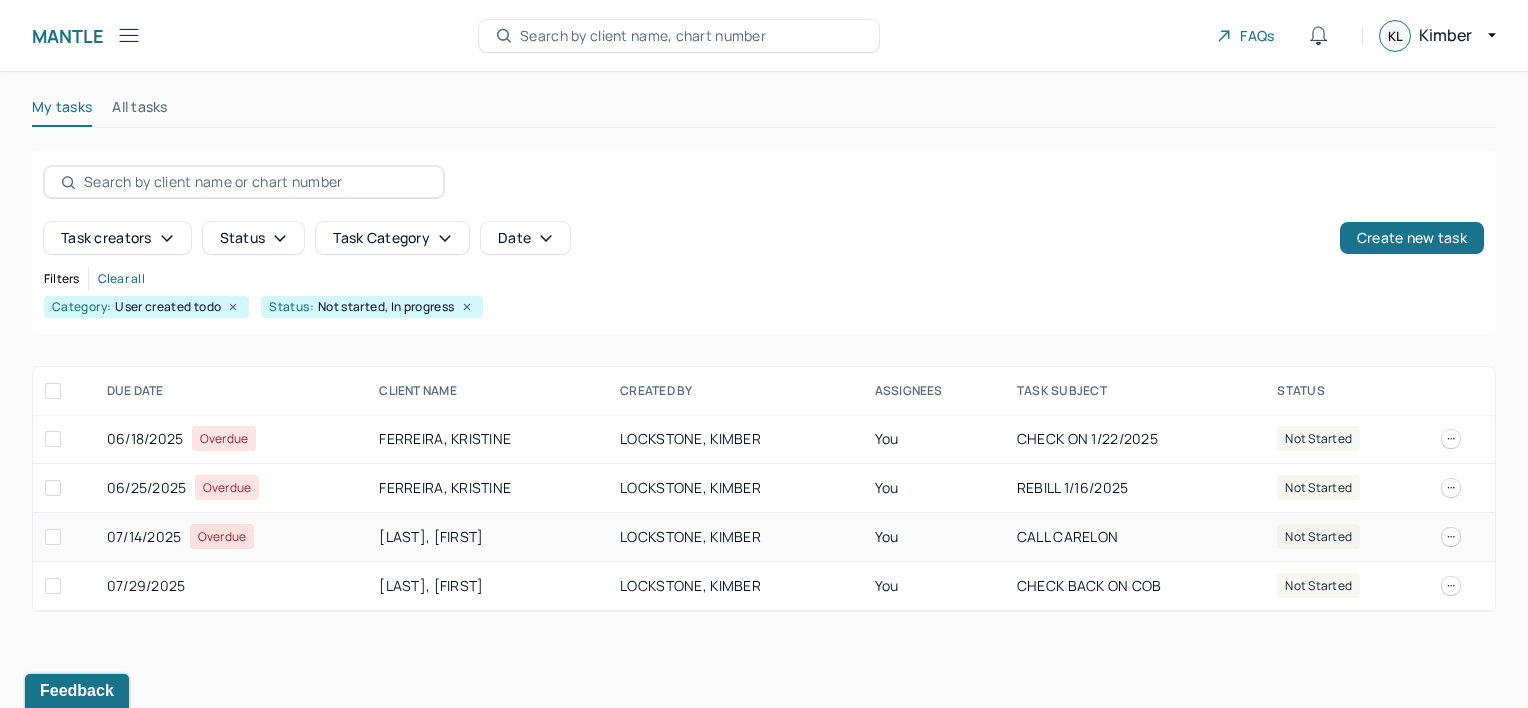 click on "[LAST], [FIRST]" at bounding box center [487, 537] 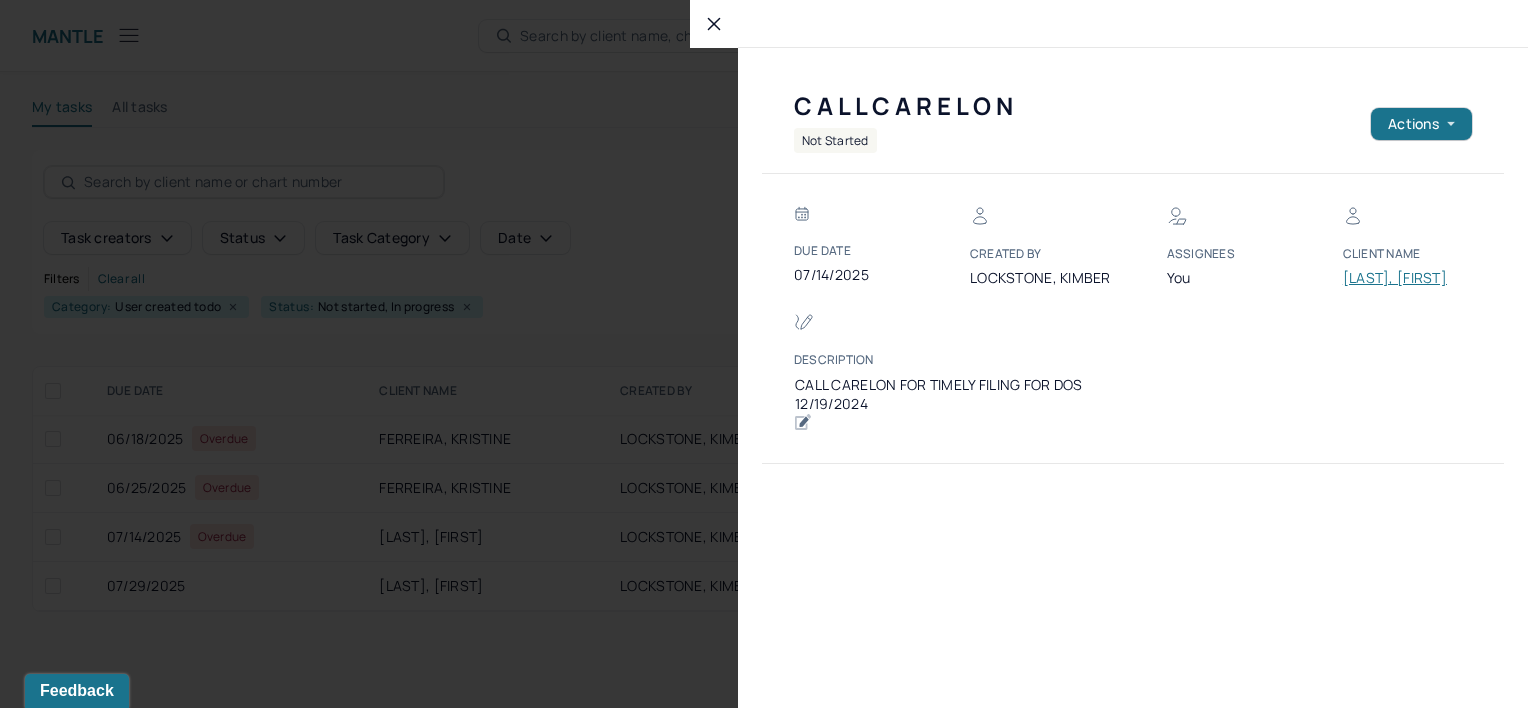 click on "[LAST], [FIRST]" at bounding box center [1403, 278] 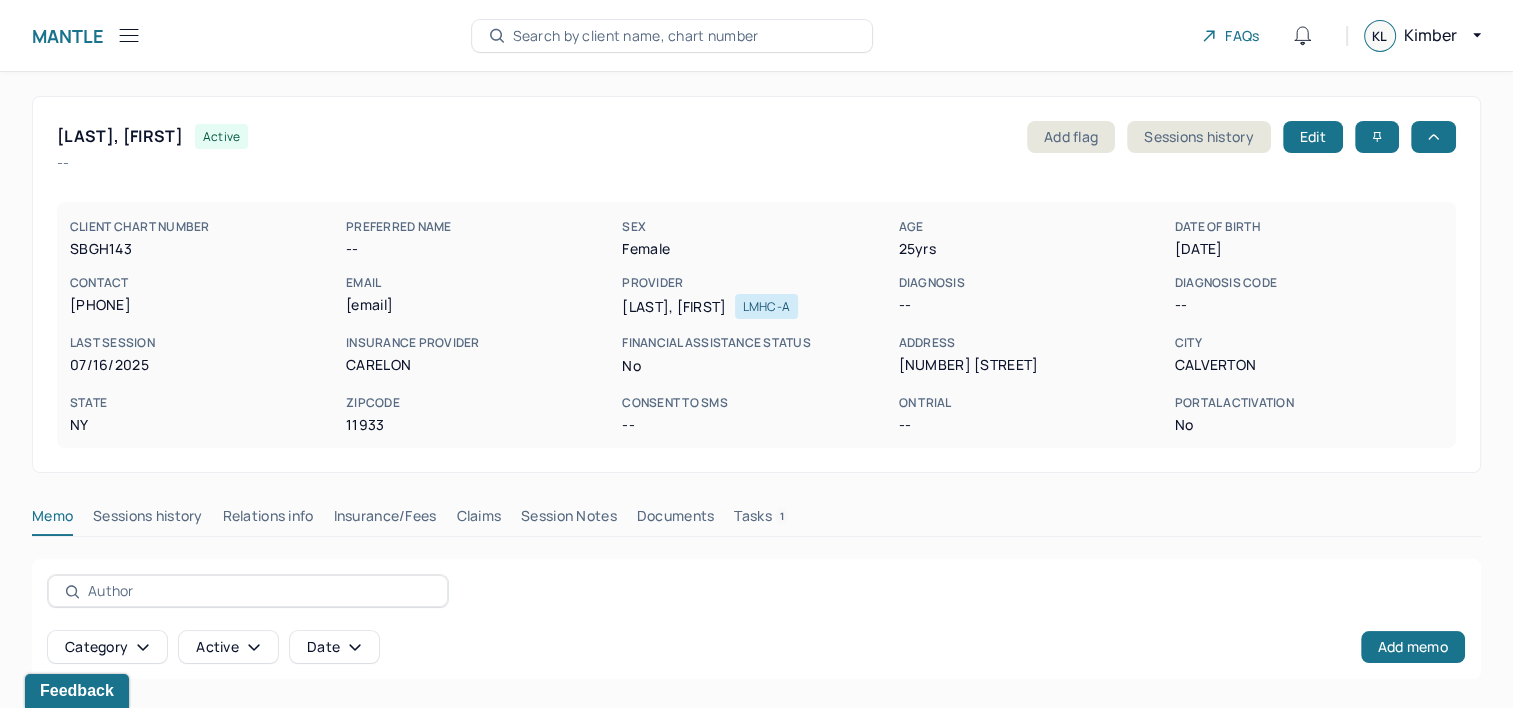 click on "Claims" at bounding box center (478, 520) 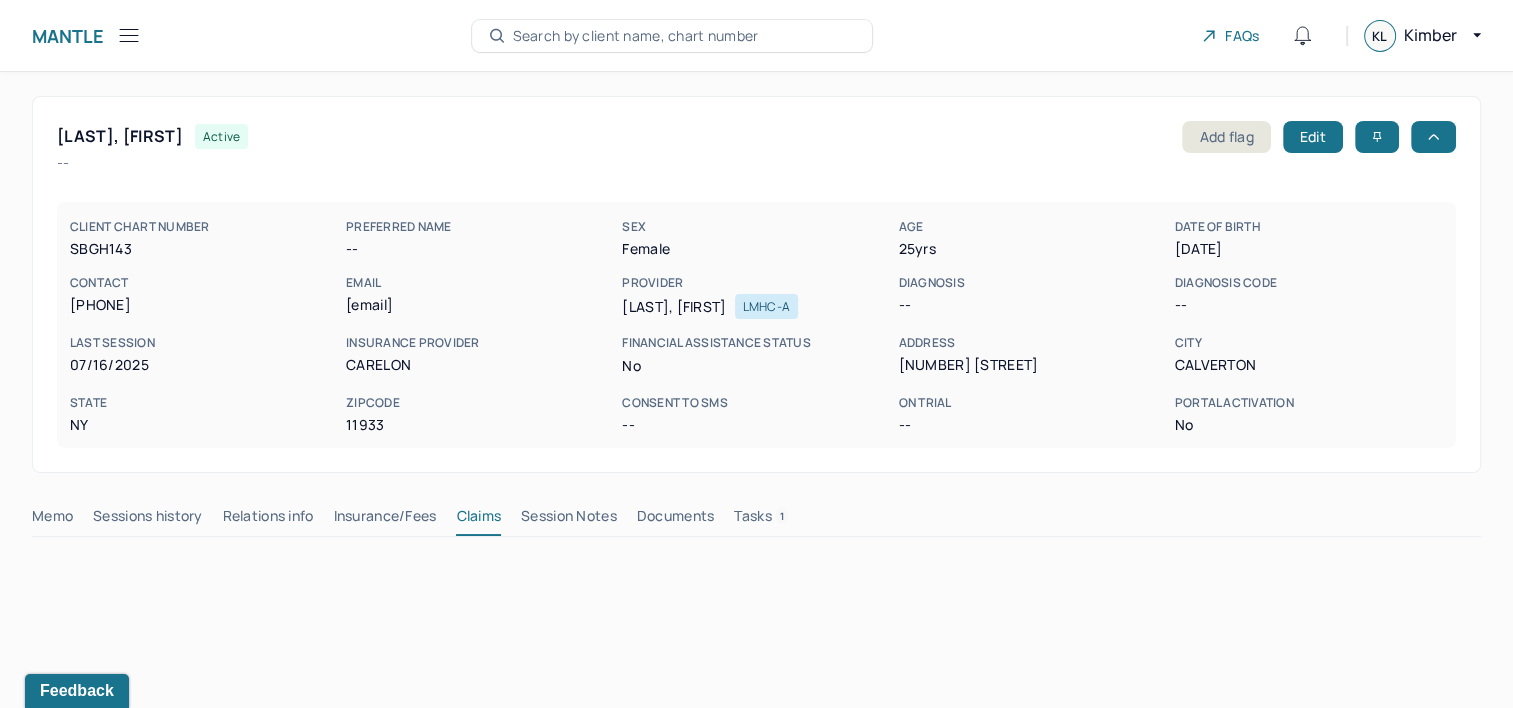 type 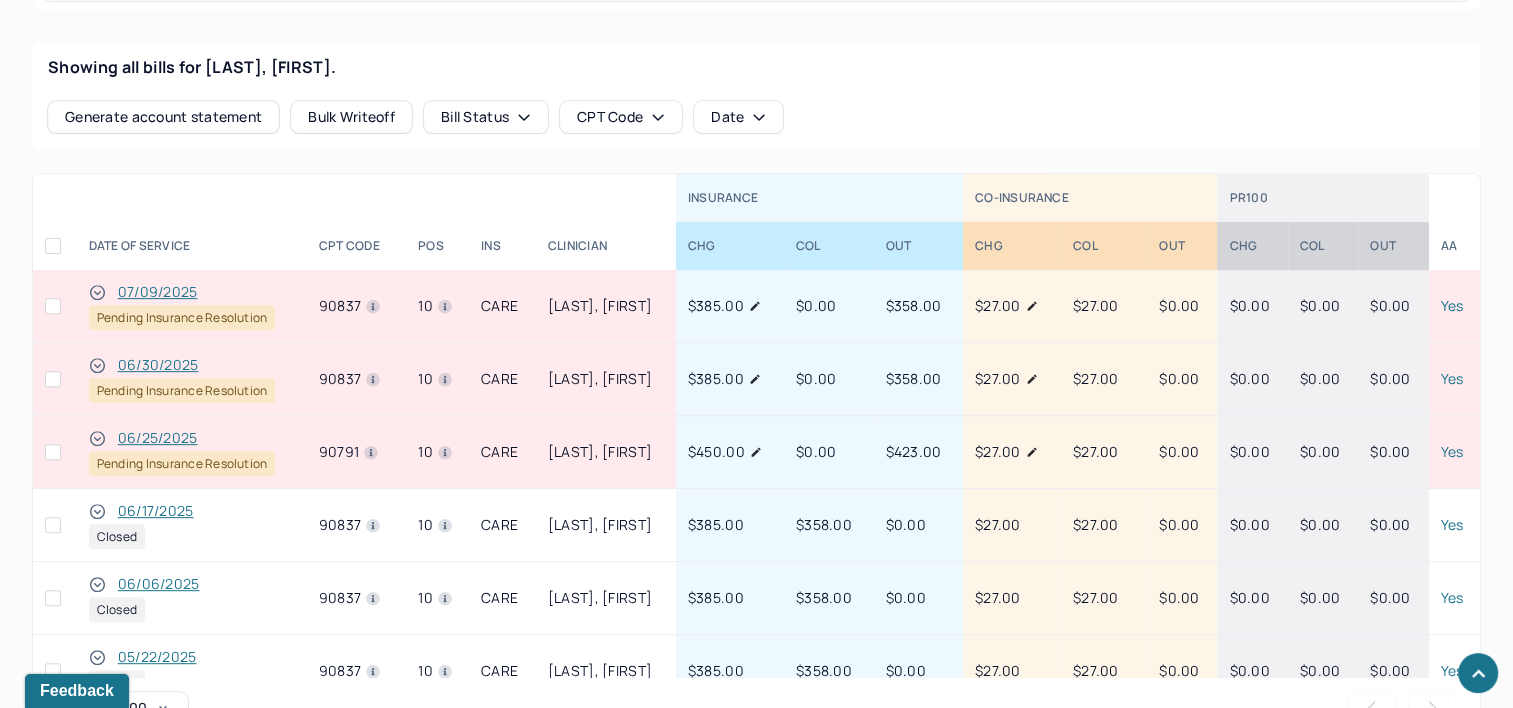 scroll, scrollTop: 800, scrollLeft: 0, axis: vertical 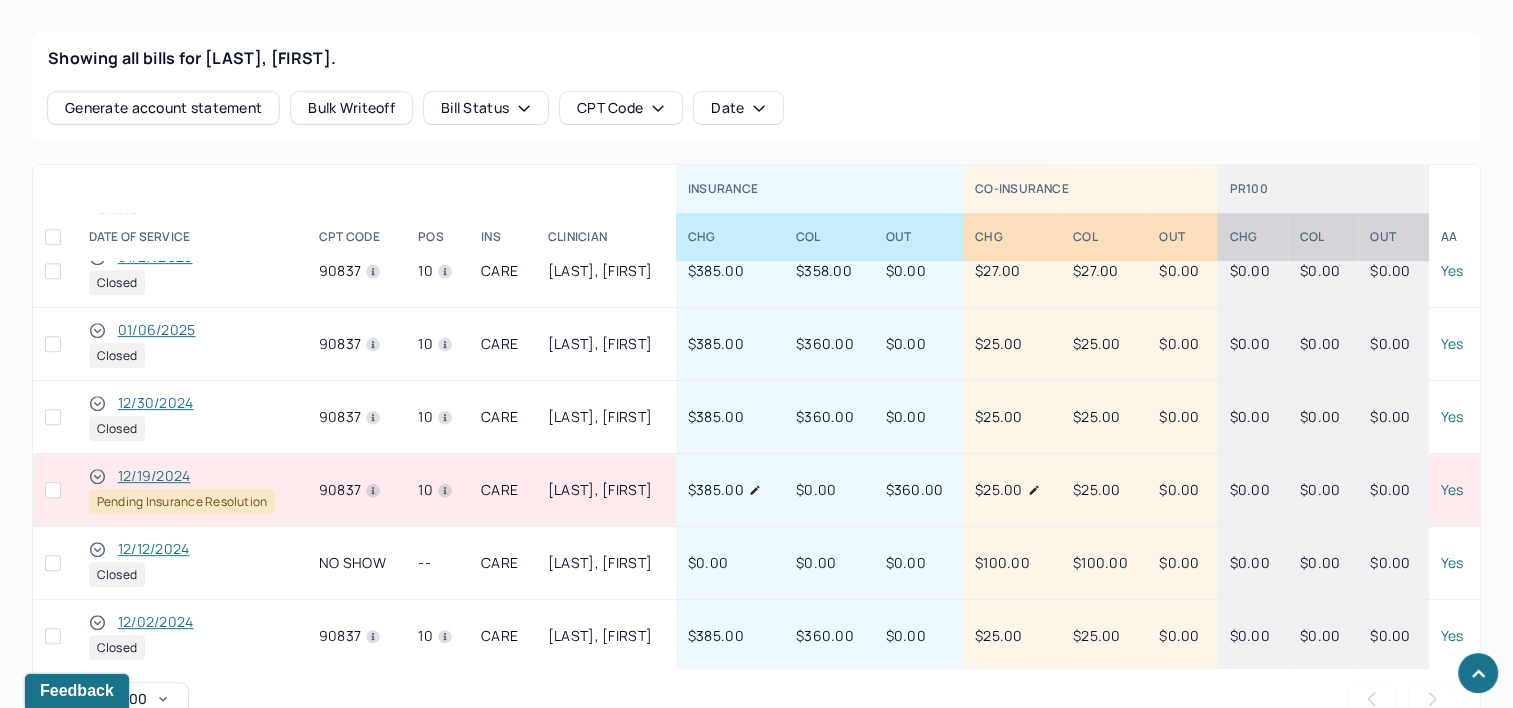 click on "12/19/2024" at bounding box center [154, 476] 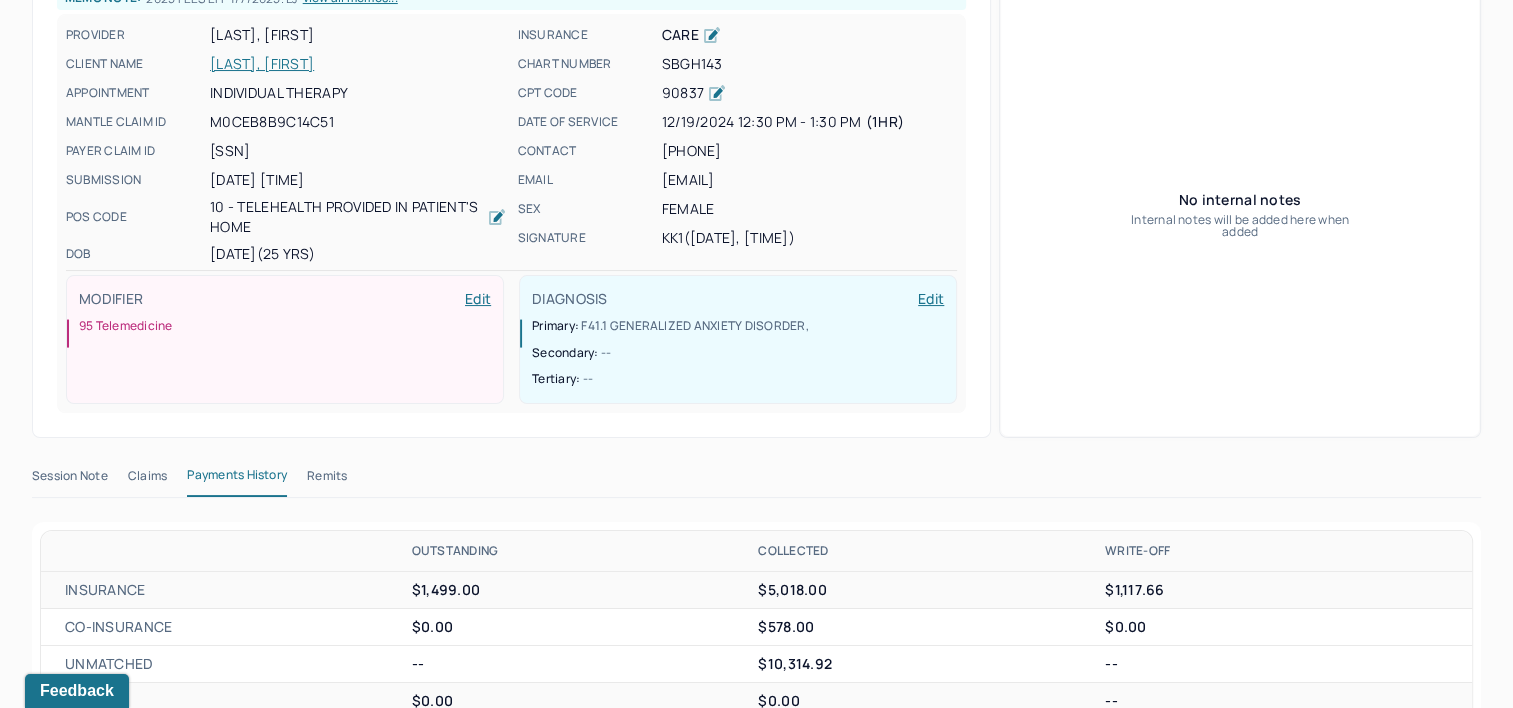 scroll, scrollTop: 200, scrollLeft: 0, axis: vertical 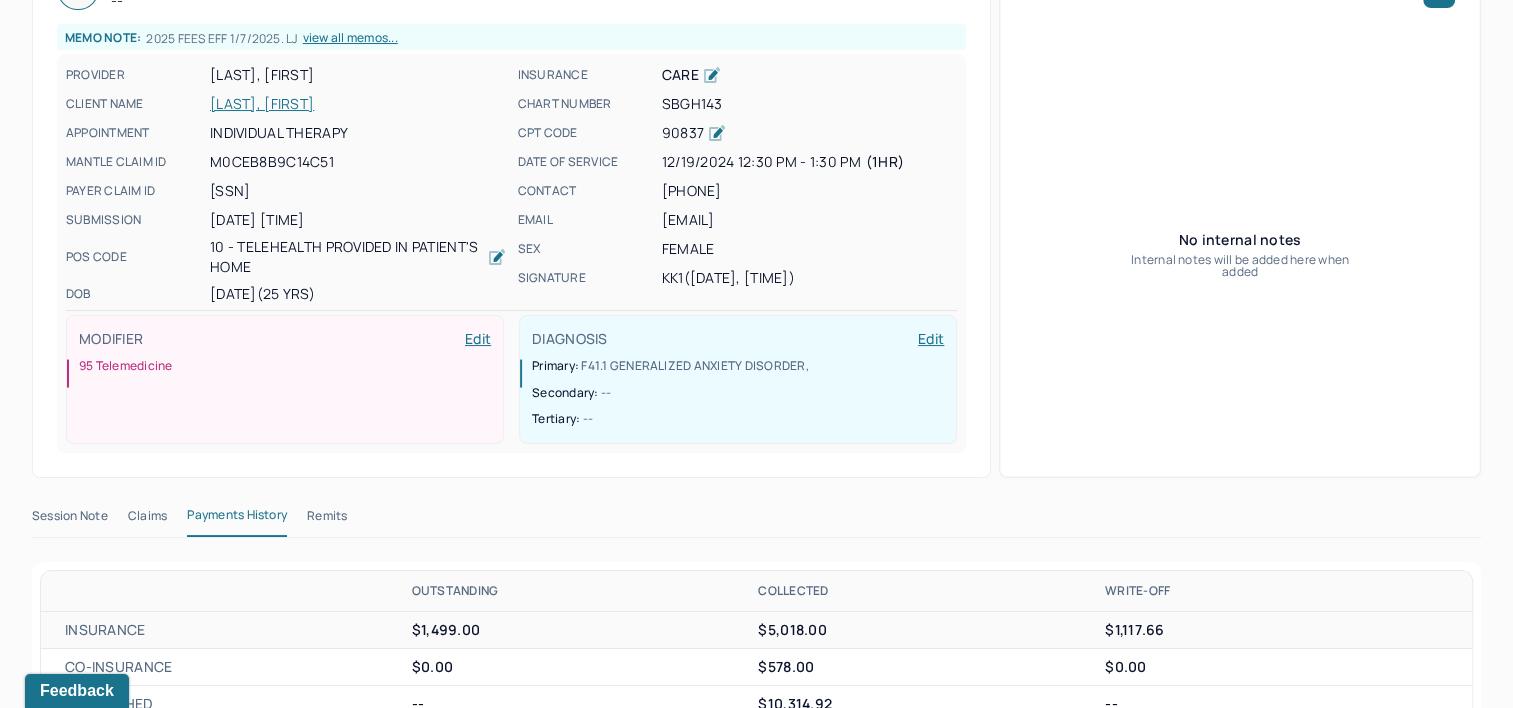 click on "Remits" at bounding box center (327, 520) 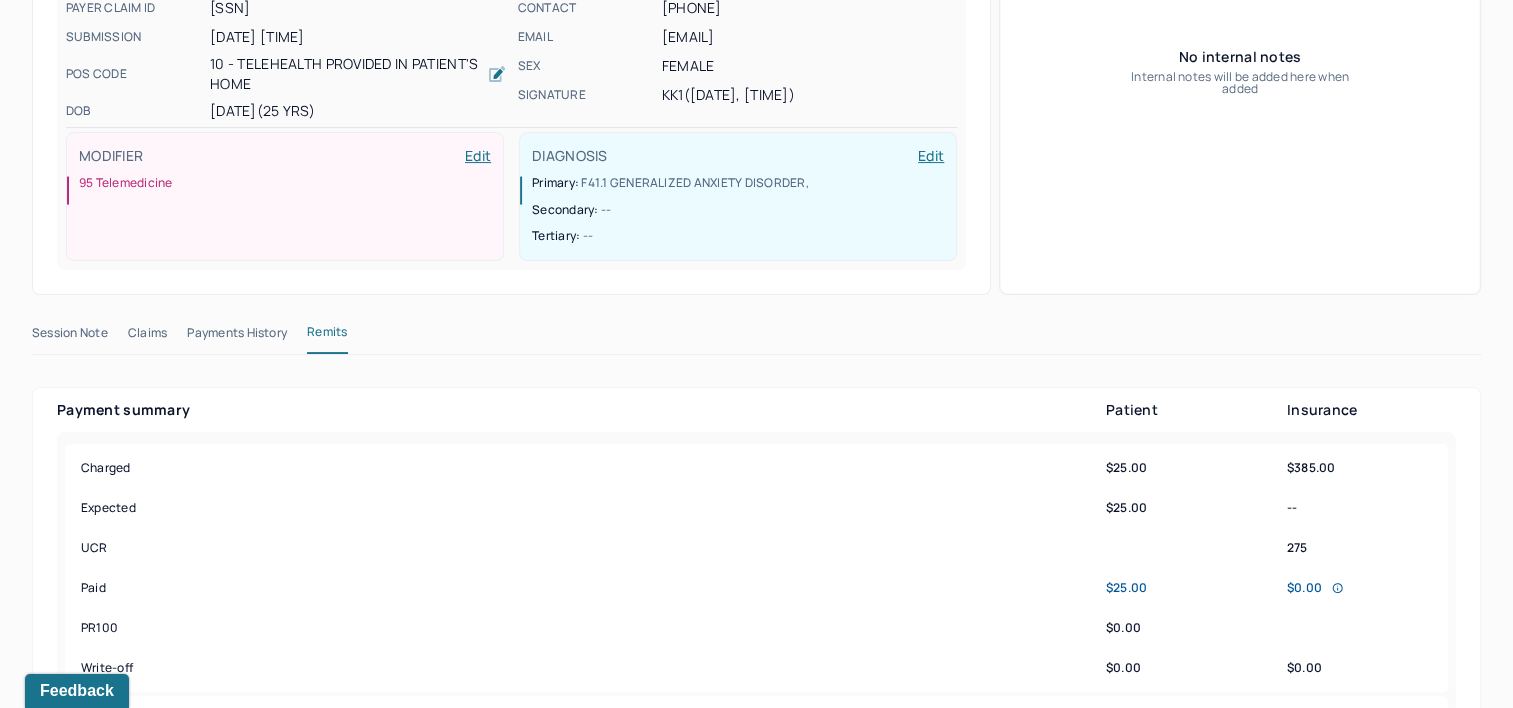 scroll, scrollTop: 400, scrollLeft: 0, axis: vertical 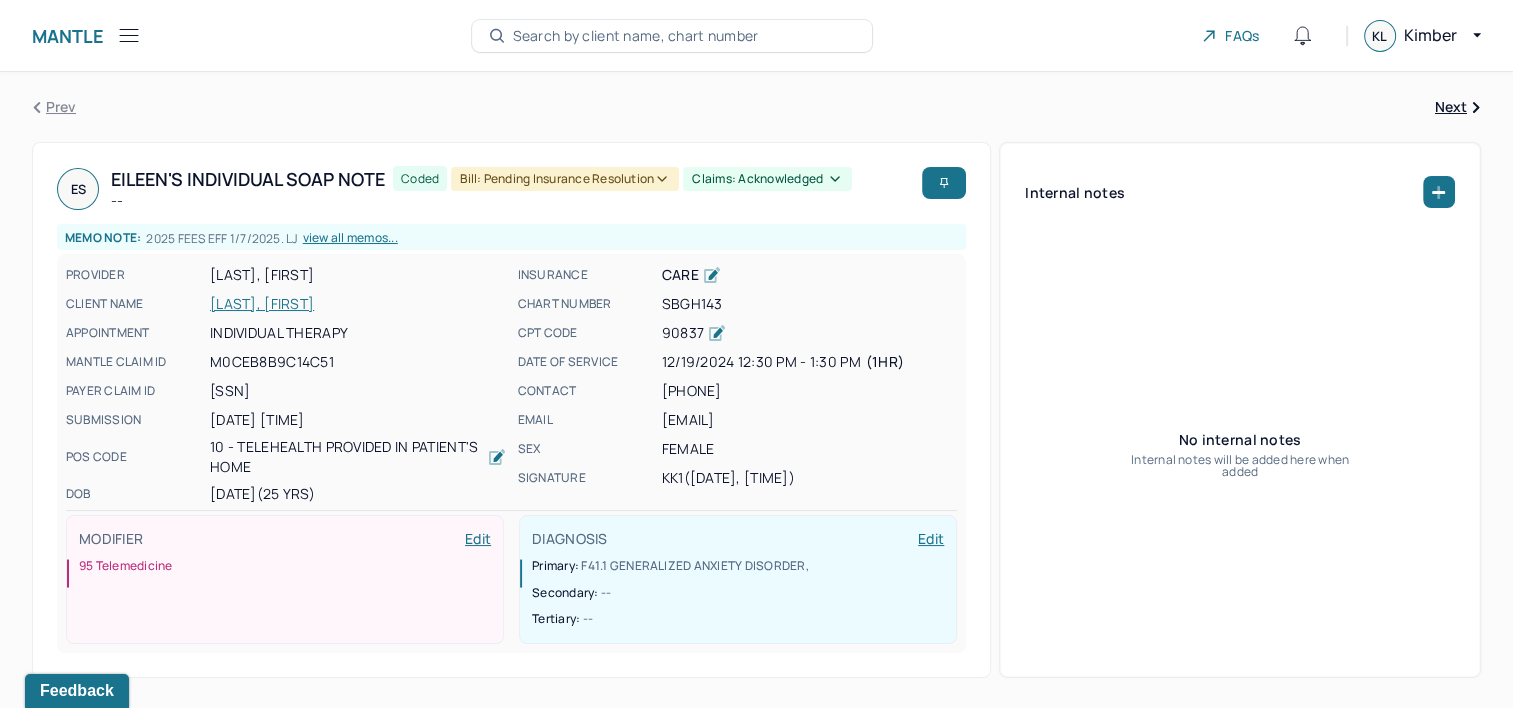 type 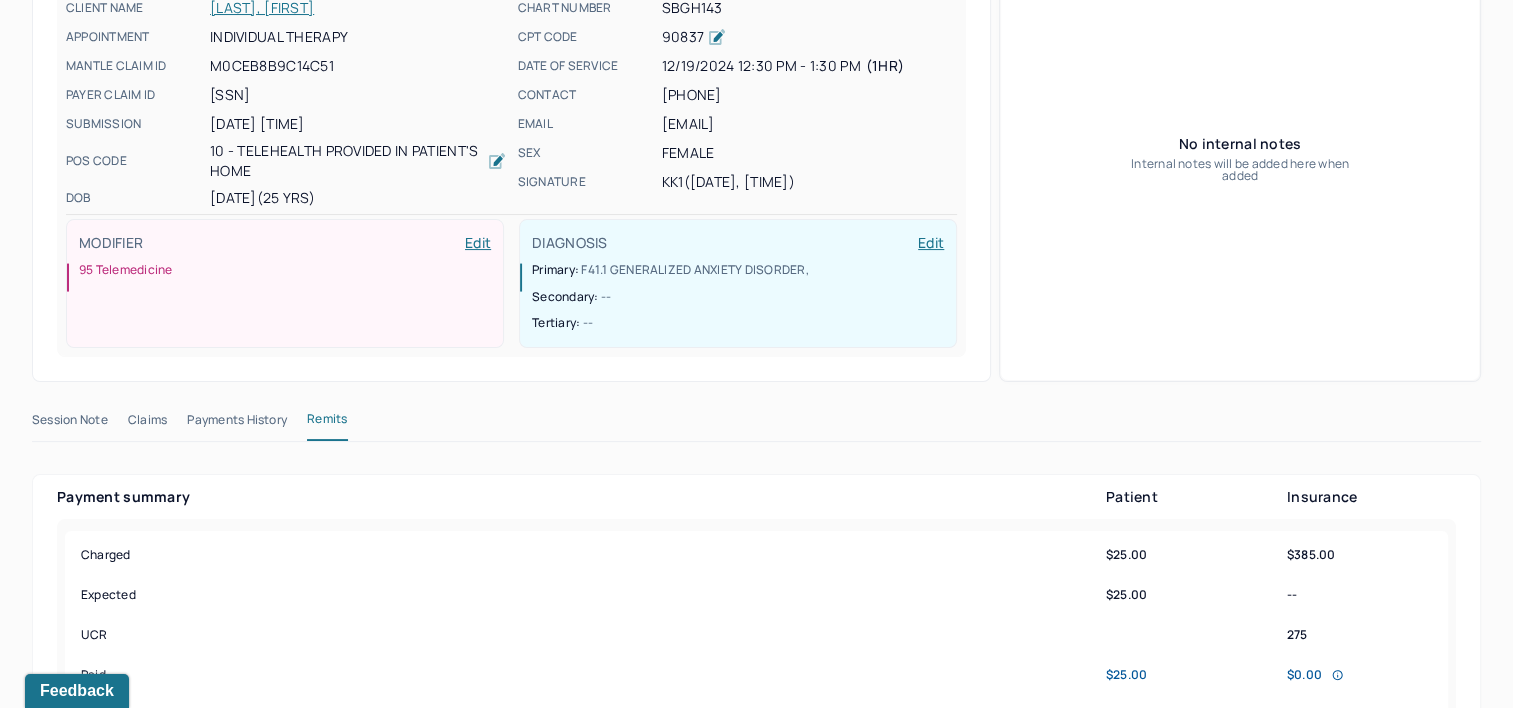 scroll, scrollTop: 300, scrollLeft: 0, axis: vertical 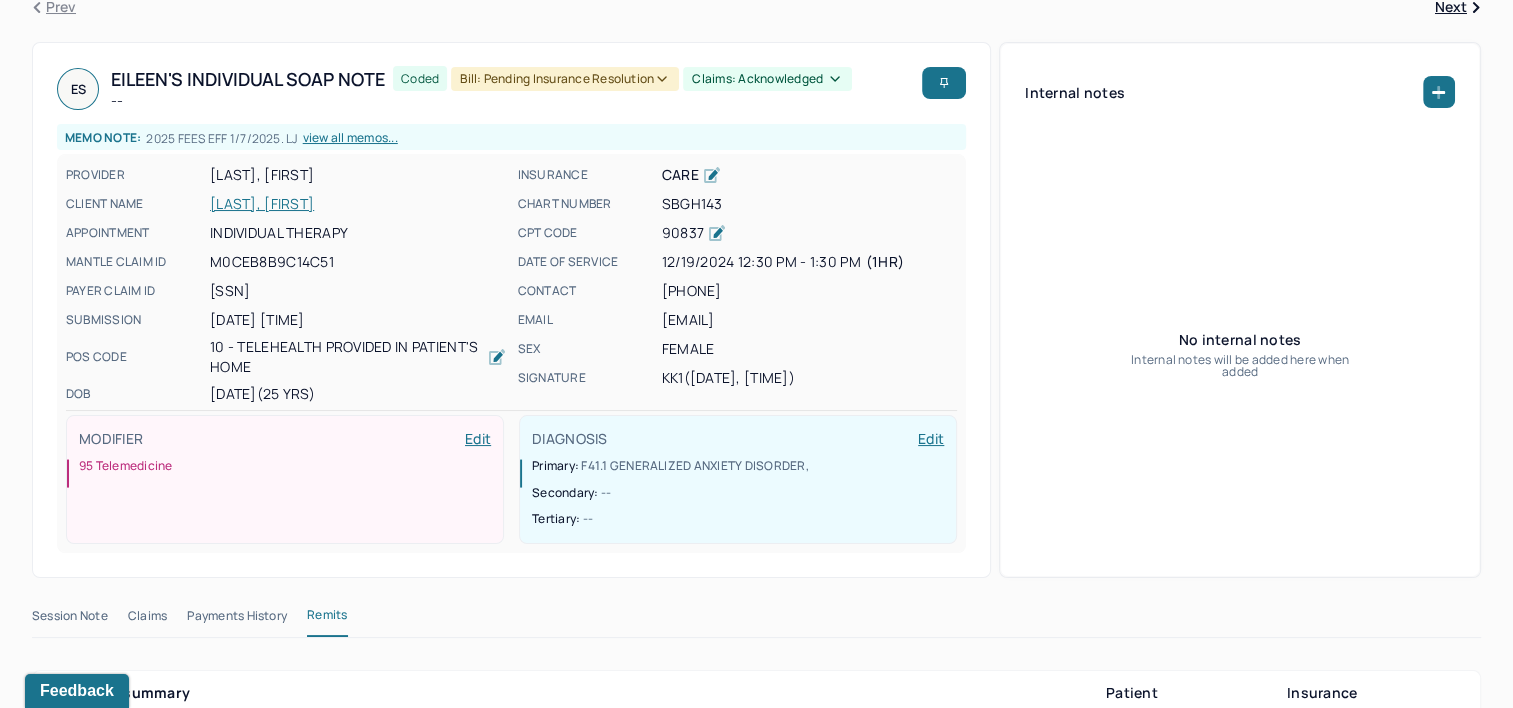 drag, startPoint x: 212, startPoint y: 288, endPoint x: 376, endPoint y: 284, distance: 164.04877 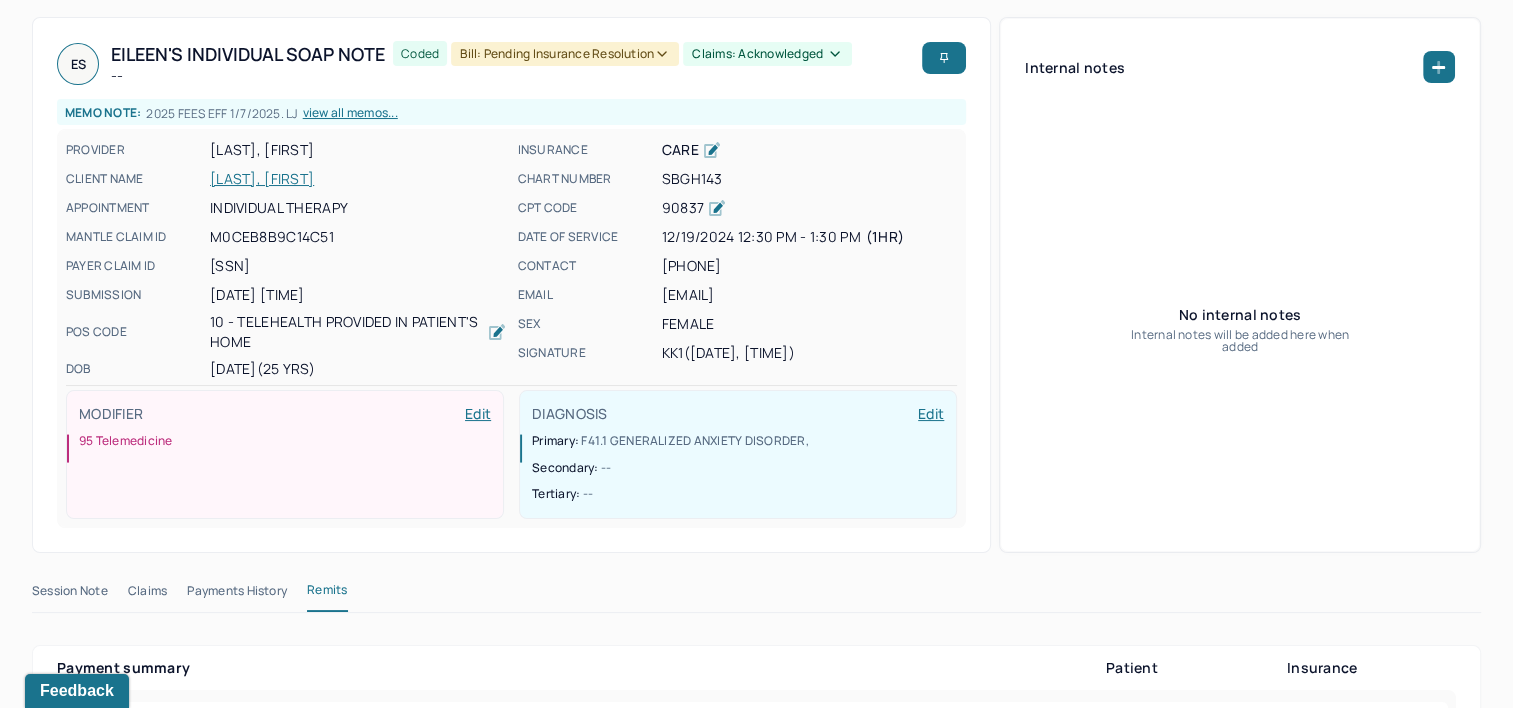 scroll, scrollTop: 200, scrollLeft: 0, axis: vertical 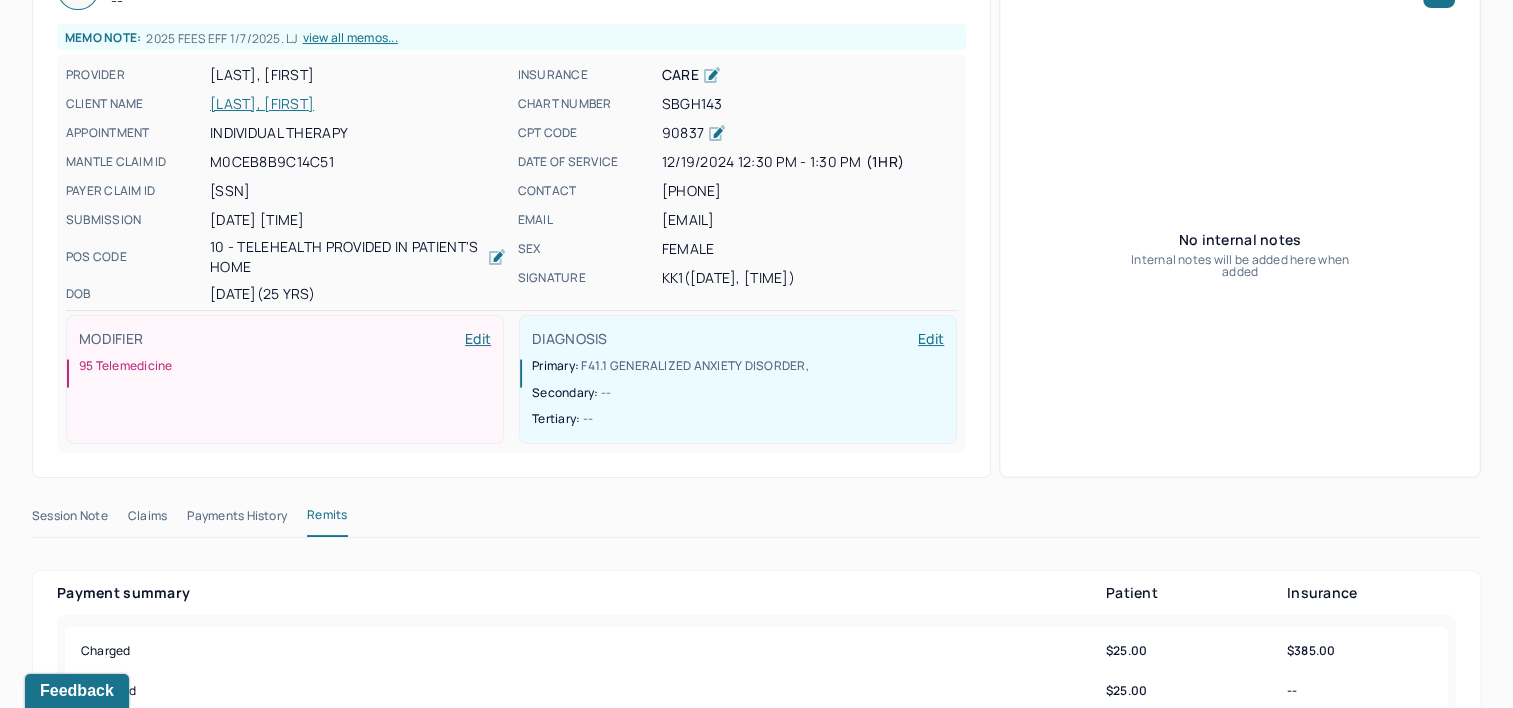 click on "Claims" at bounding box center [147, 520] 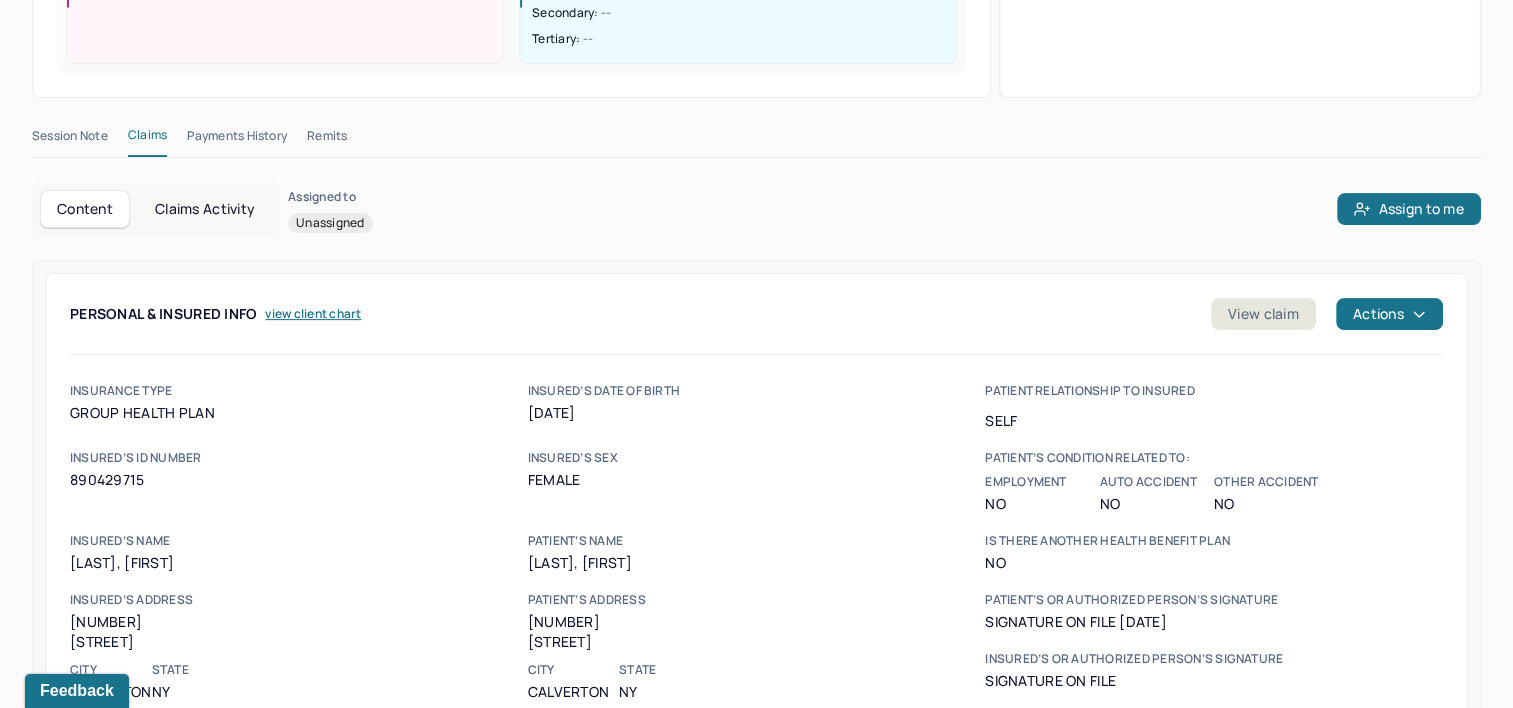 scroll, scrollTop: 600, scrollLeft: 0, axis: vertical 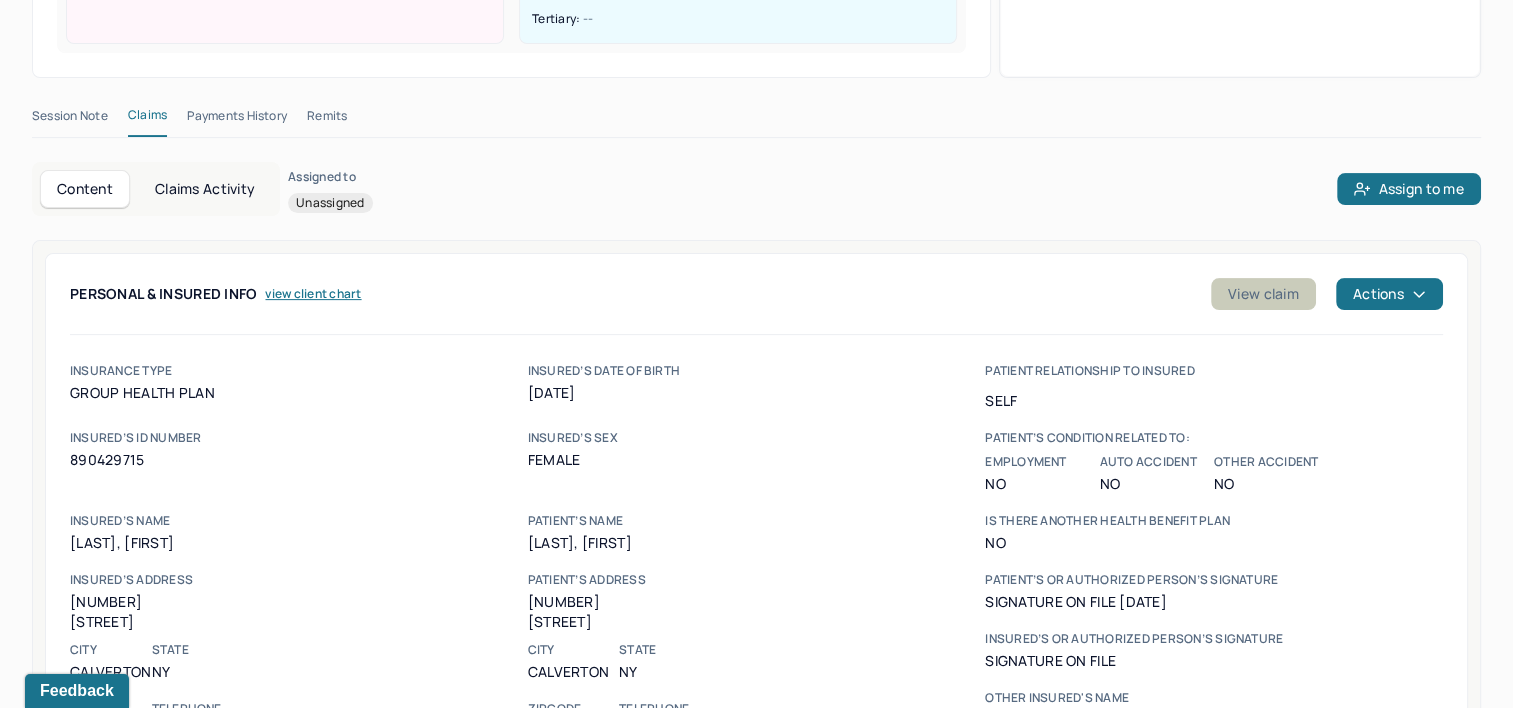 click on "View claim" at bounding box center [1263, 294] 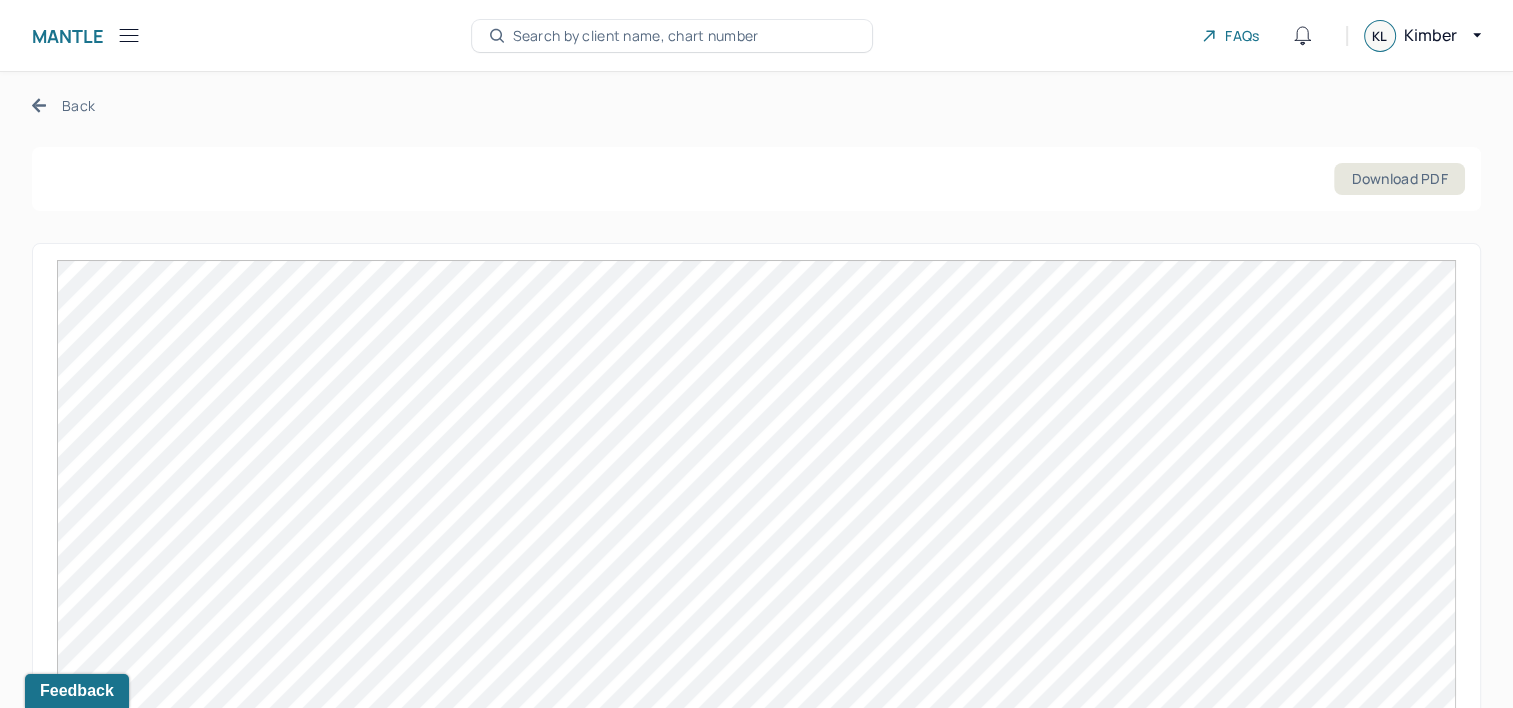 scroll, scrollTop: 0, scrollLeft: 0, axis: both 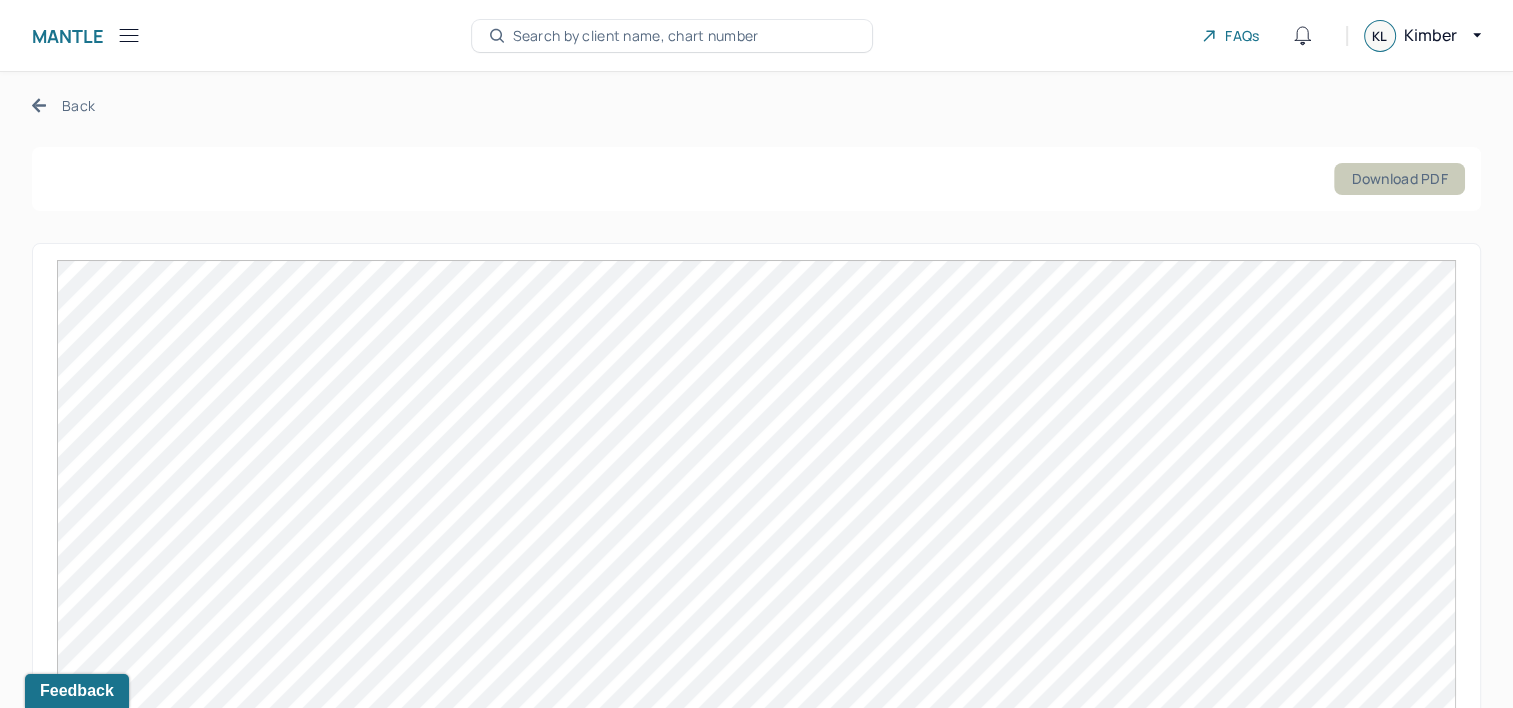 click on "Download PDF" at bounding box center [1399, 179] 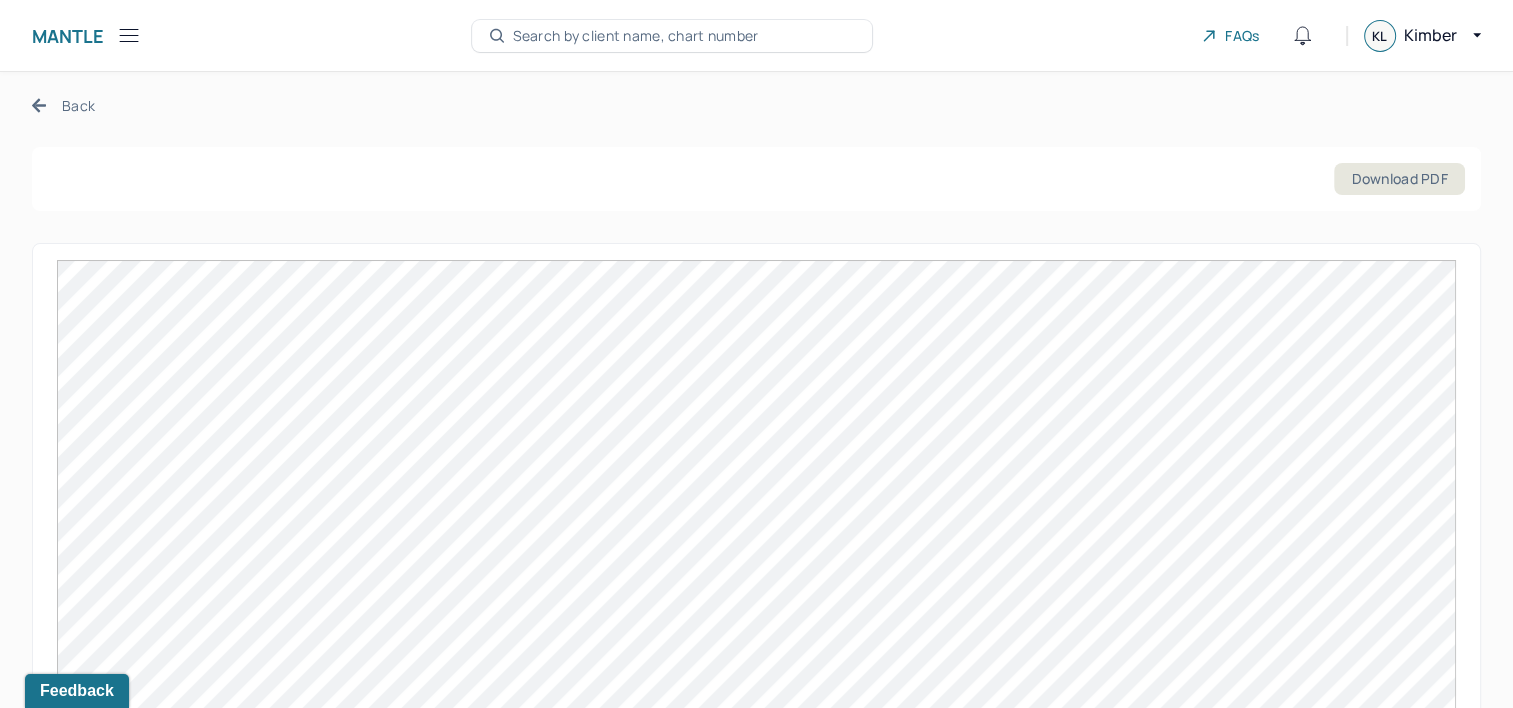 type 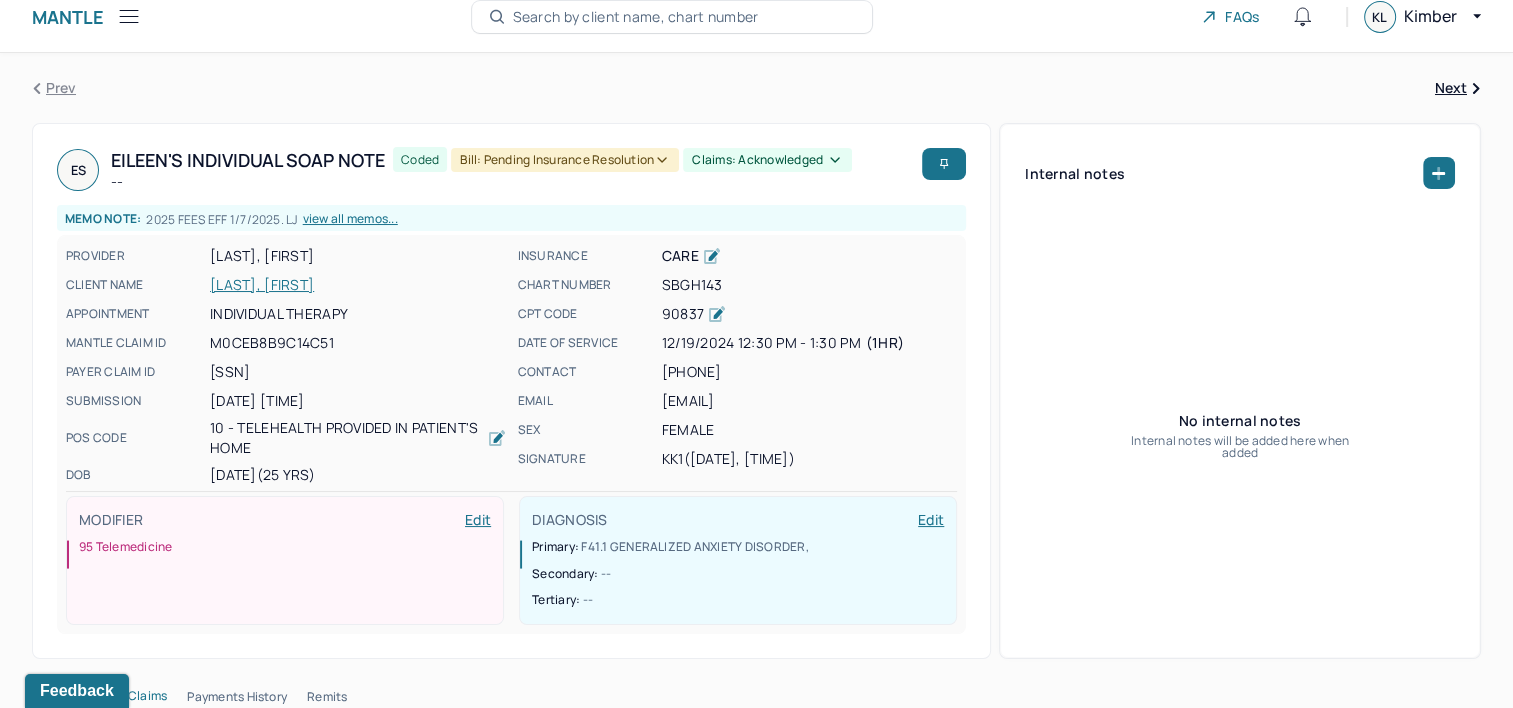 scroll, scrollTop: 0, scrollLeft: 0, axis: both 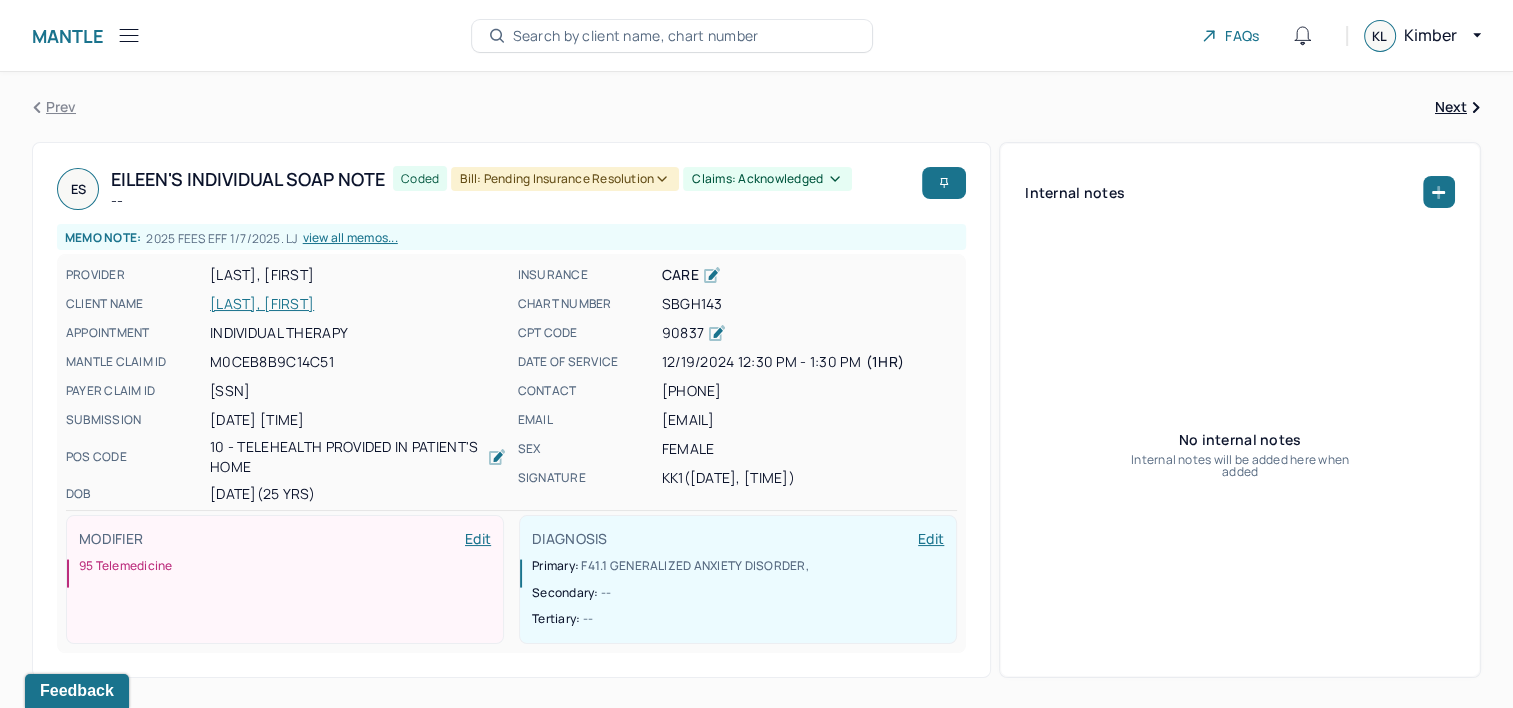 click on "[LAST], [FIRST]" at bounding box center (358, 304) 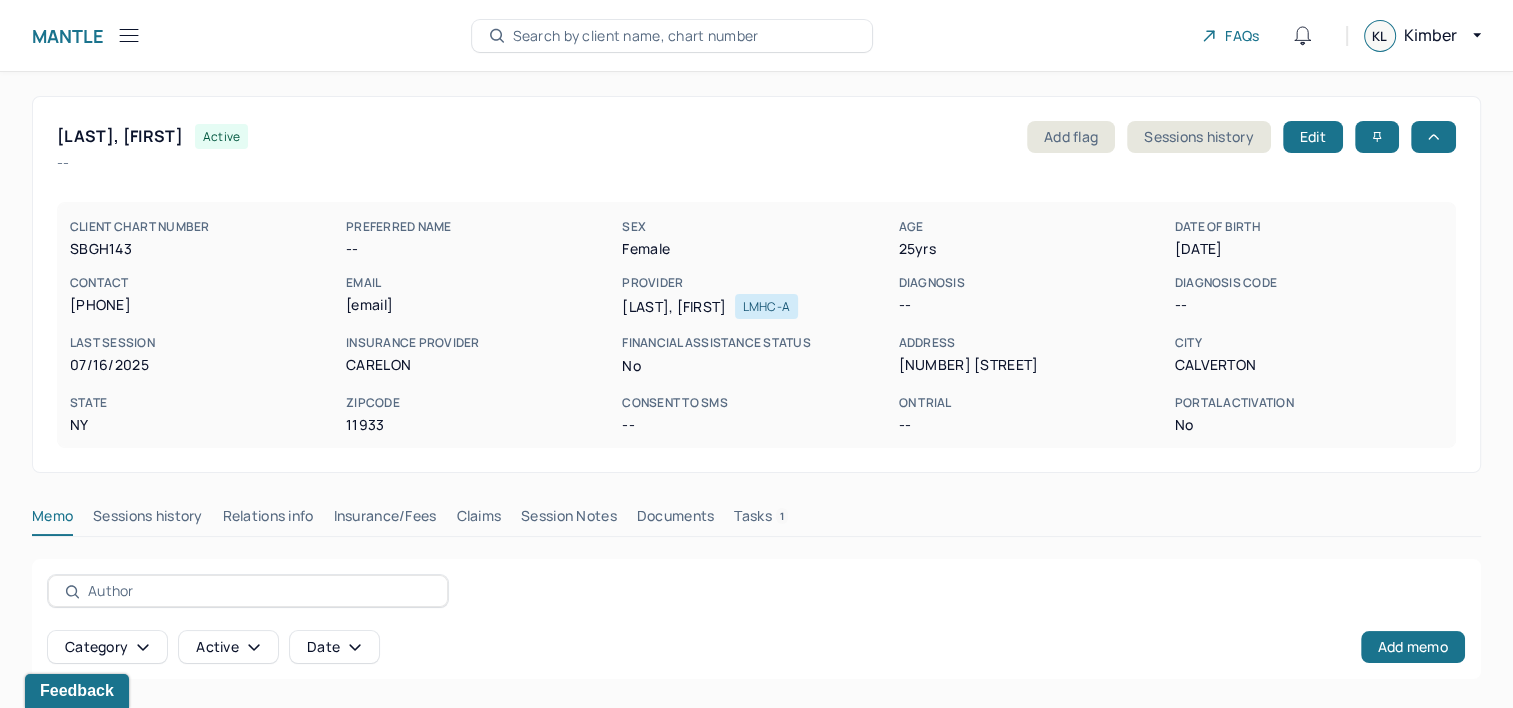 click on "Tasks 1" at bounding box center [761, 520] 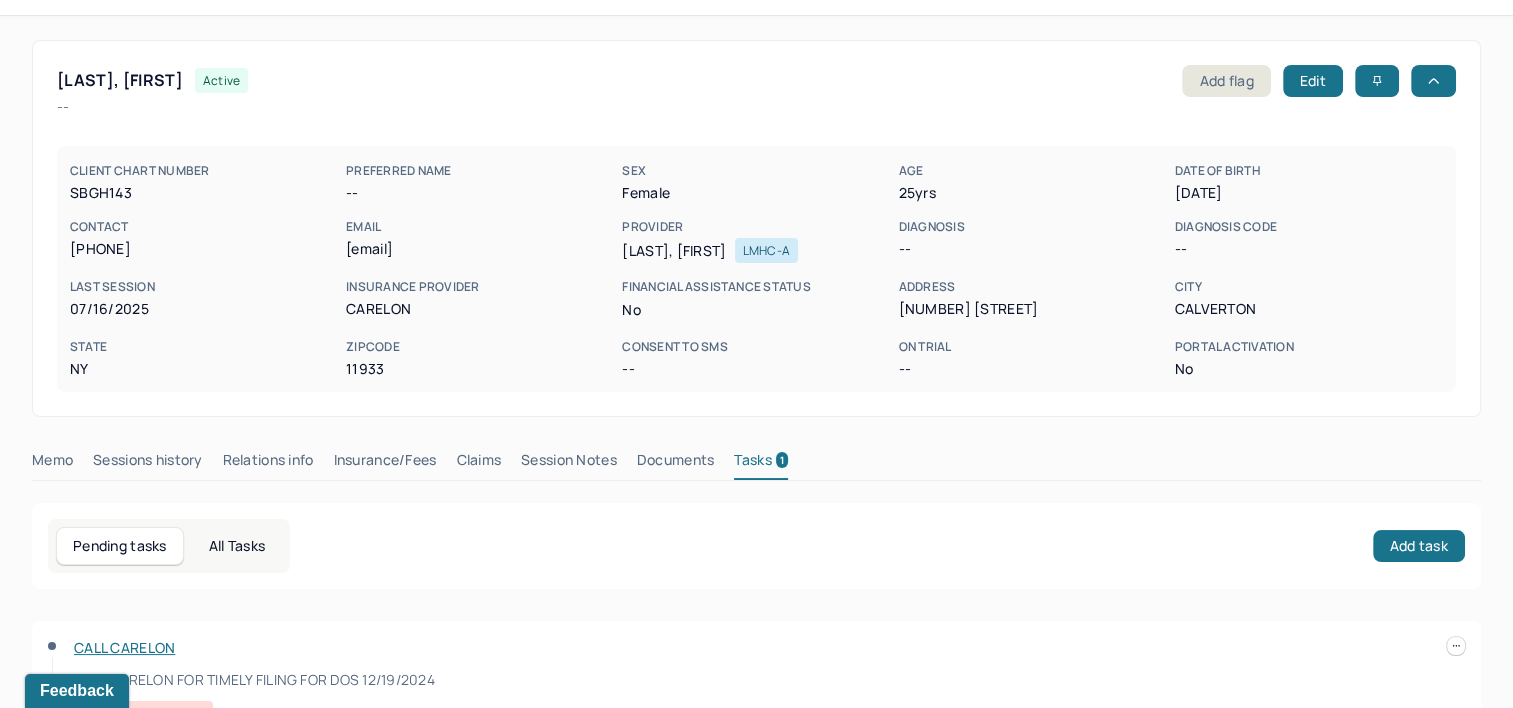 scroll, scrollTop: 143, scrollLeft: 0, axis: vertical 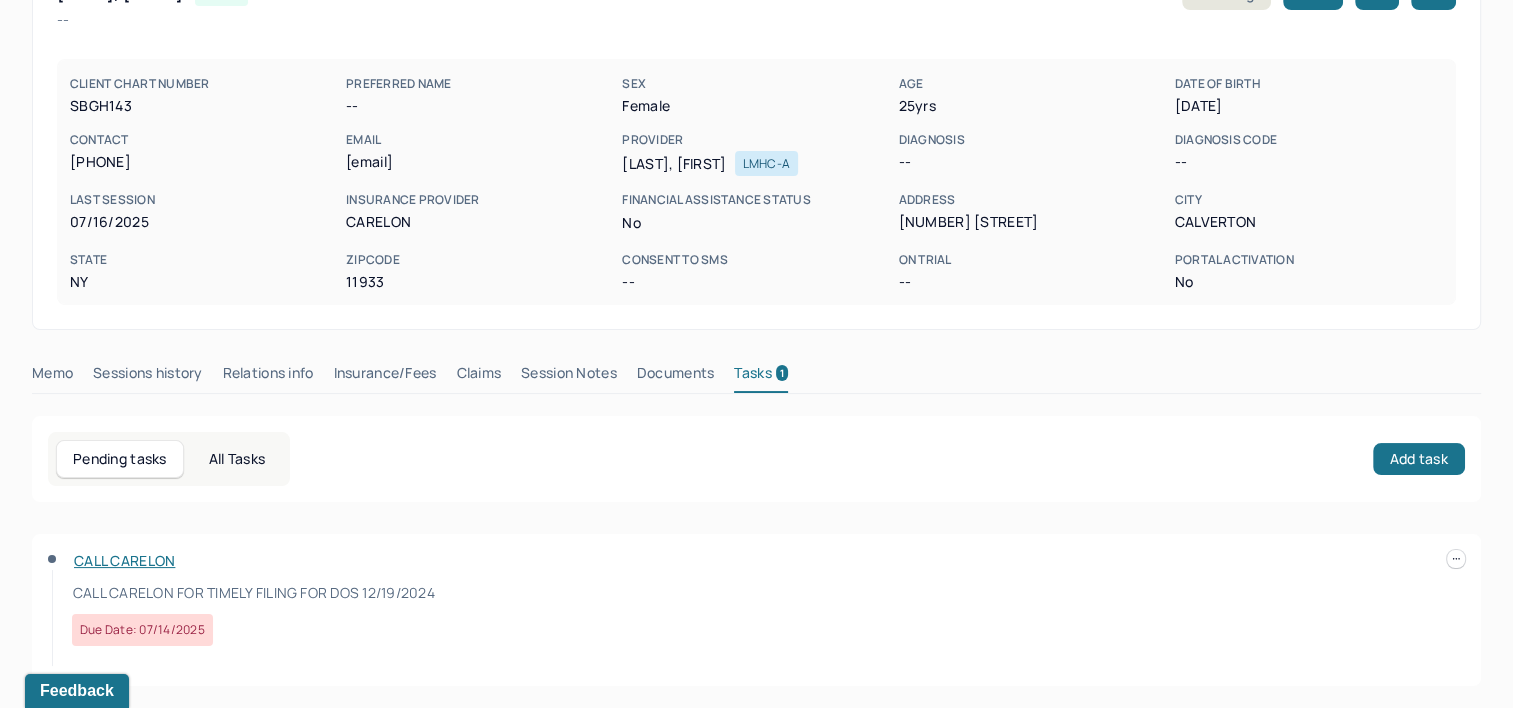 click at bounding box center [1456, 559] 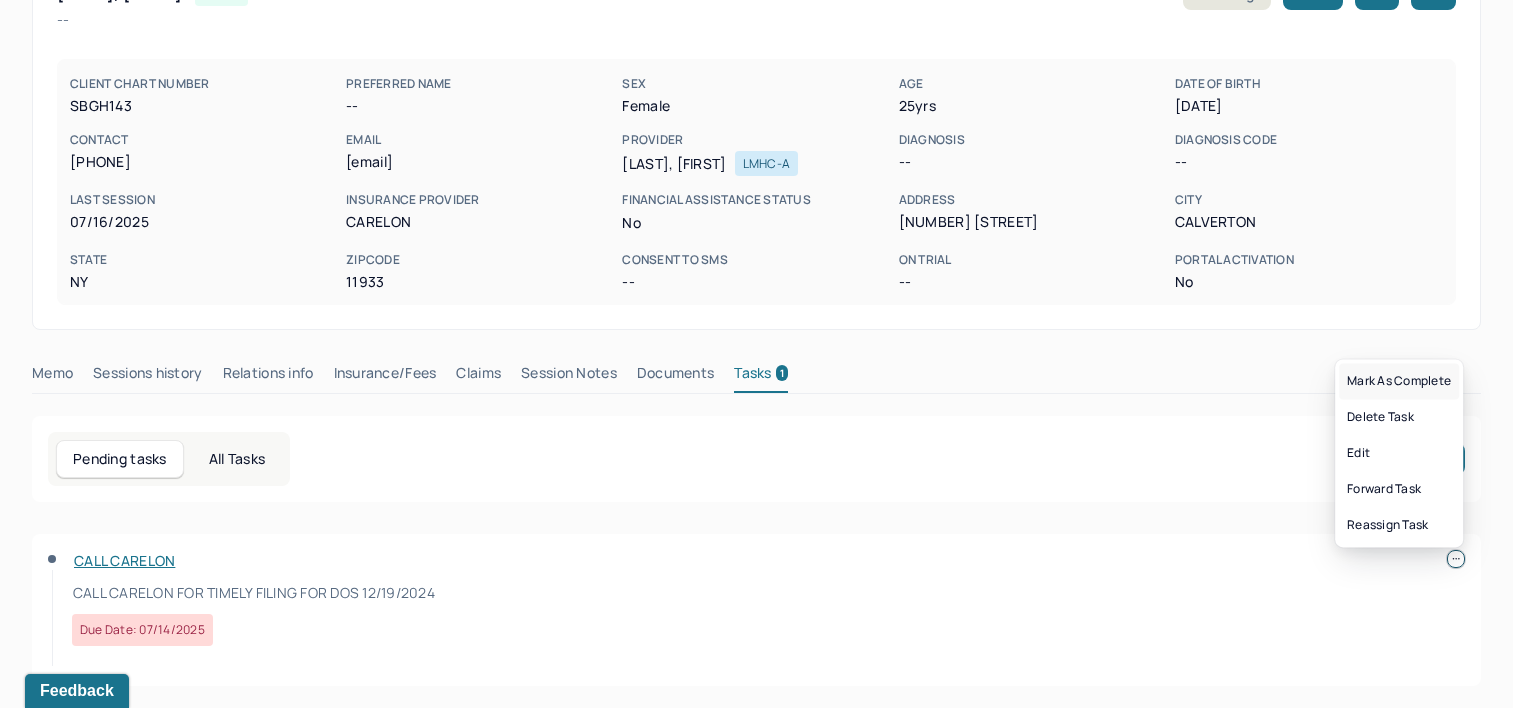 click on "Mark as complete" at bounding box center (1399, 381) 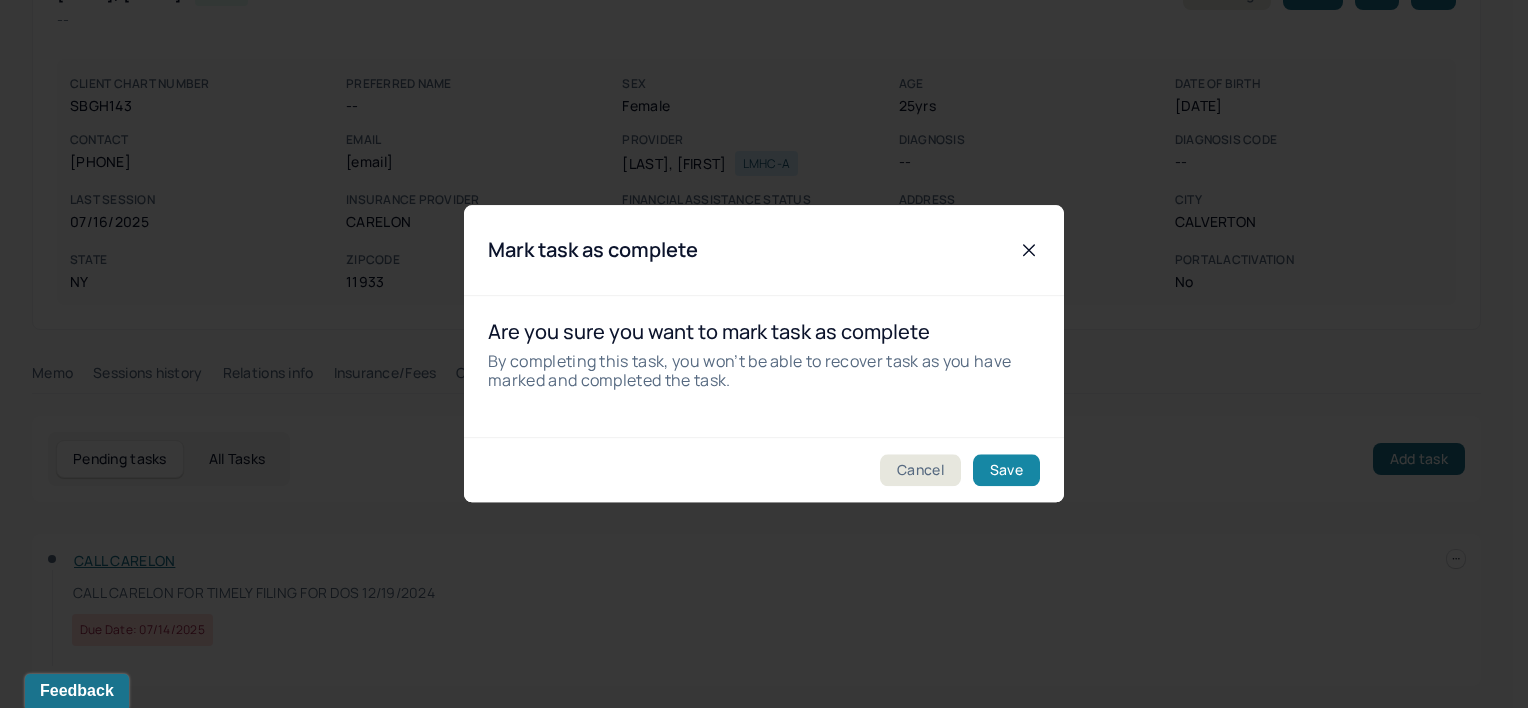 click on "Save" at bounding box center [1006, 471] 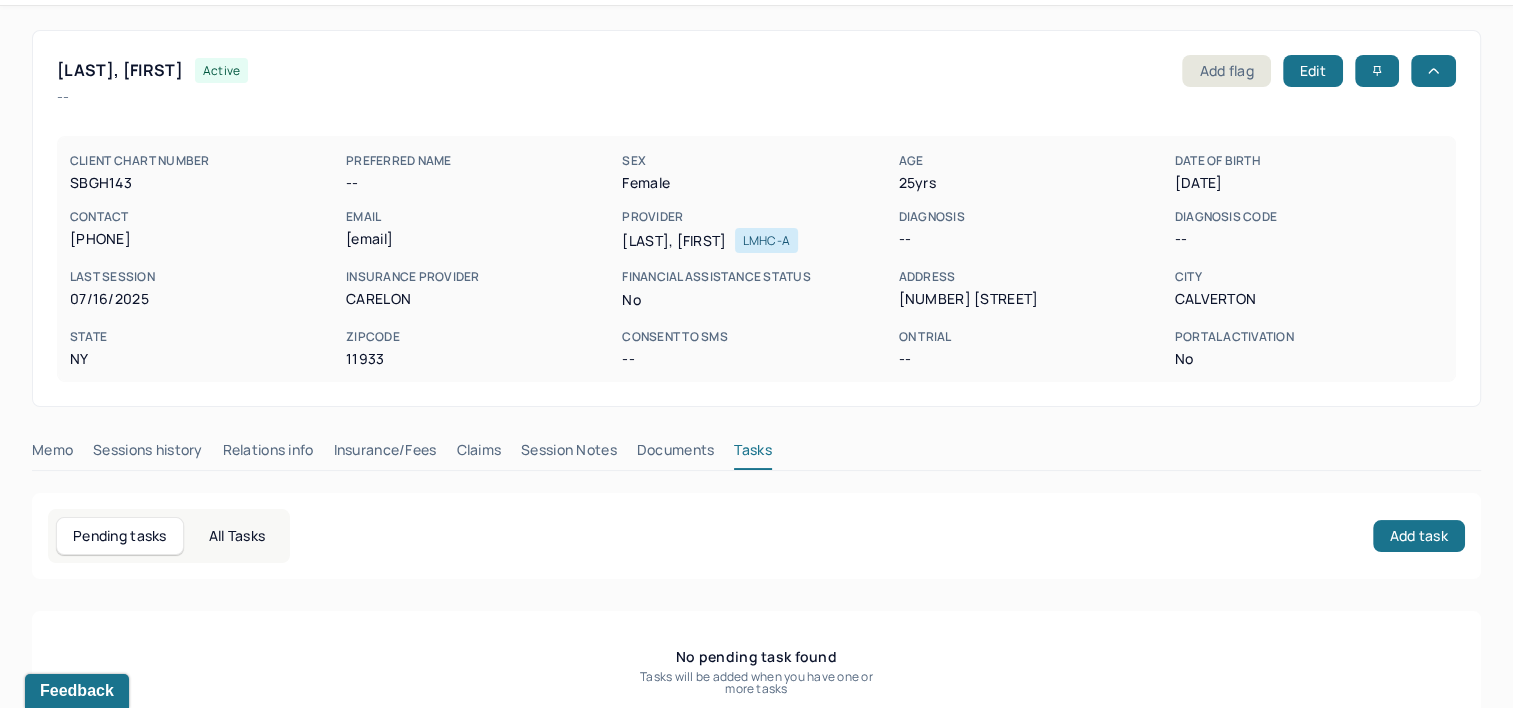 scroll, scrollTop: 0, scrollLeft: 0, axis: both 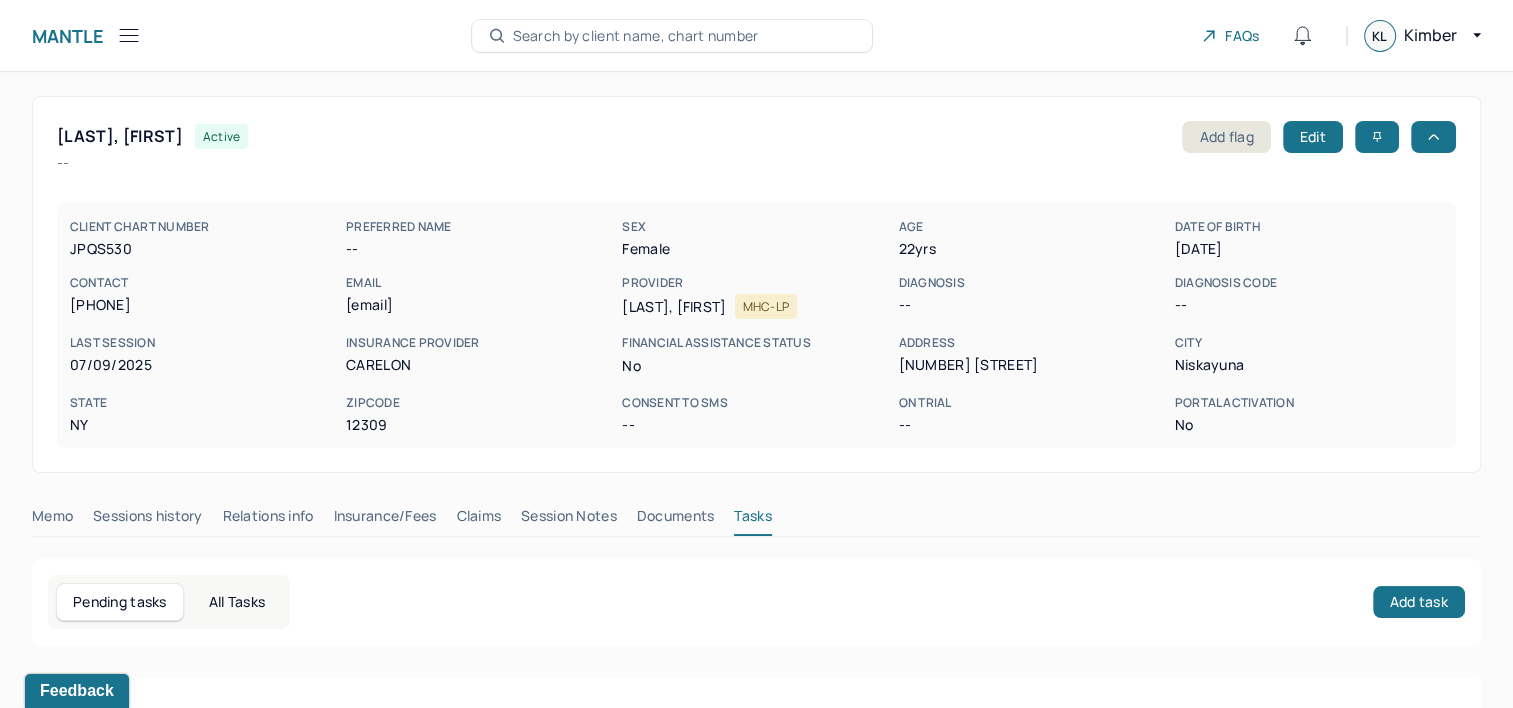 type 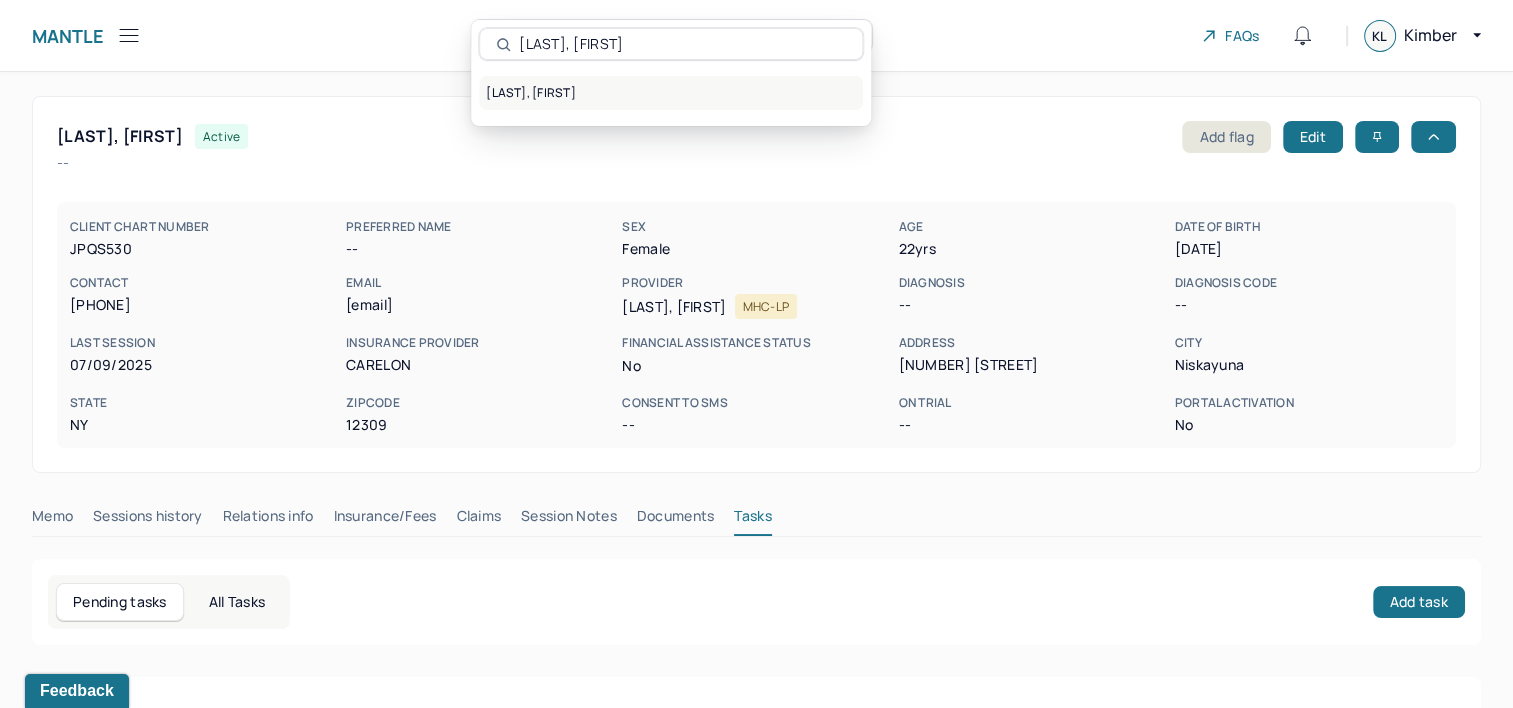 type on "[LAST], [FIRST]" 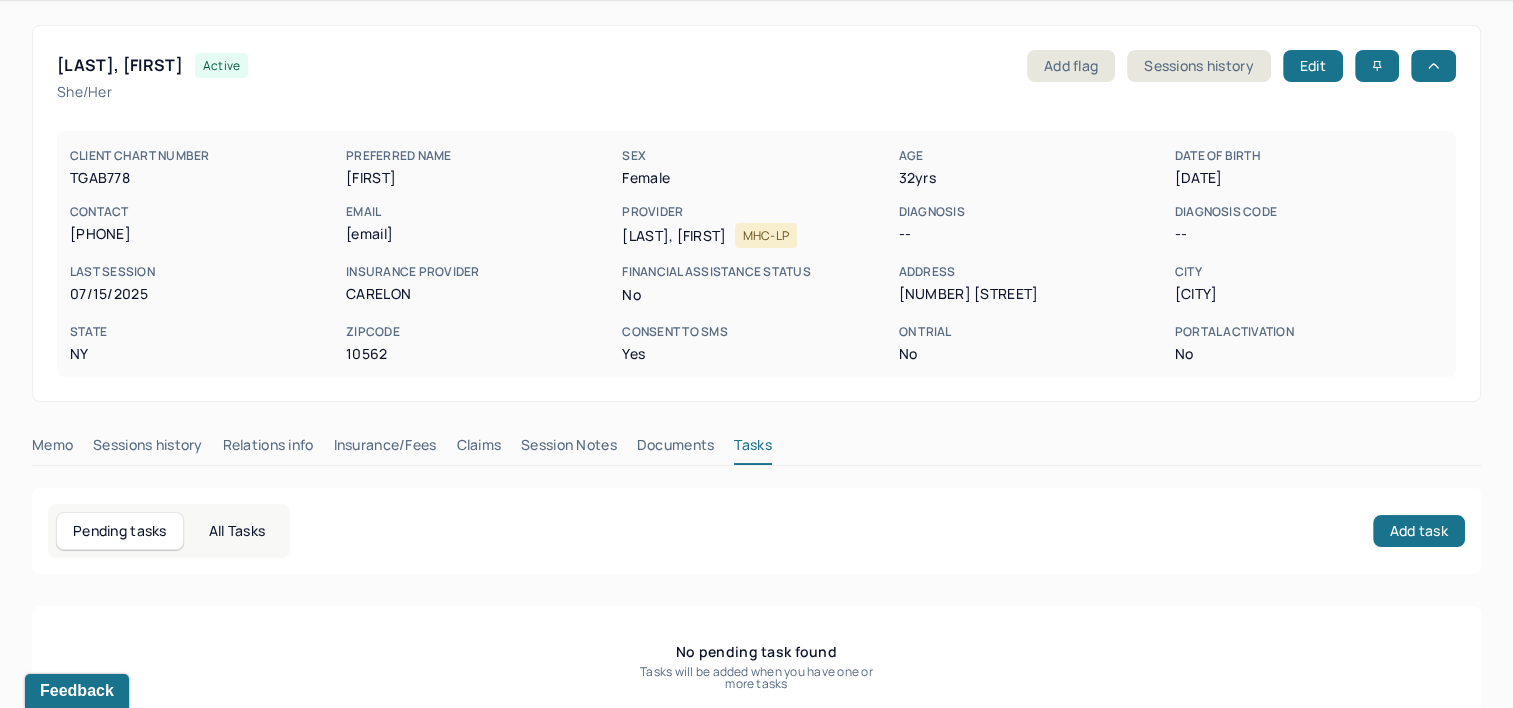 scroll, scrollTop: 100, scrollLeft: 0, axis: vertical 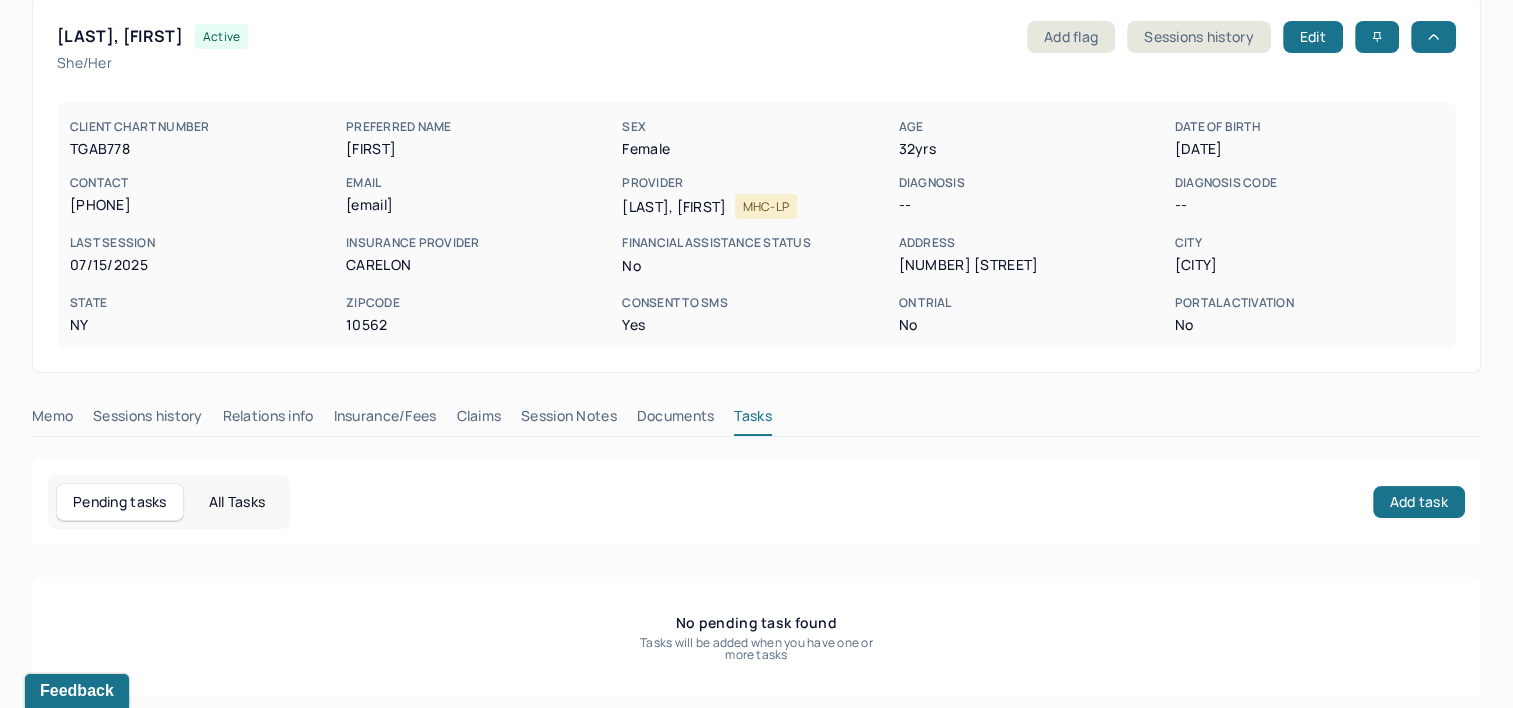 click on "Claims" at bounding box center [478, 420] 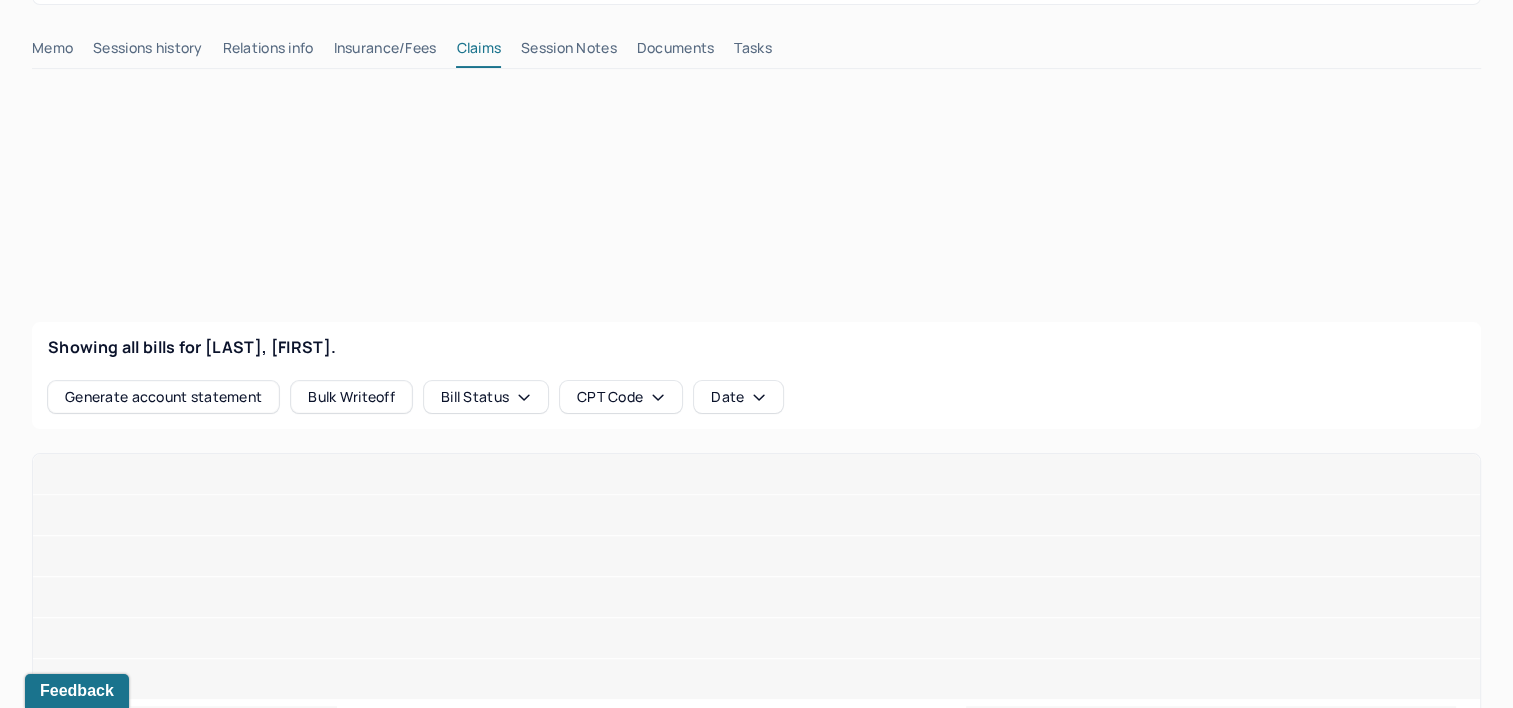 scroll, scrollTop: 500, scrollLeft: 0, axis: vertical 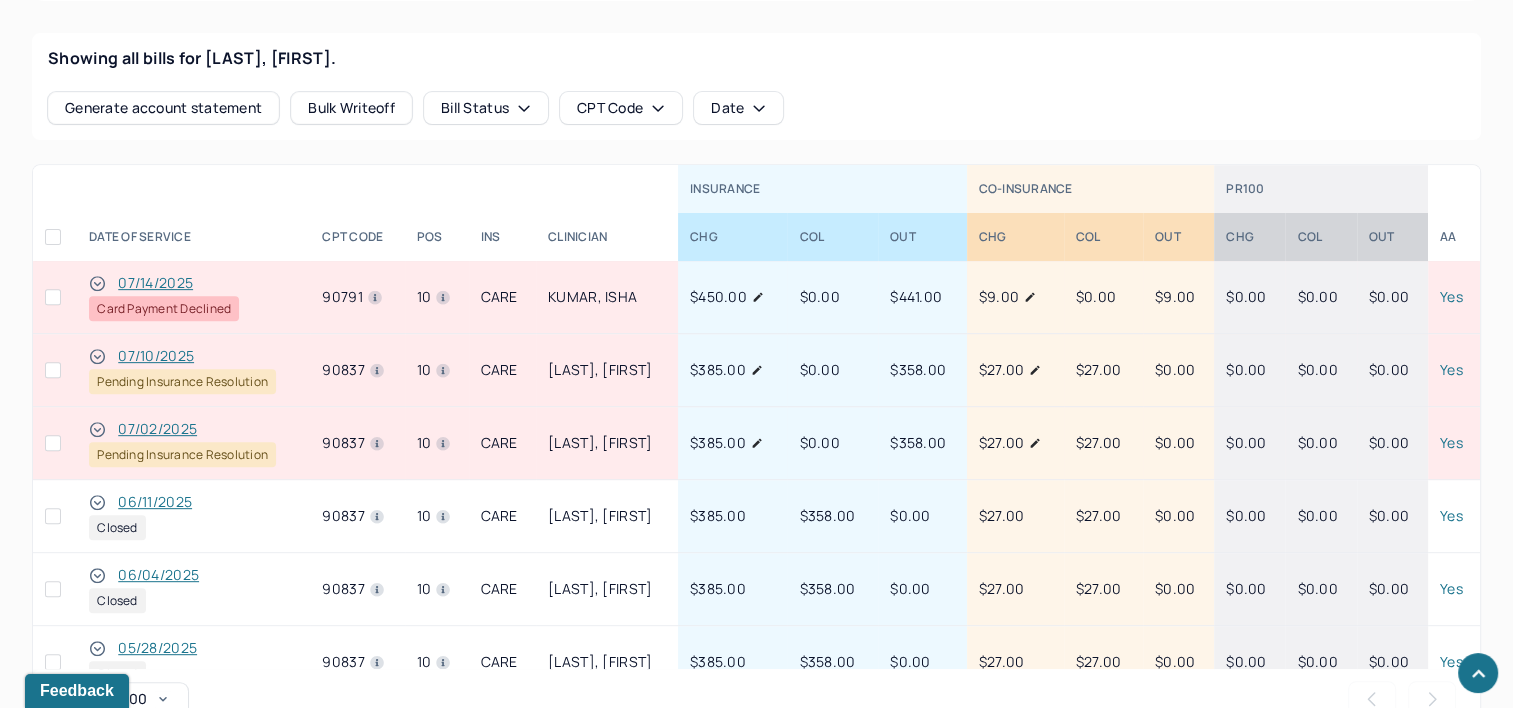 type 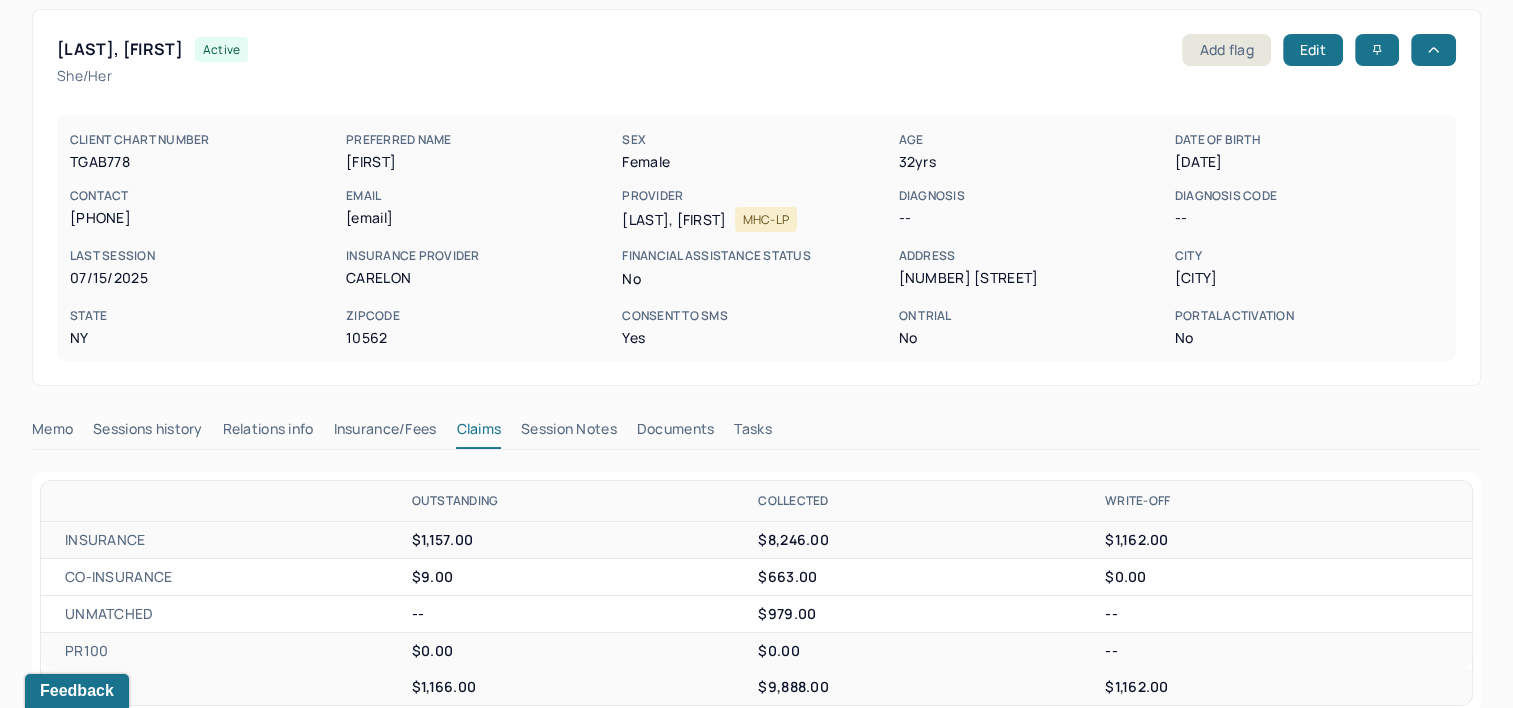 scroll, scrollTop: 0, scrollLeft: 0, axis: both 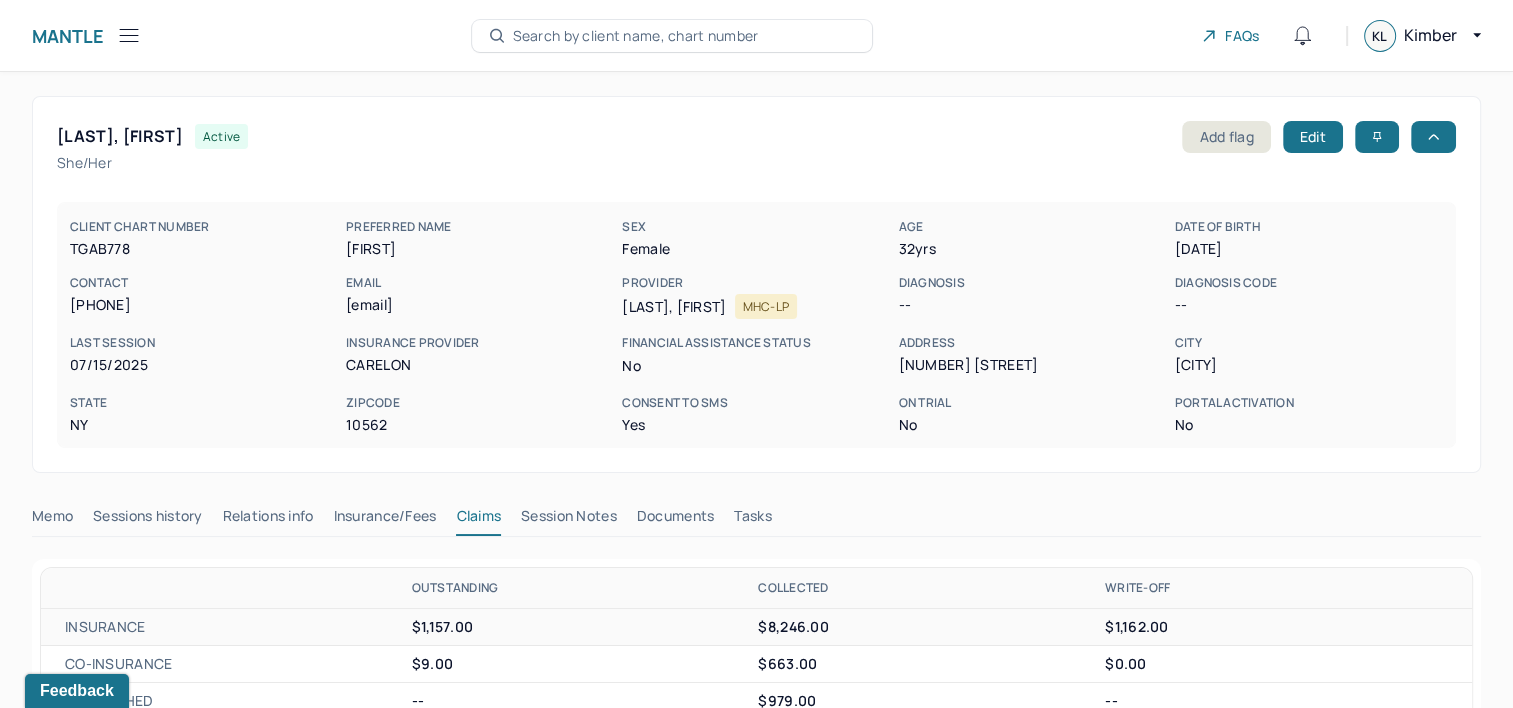 click on "Search by client name, chart number" at bounding box center (636, 36) 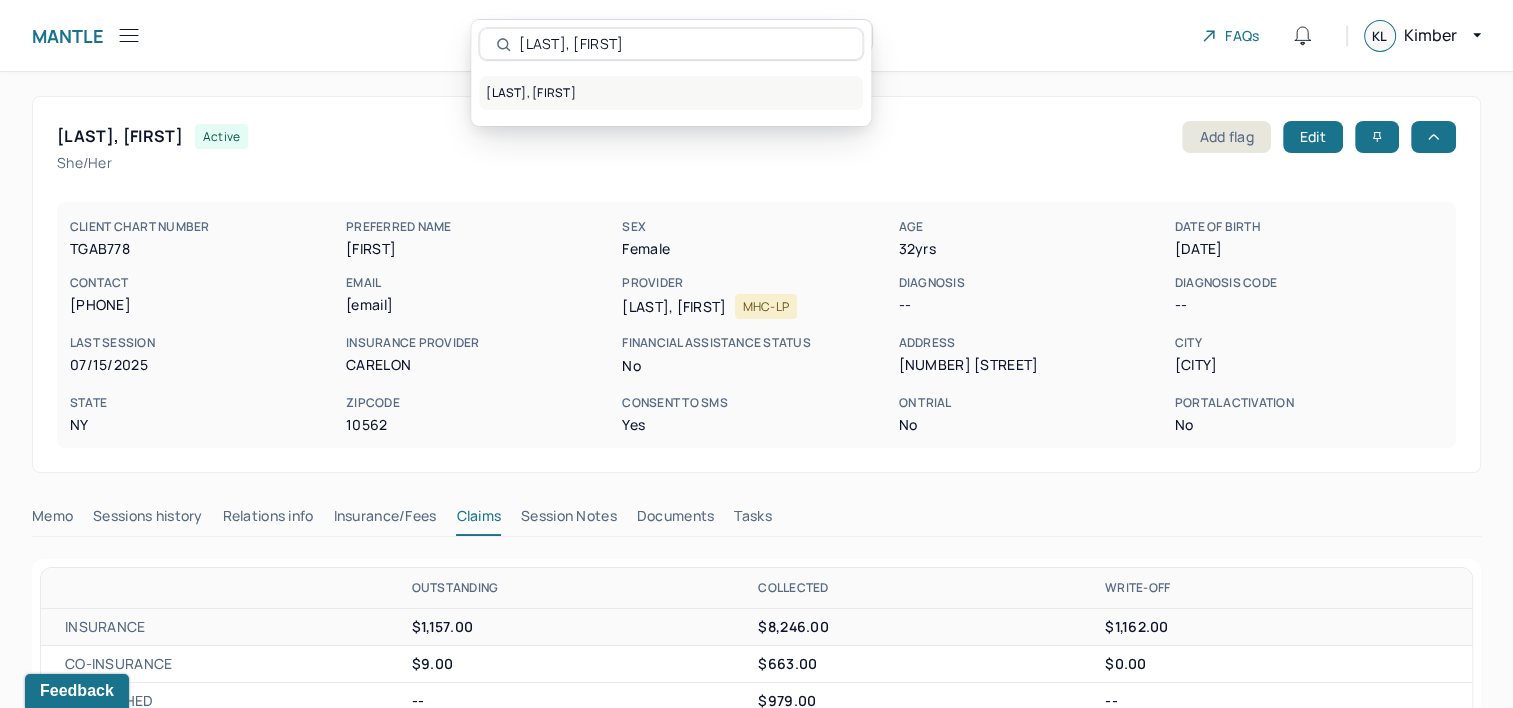 type on "[LAST], [FIRST]" 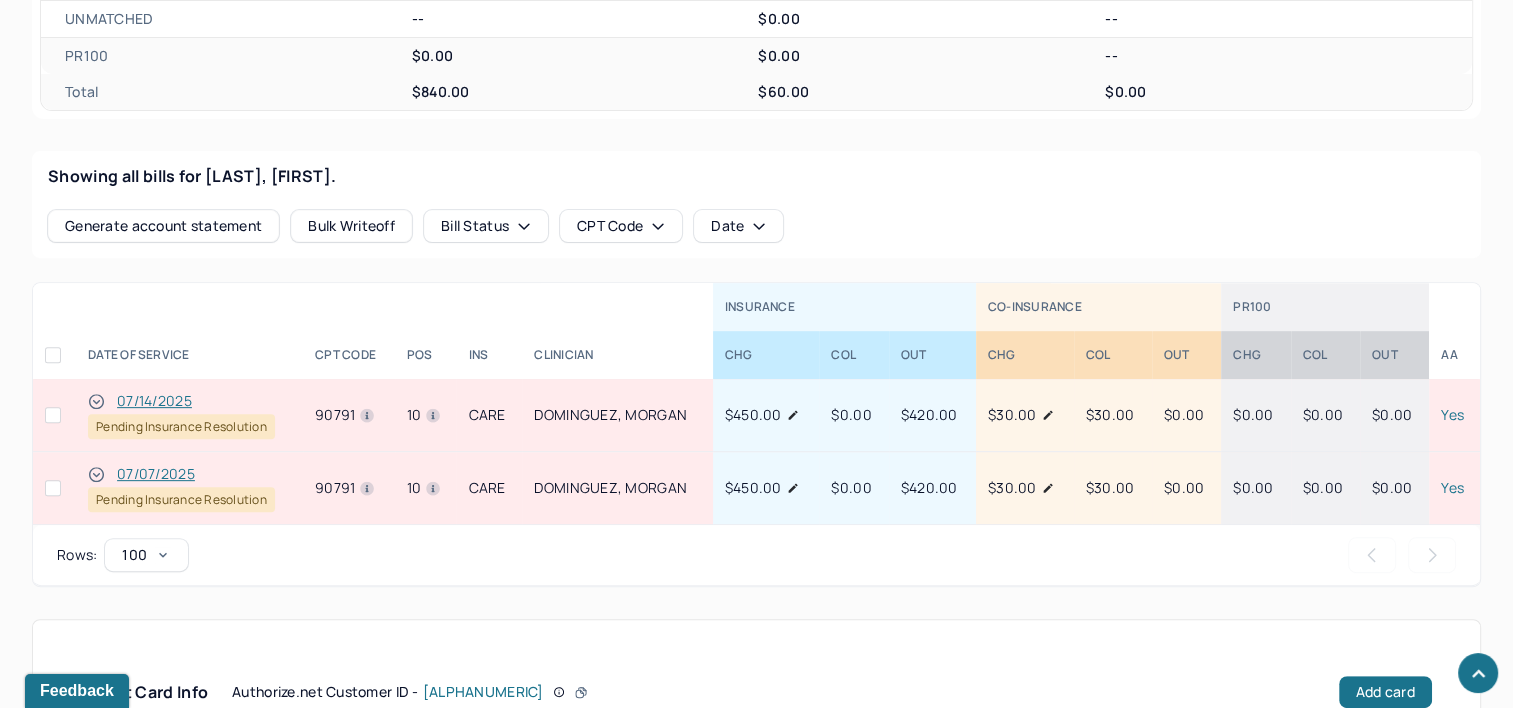scroll, scrollTop: 700, scrollLeft: 0, axis: vertical 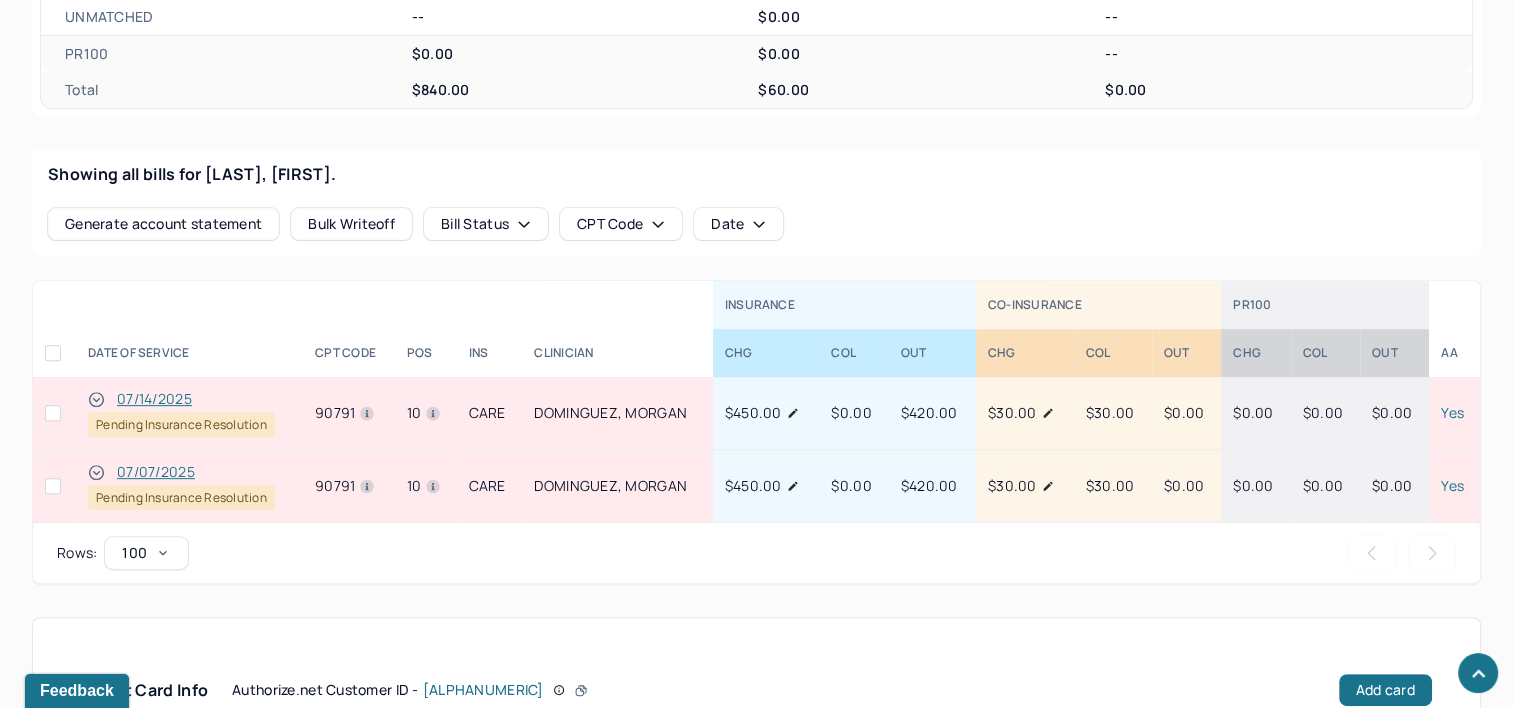 click on "07/14/2025" at bounding box center (154, 399) 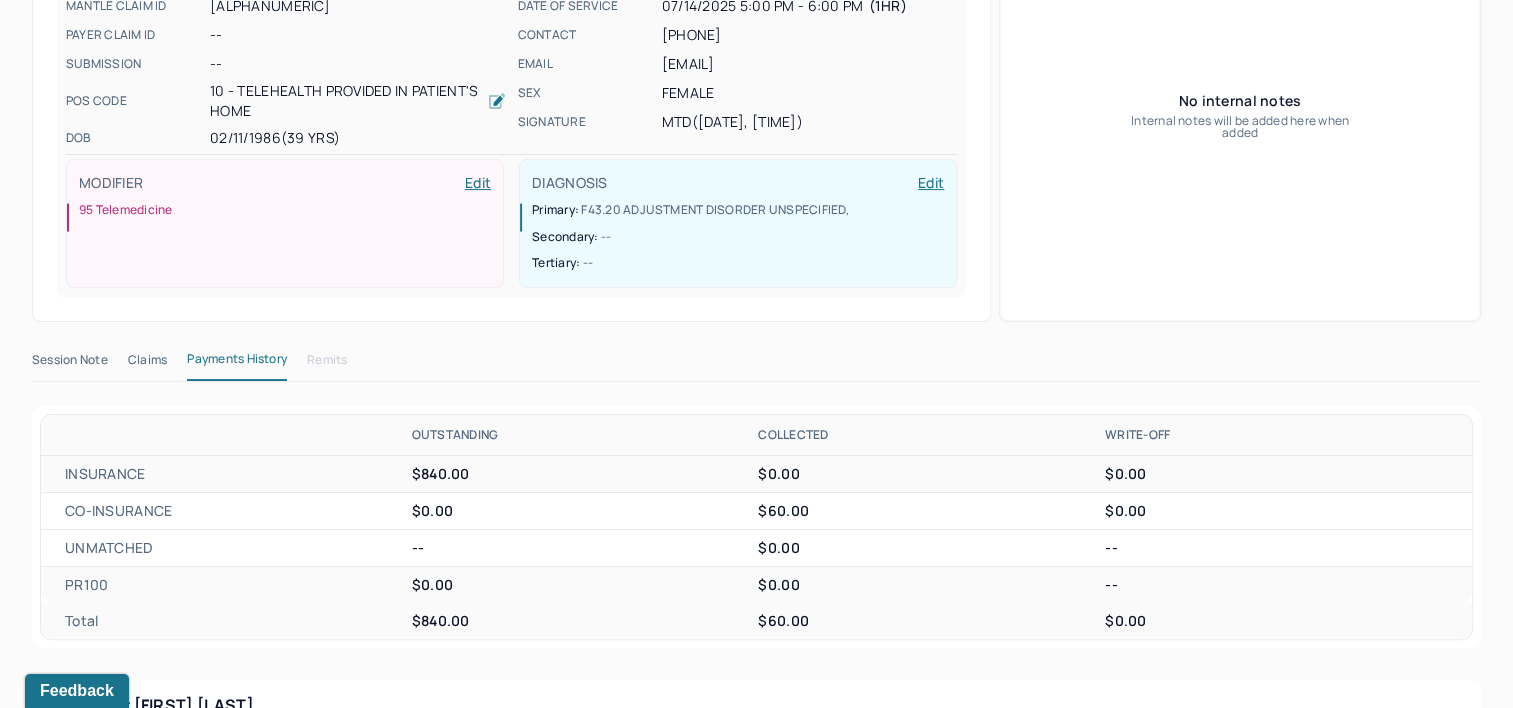 scroll, scrollTop: 300, scrollLeft: 0, axis: vertical 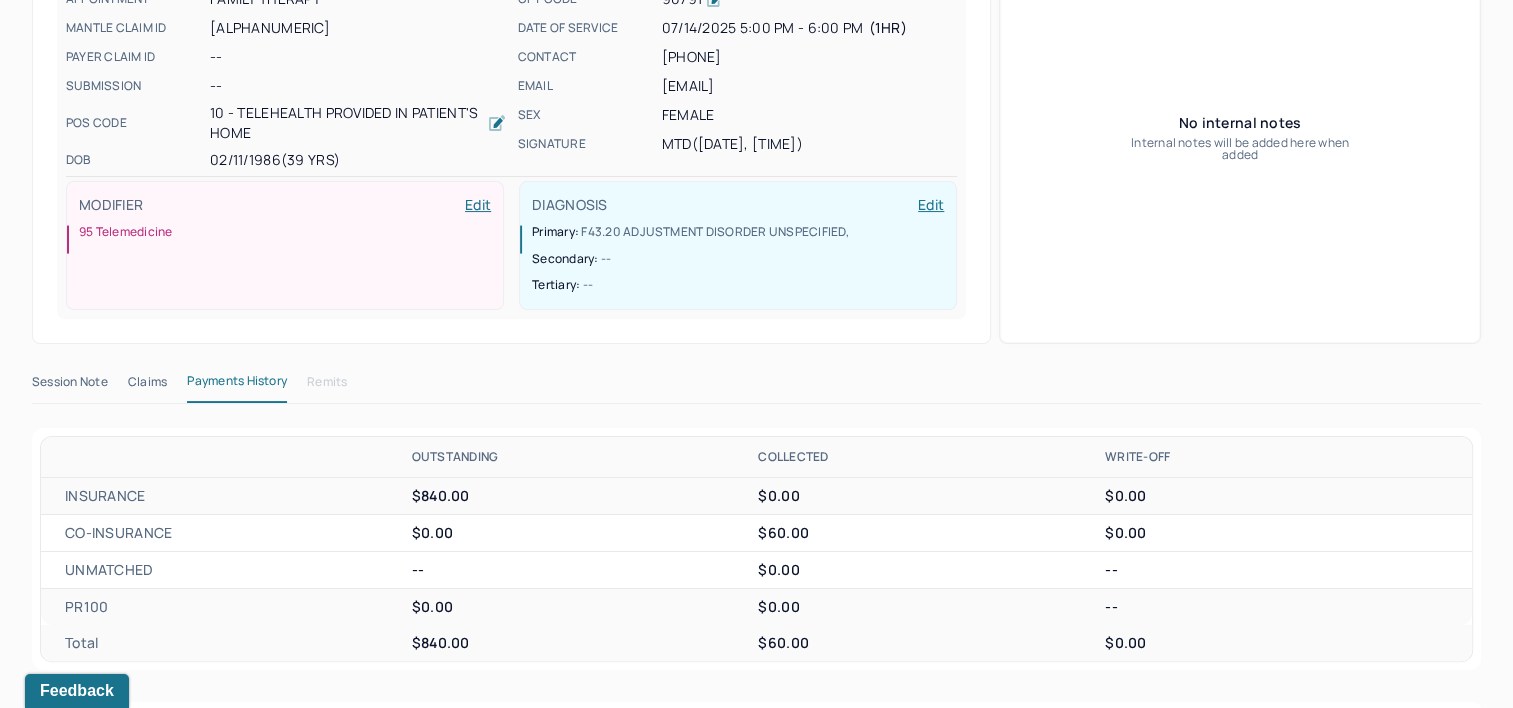 click on "Session Note" at bounding box center [70, 386] 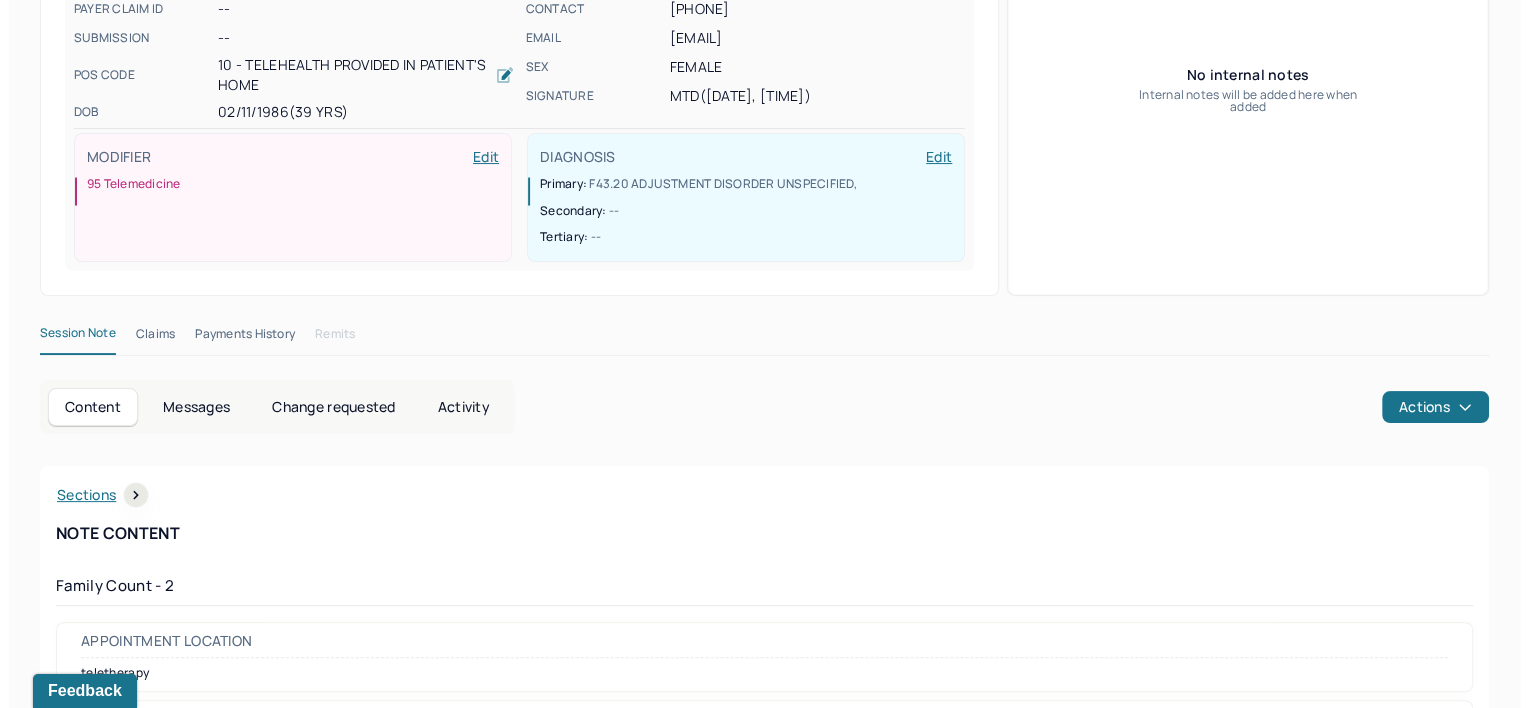 scroll, scrollTop: 0, scrollLeft: 0, axis: both 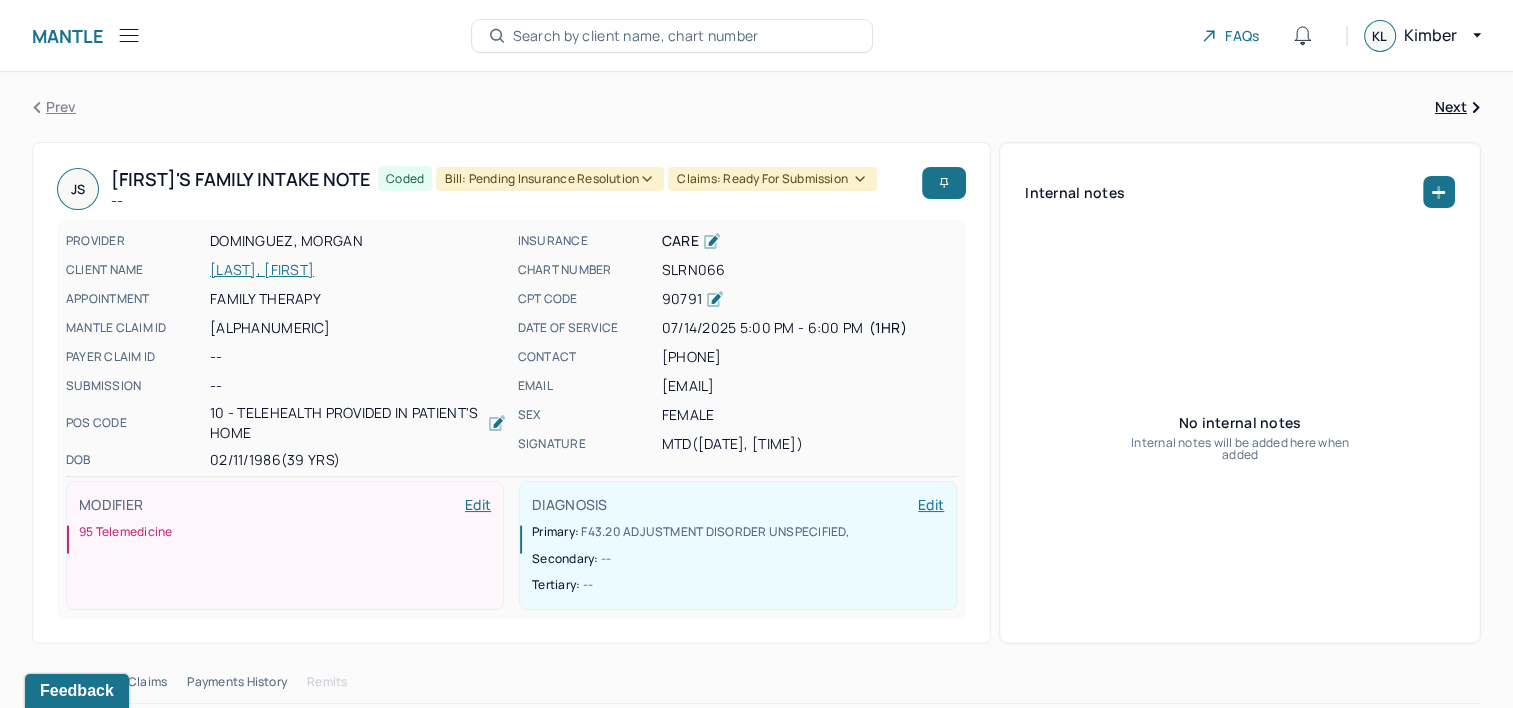 click 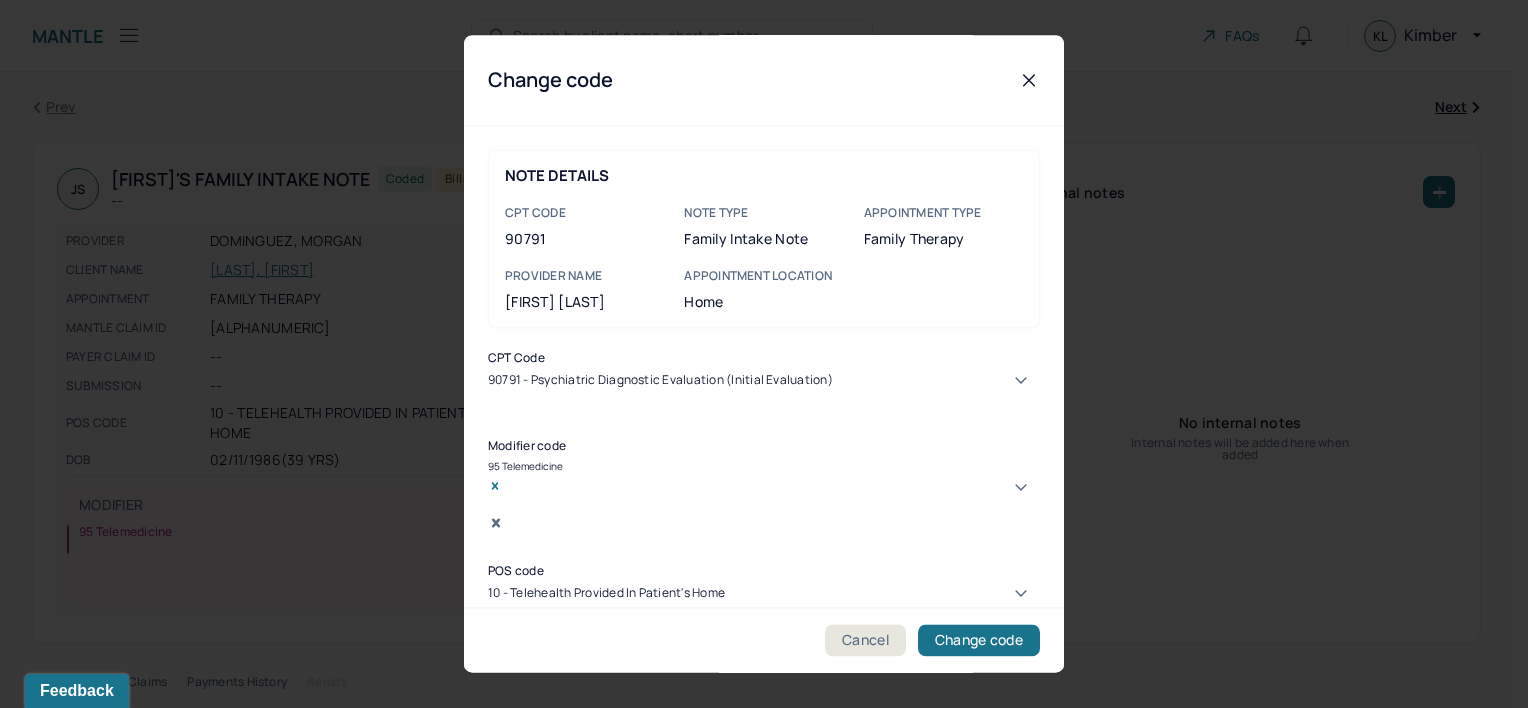 click on "90791 - Psychiatric diagnostic evaluation (Initial evaluation)" at bounding box center (764, 390) 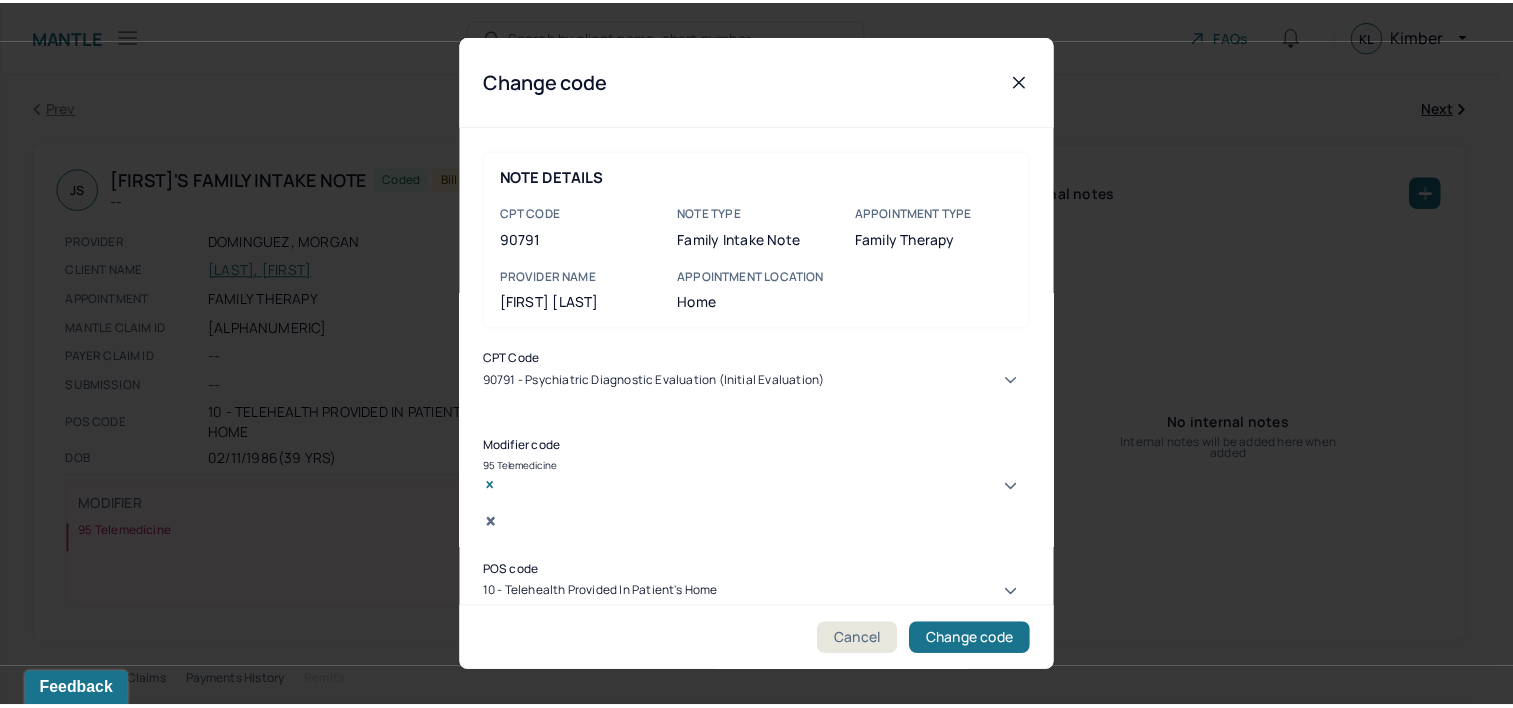 scroll, scrollTop: 92, scrollLeft: 0, axis: vertical 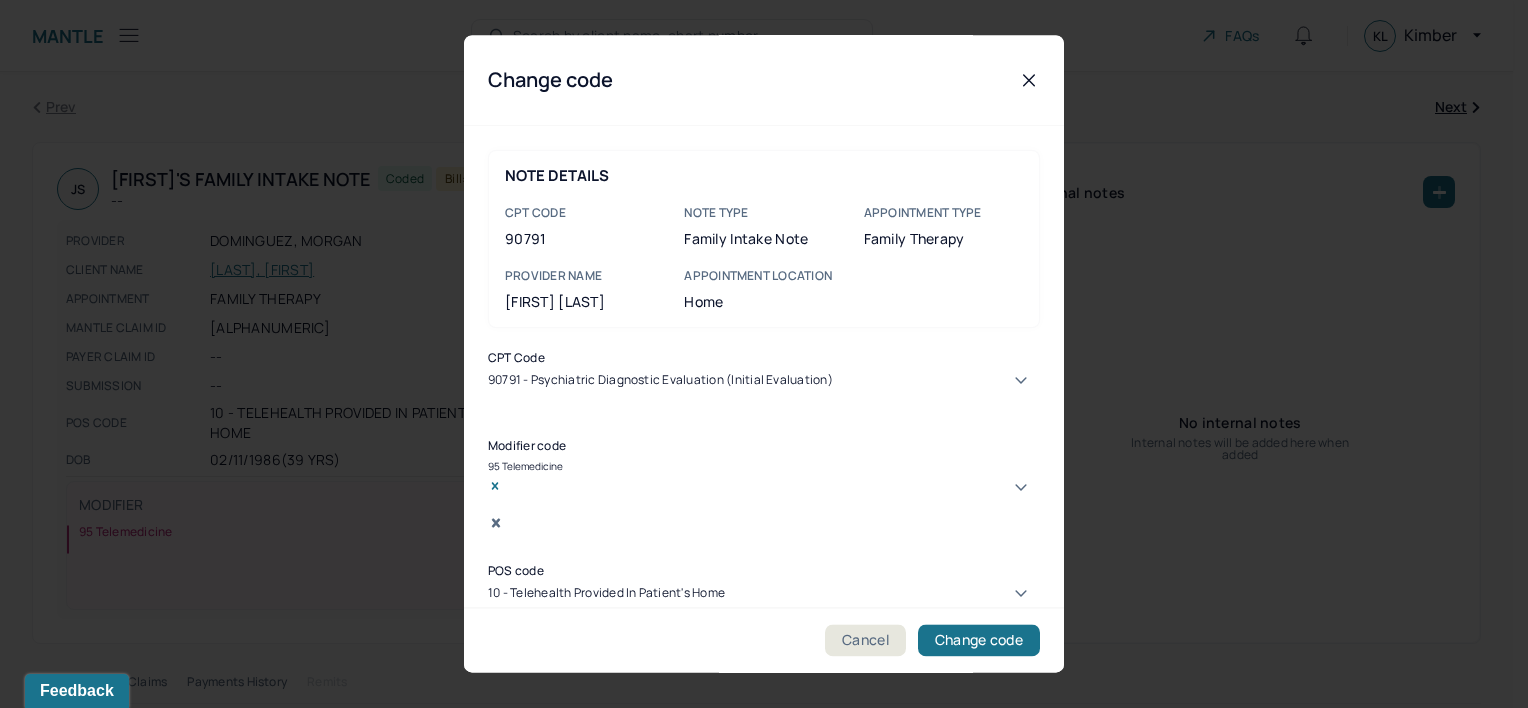 click on "90847 - Family psychotherapy with the patient present" at bounding box center (756, 17665) 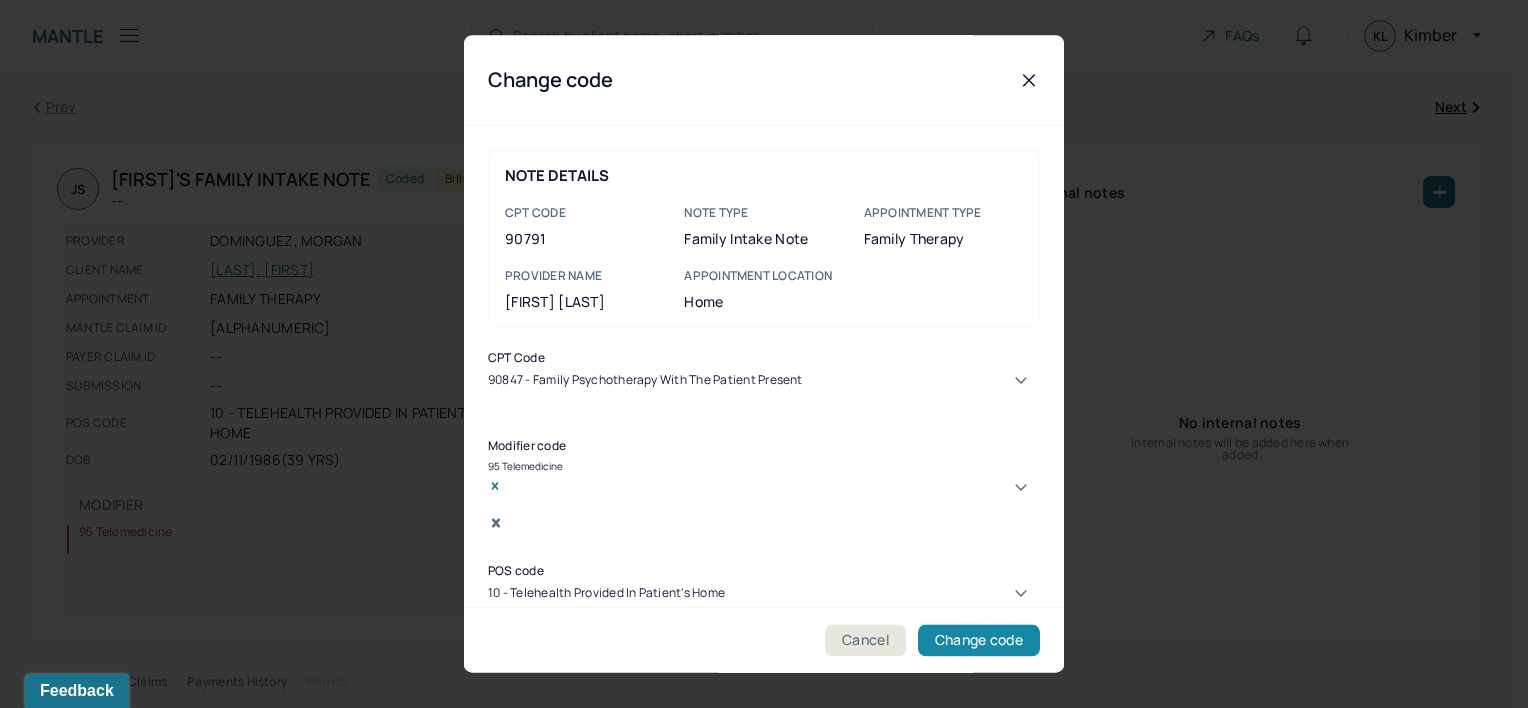 click on "Change code" at bounding box center [979, 641] 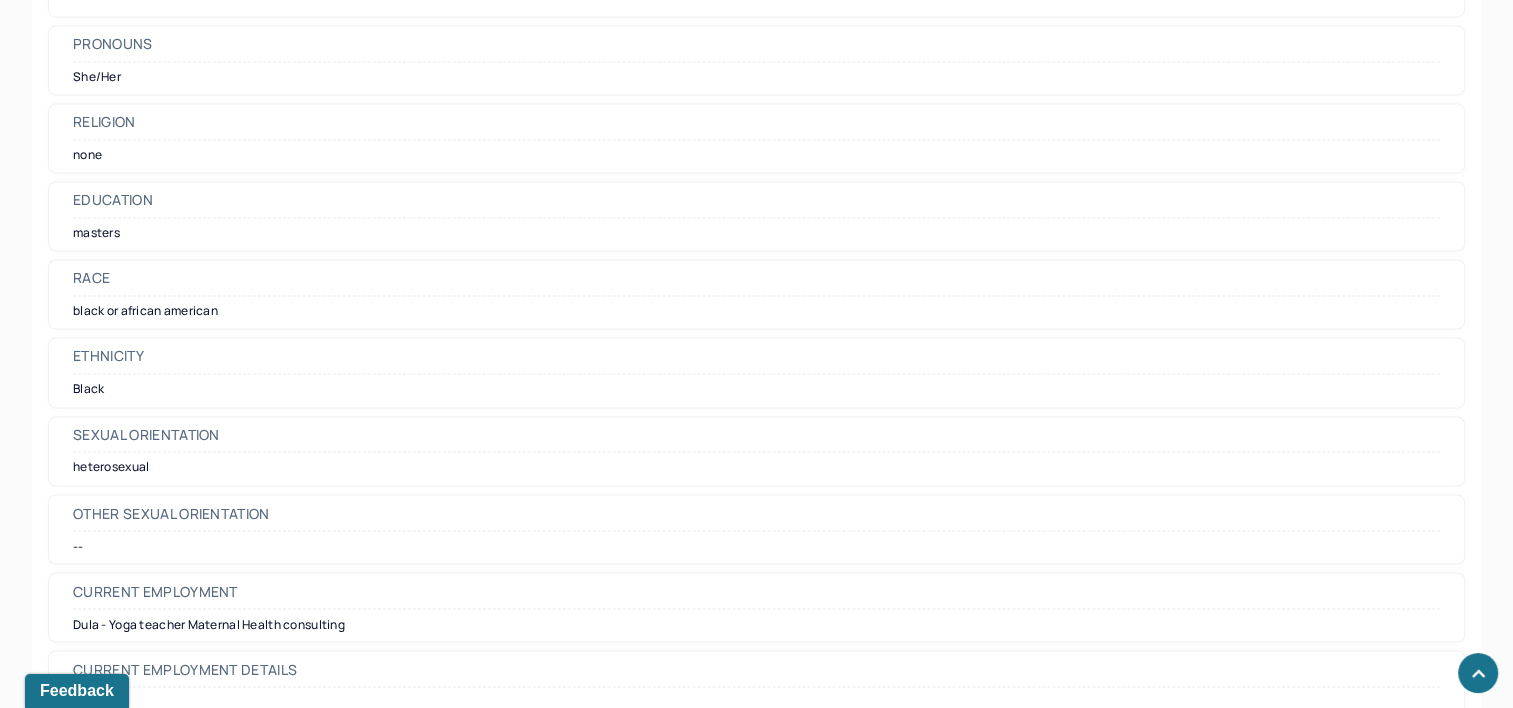 scroll, scrollTop: 3300, scrollLeft: 0, axis: vertical 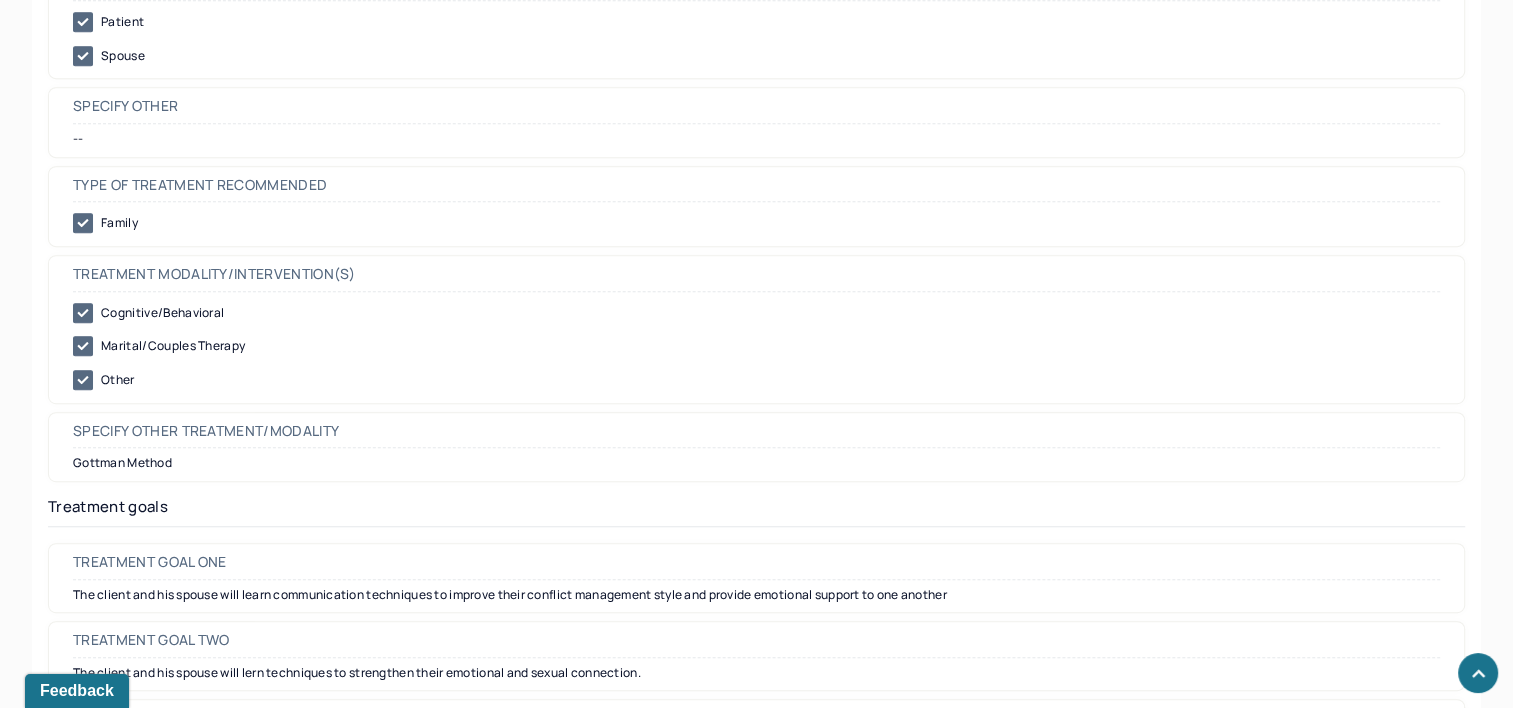 click 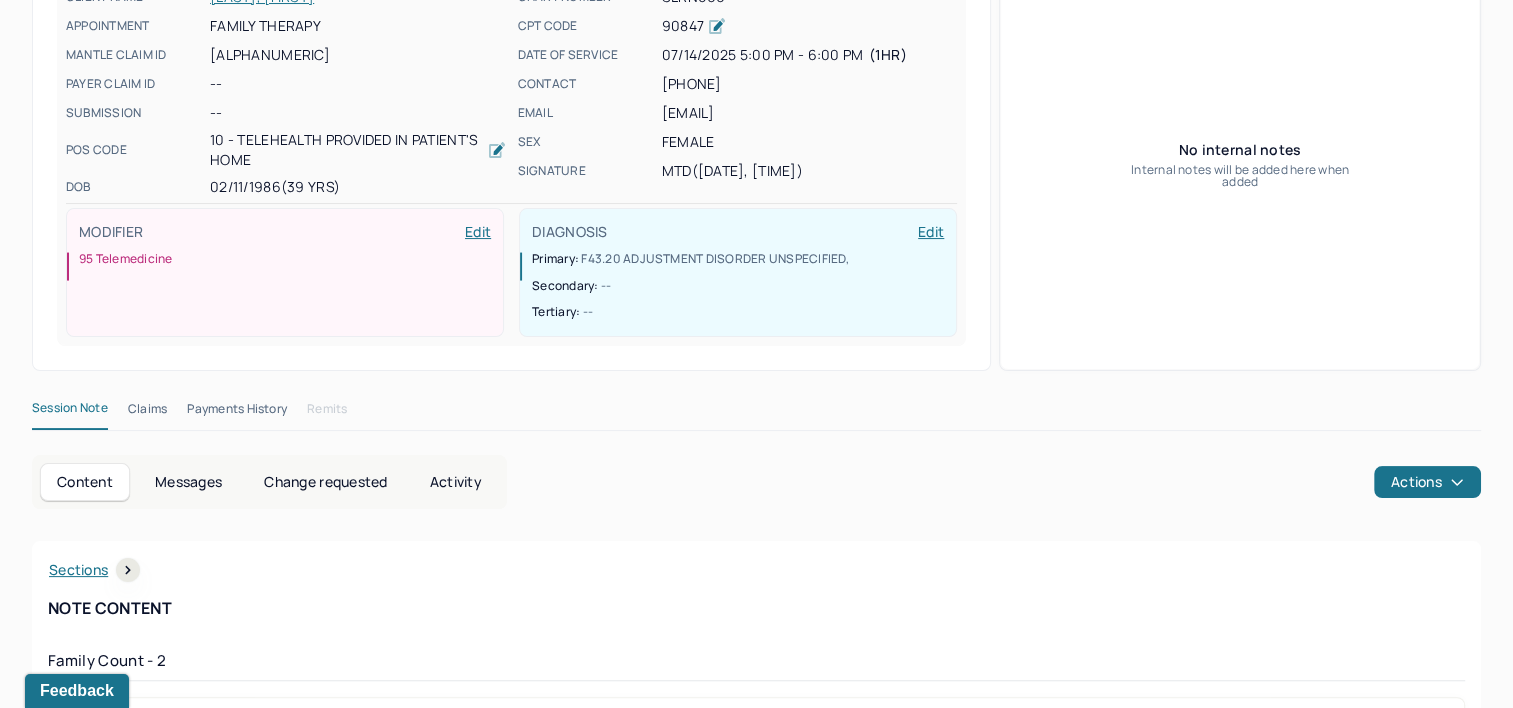 scroll, scrollTop: 300, scrollLeft: 0, axis: vertical 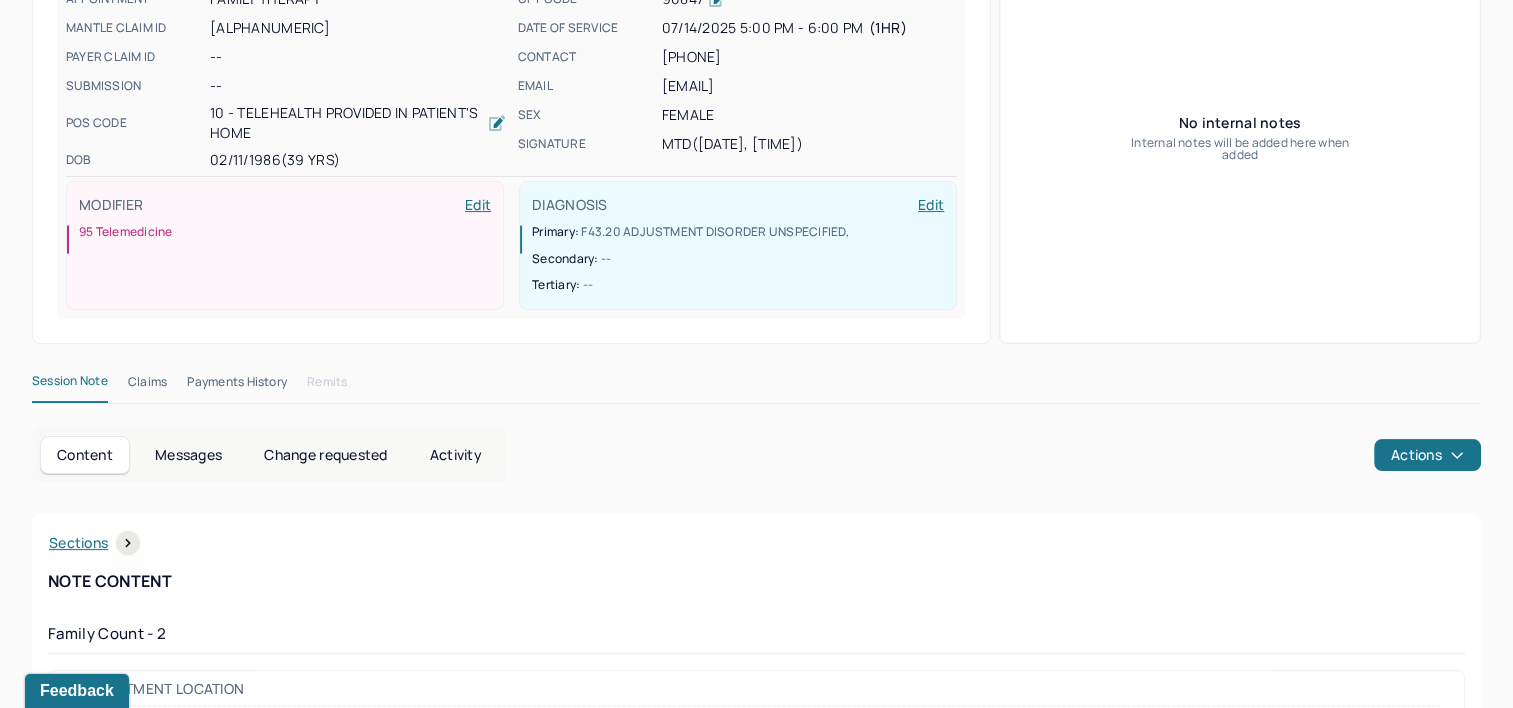 click on "Claims" at bounding box center (147, 386) 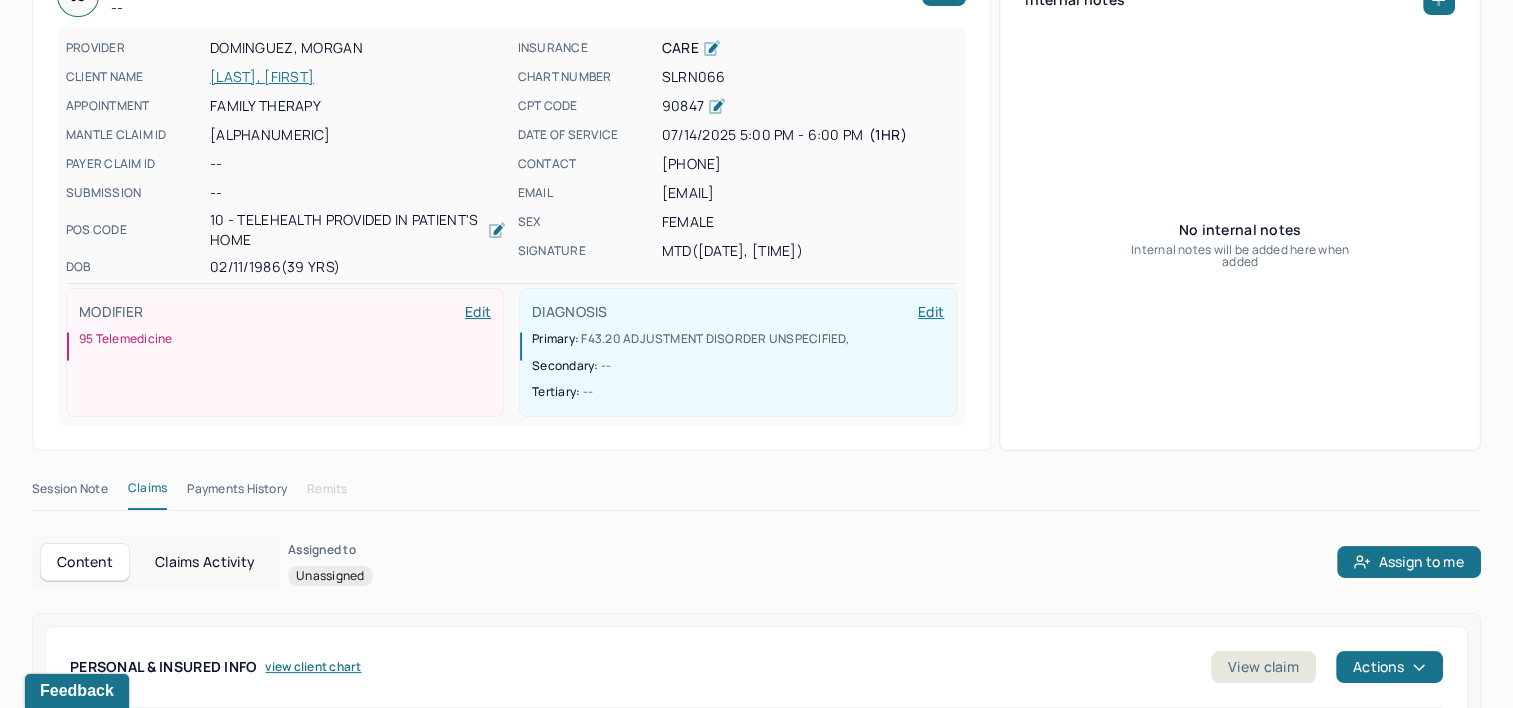 scroll, scrollTop: 200, scrollLeft: 0, axis: vertical 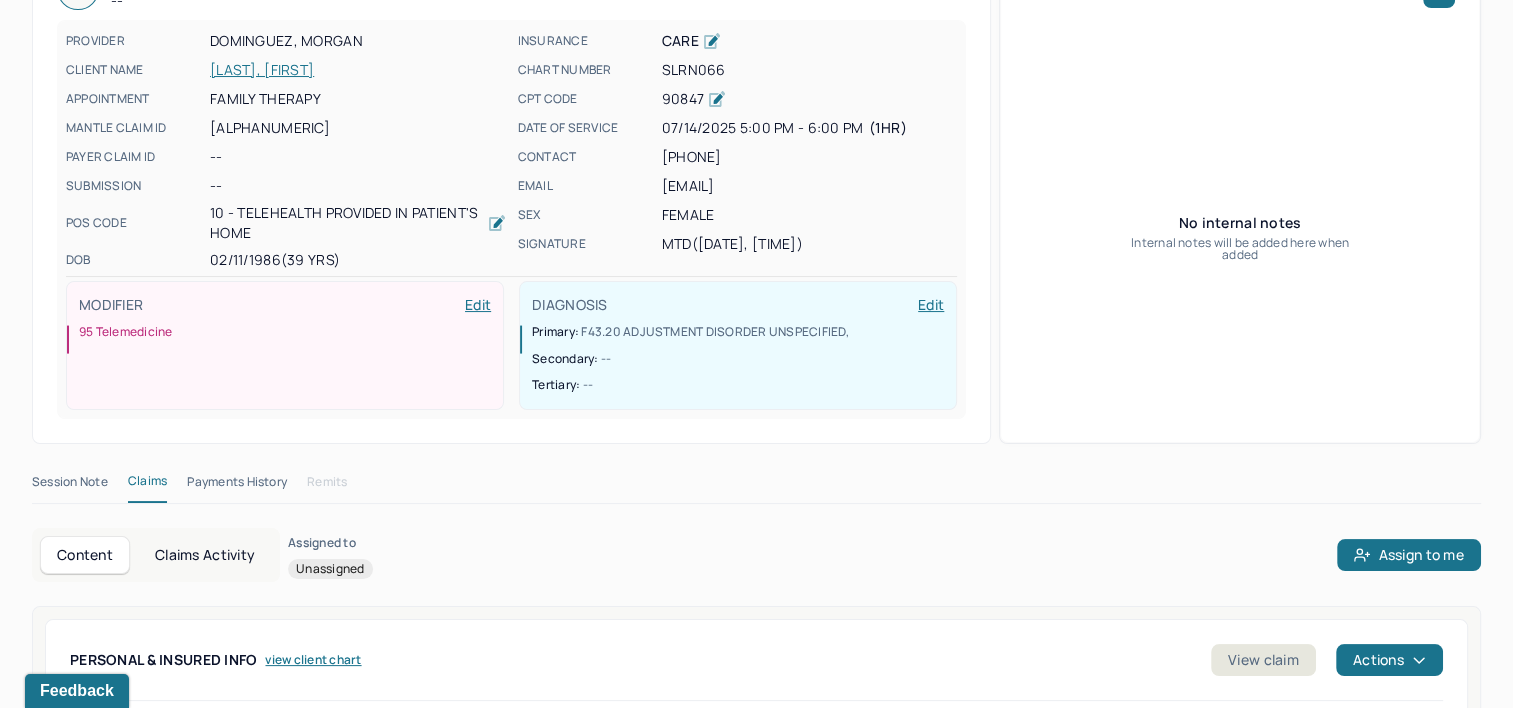 click 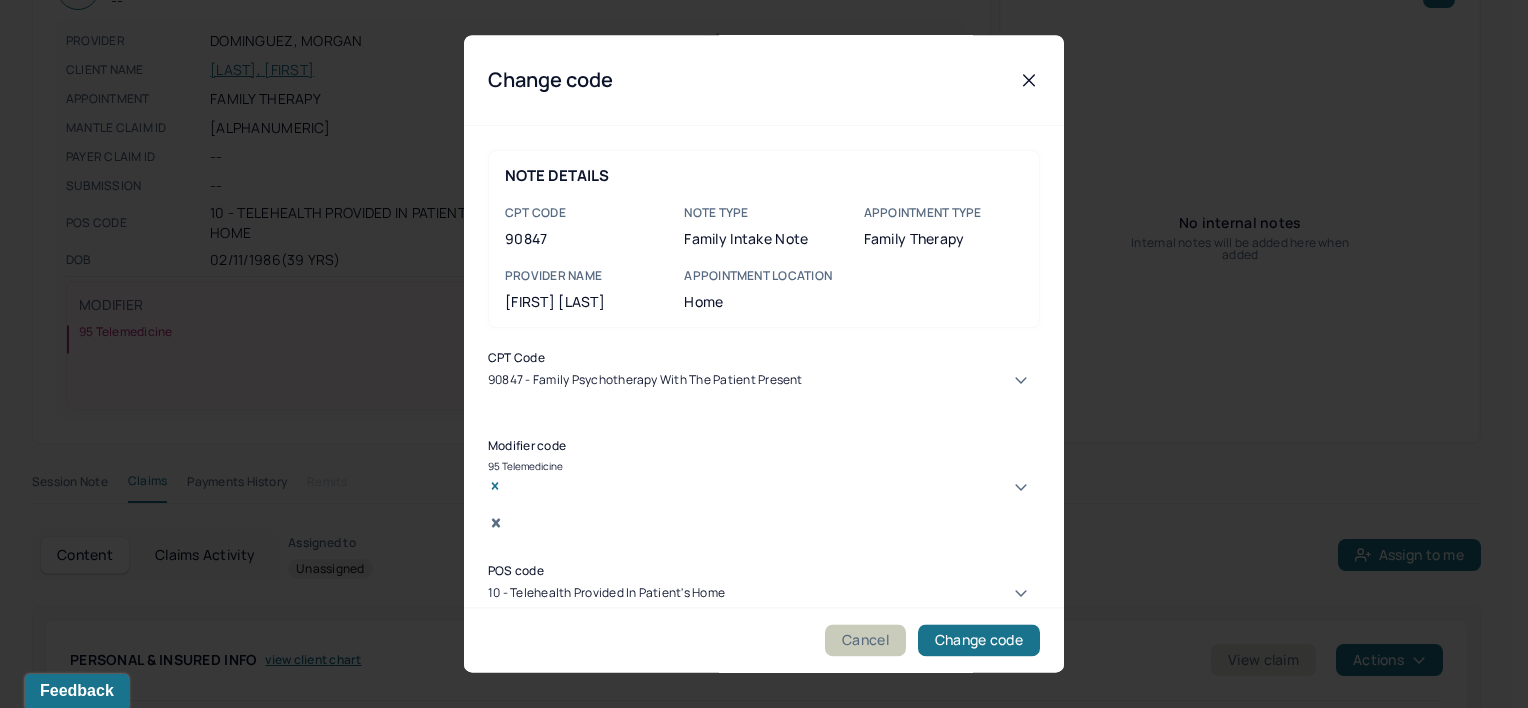 click on "Cancel" at bounding box center [865, 641] 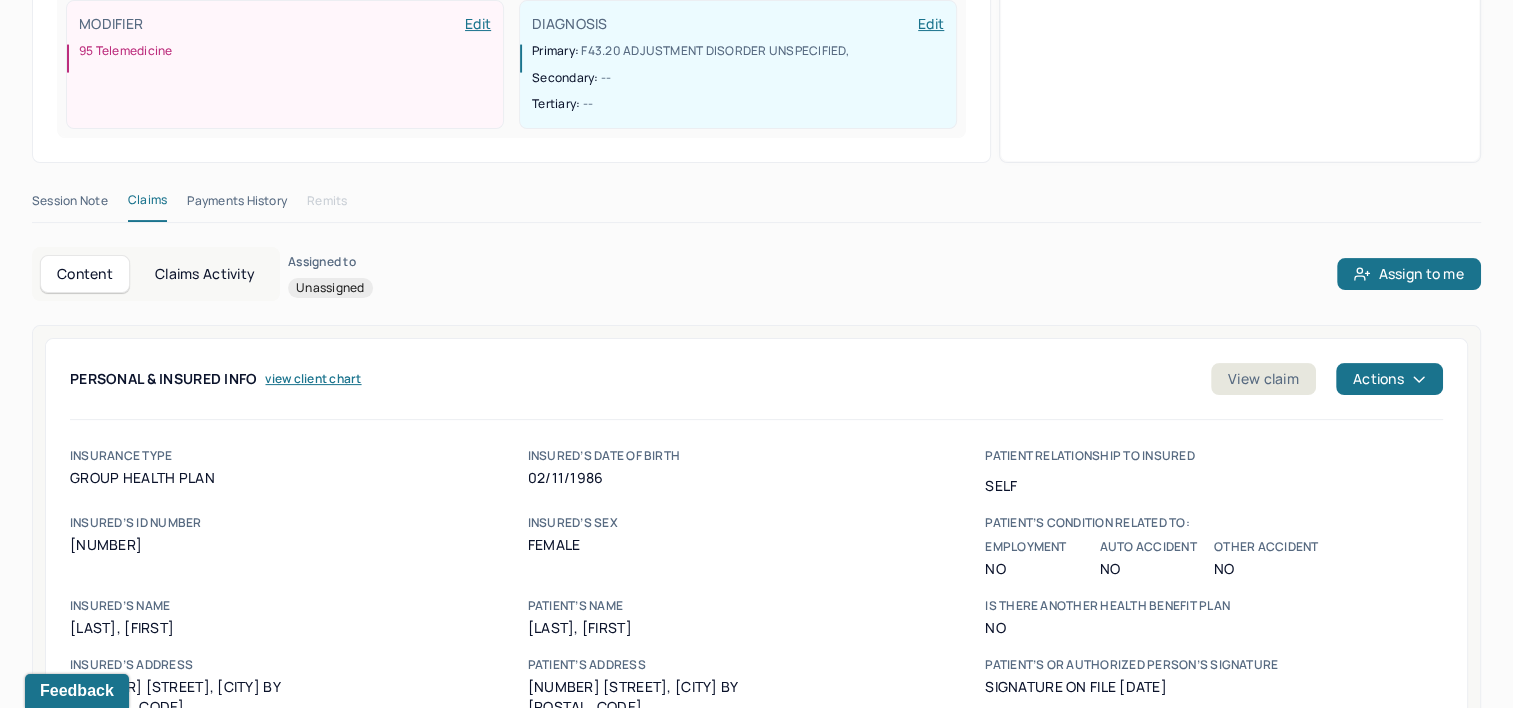 scroll, scrollTop: 500, scrollLeft: 0, axis: vertical 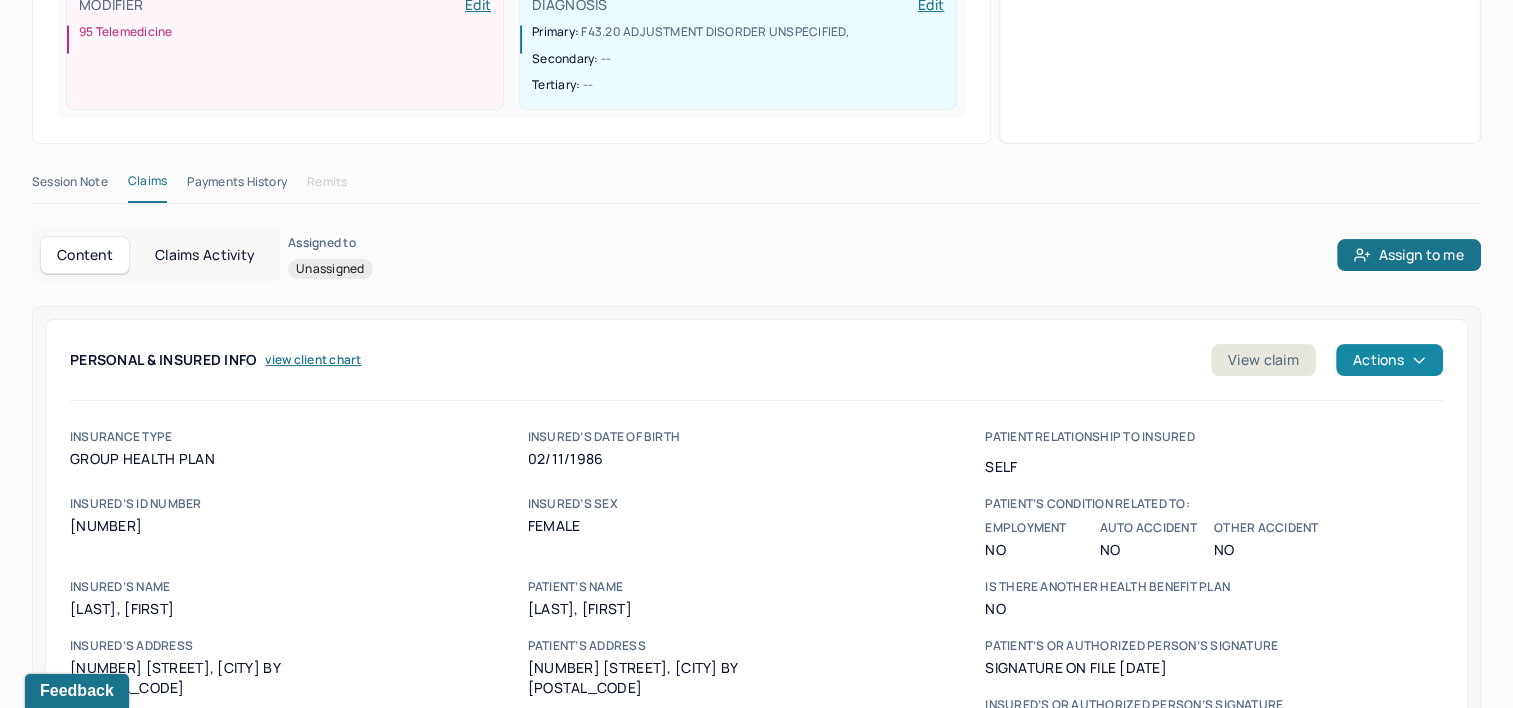 click on "Actions" at bounding box center (1389, 360) 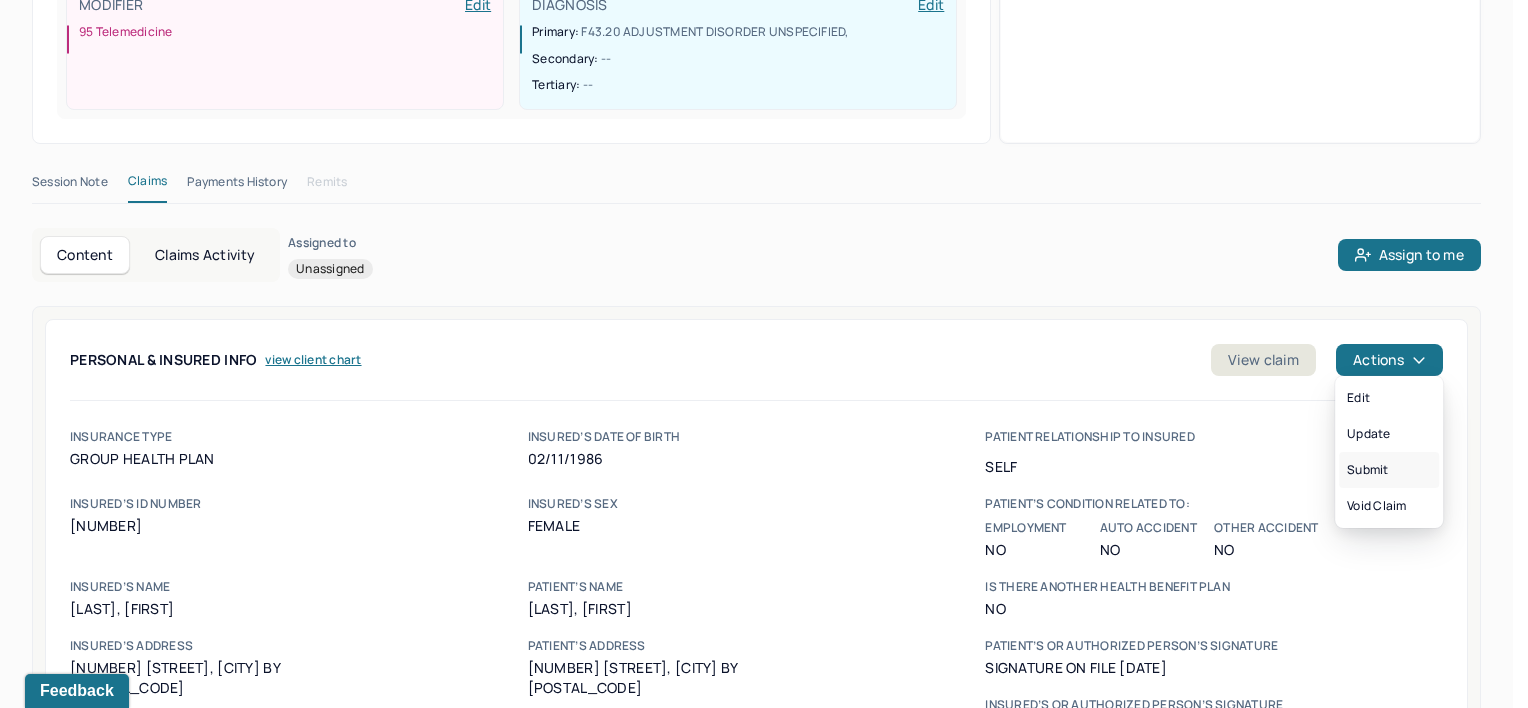 click on "Submit" at bounding box center [1389, 470] 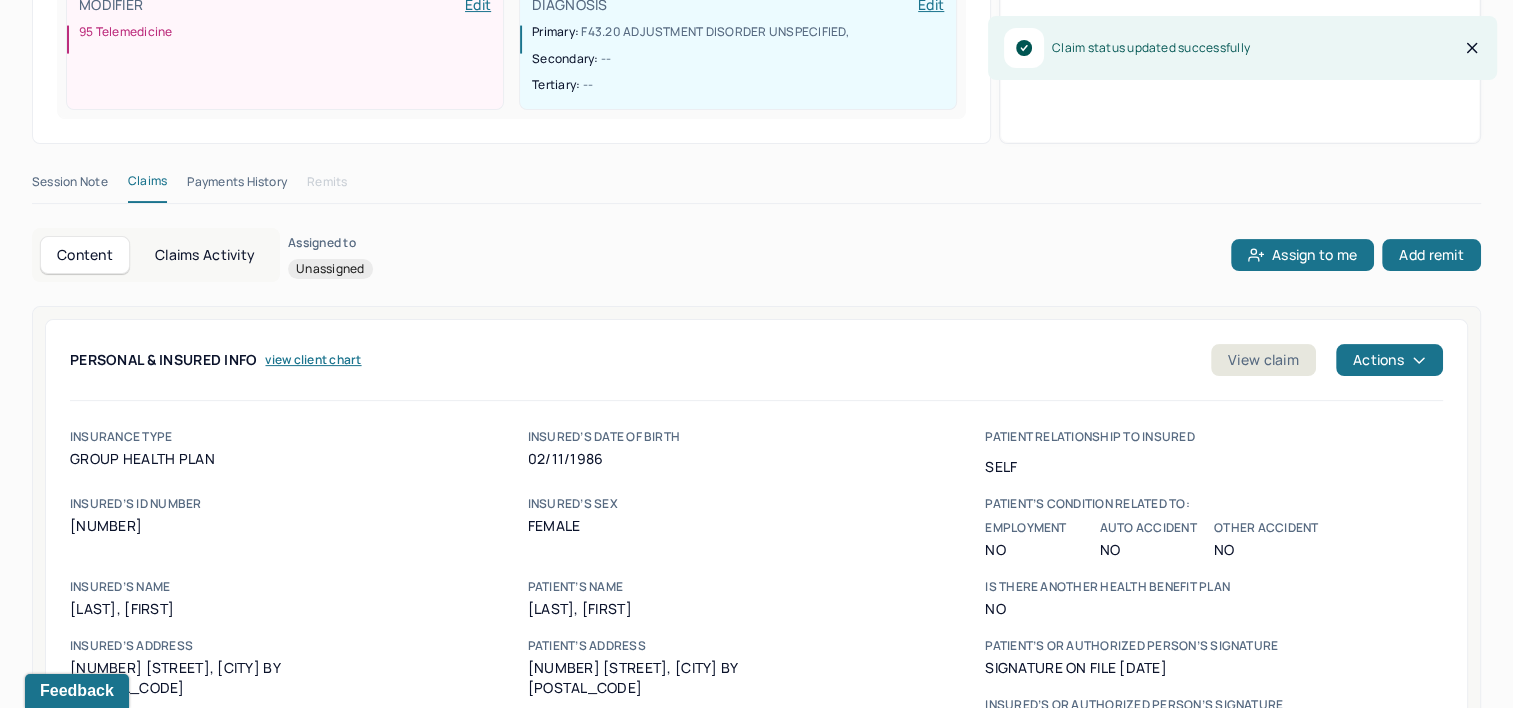 type 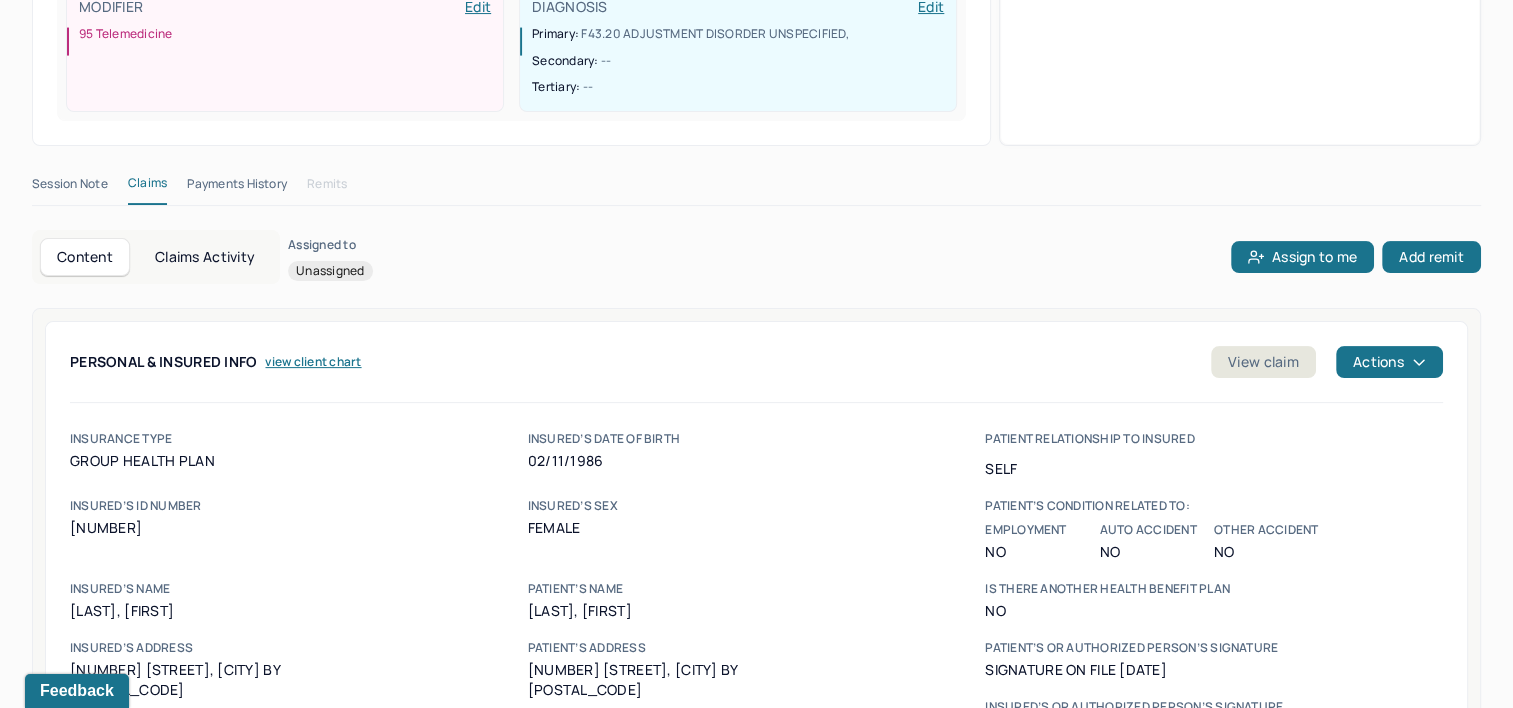 scroll, scrollTop: 0, scrollLeft: 0, axis: both 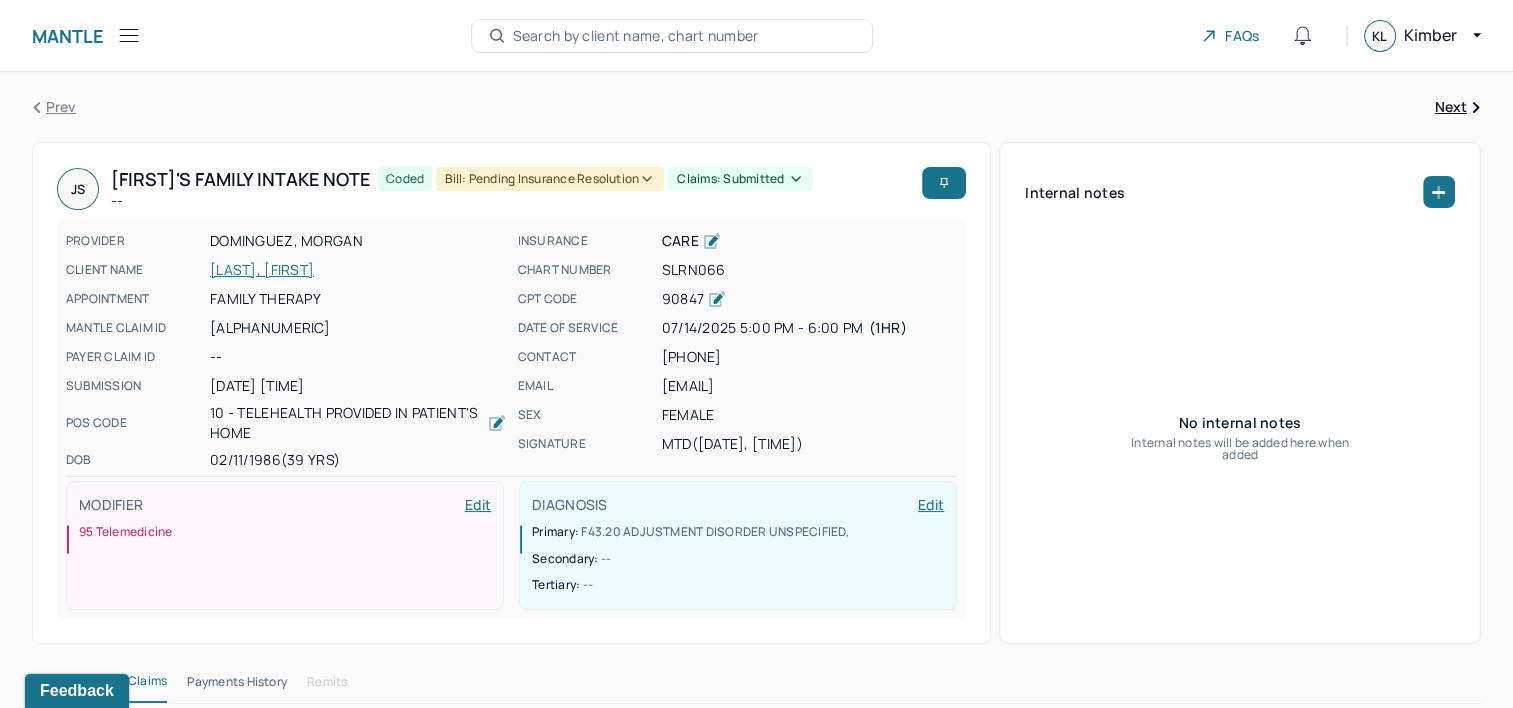 click on "Search by client name, chart number" at bounding box center (636, 36) 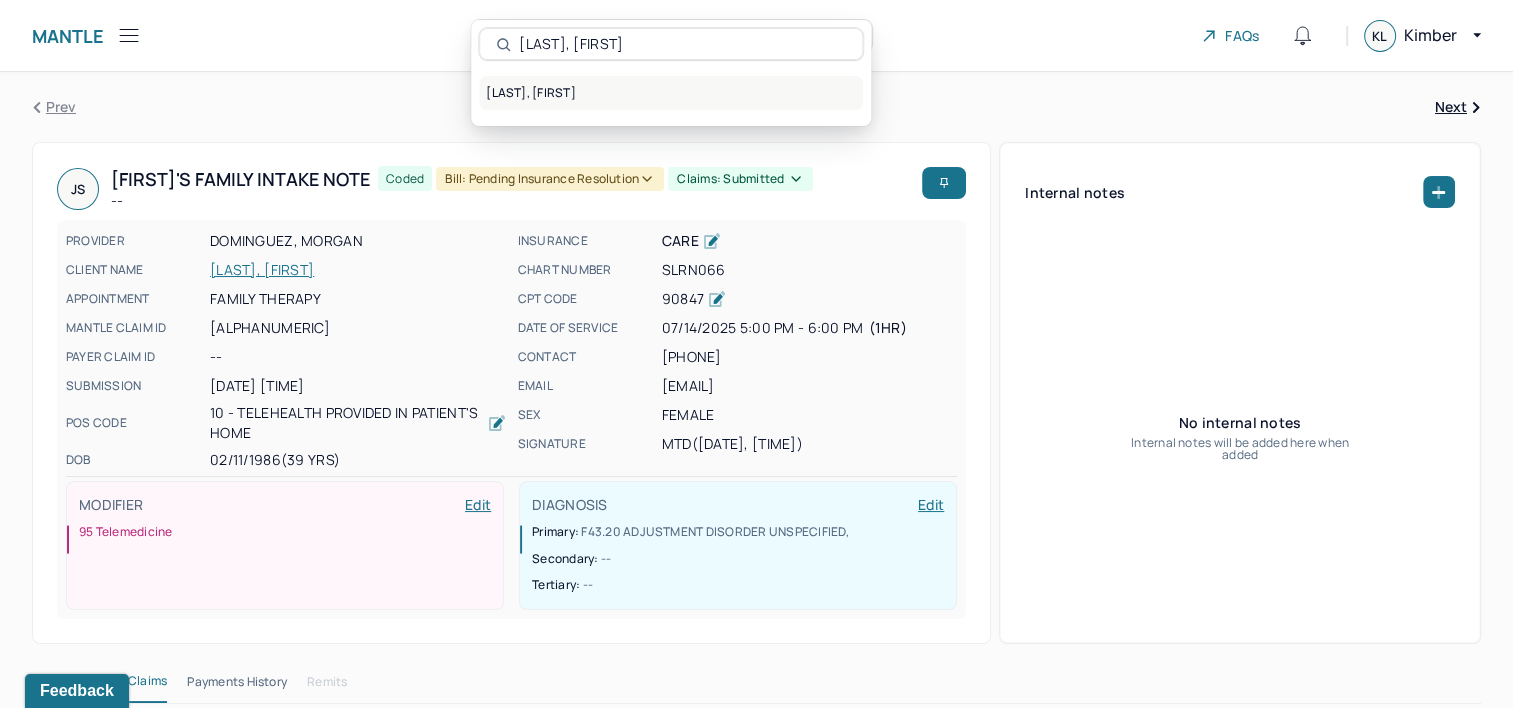 type on "[LAST], [FIRST]" 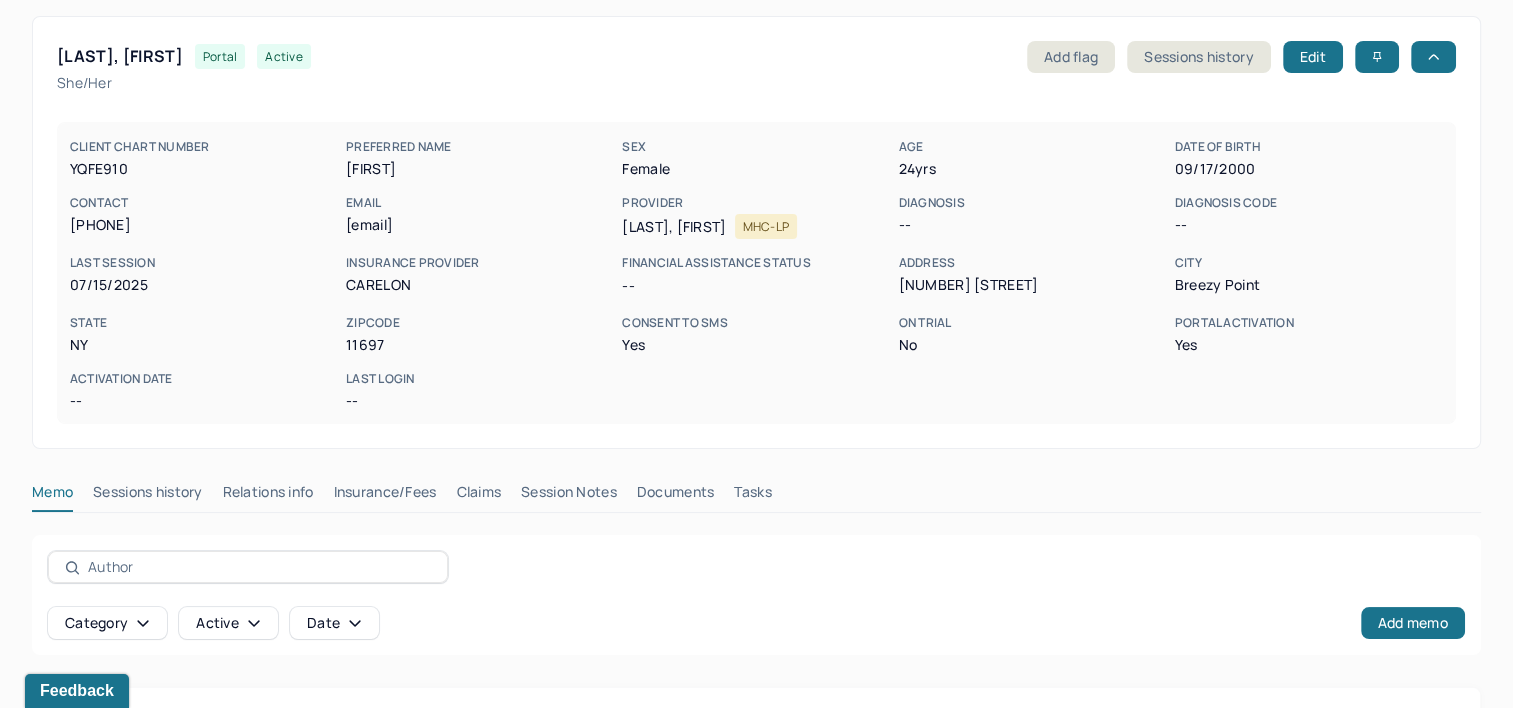 scroll, scrollTop: 200, scrollLeft: 0, axis: vertical 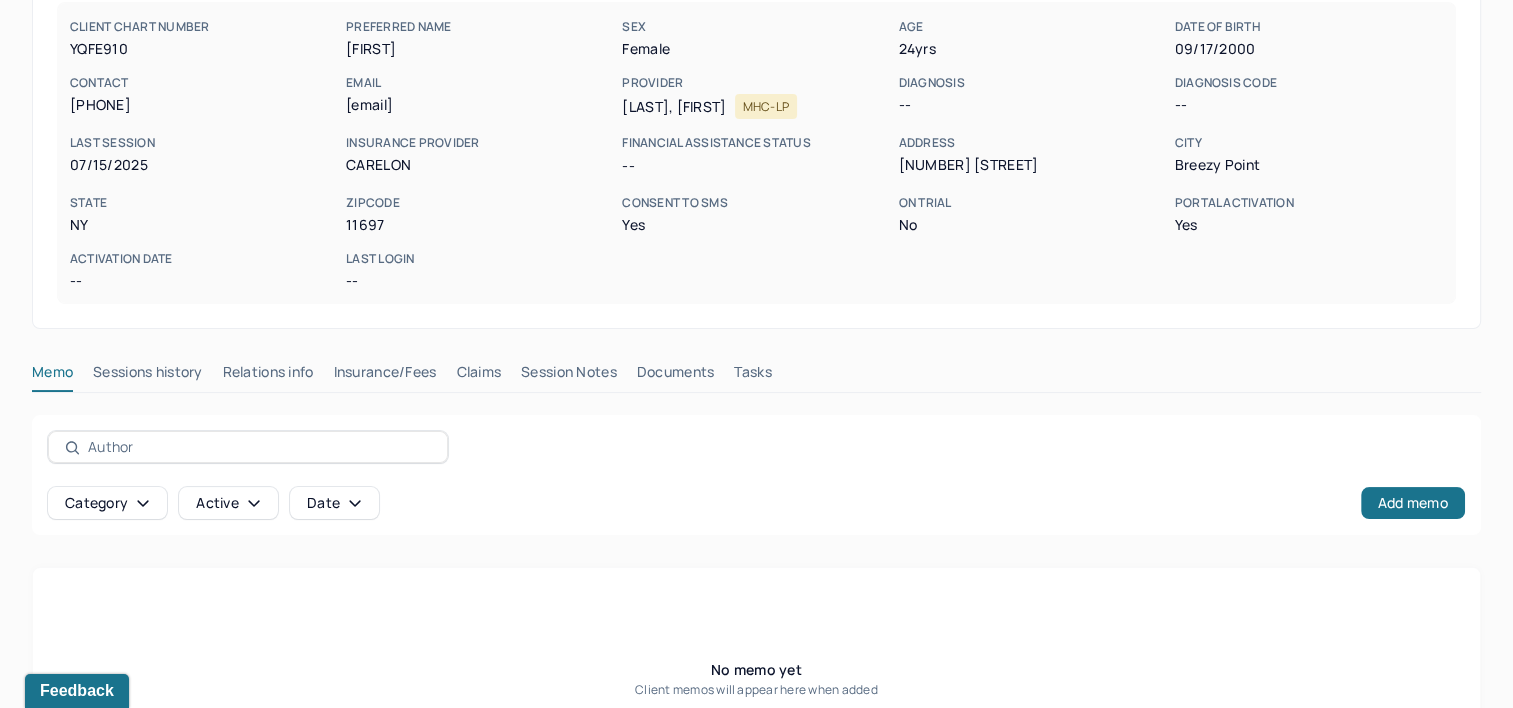 click on "Claims" at bounding box center (478, 376) 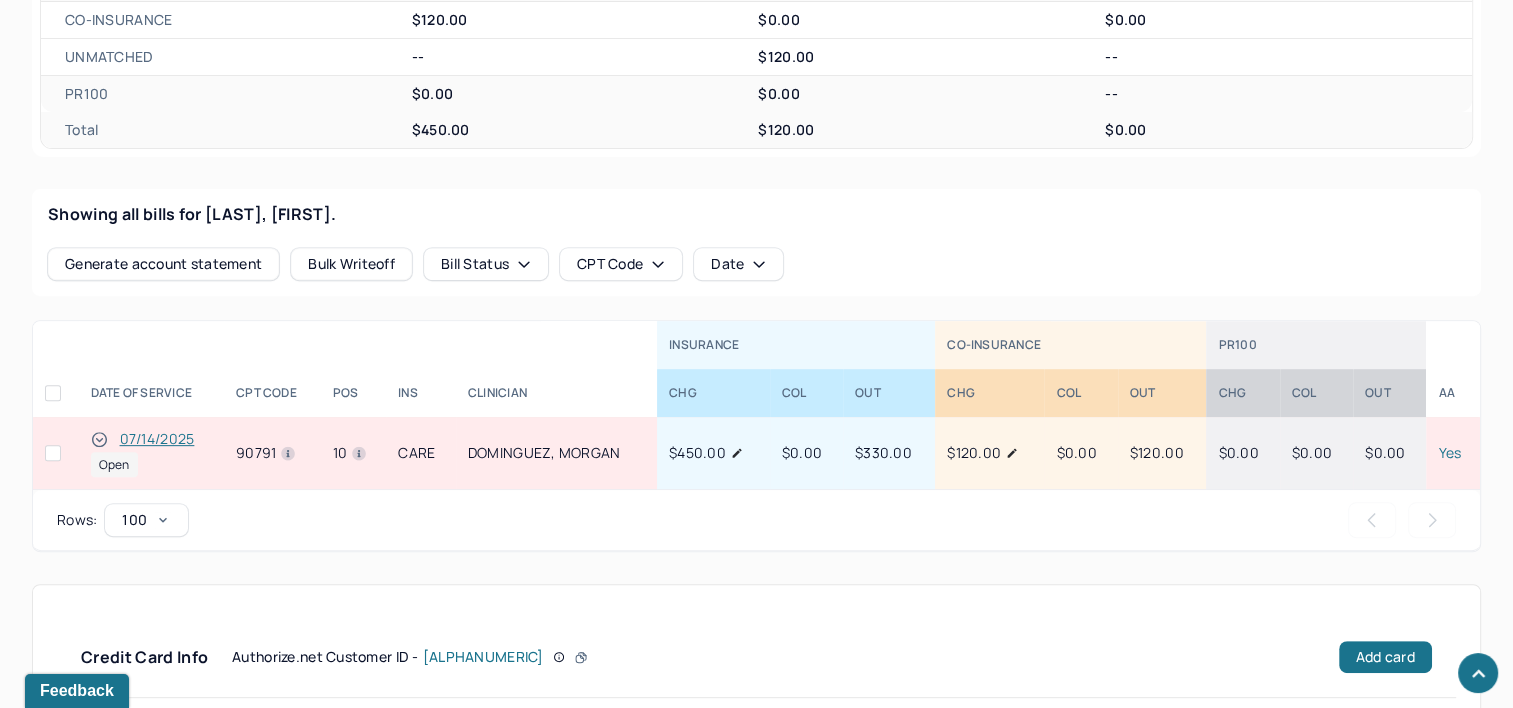 scroll, scrollTop: 741, scrollLeft: 0, axis: vertical 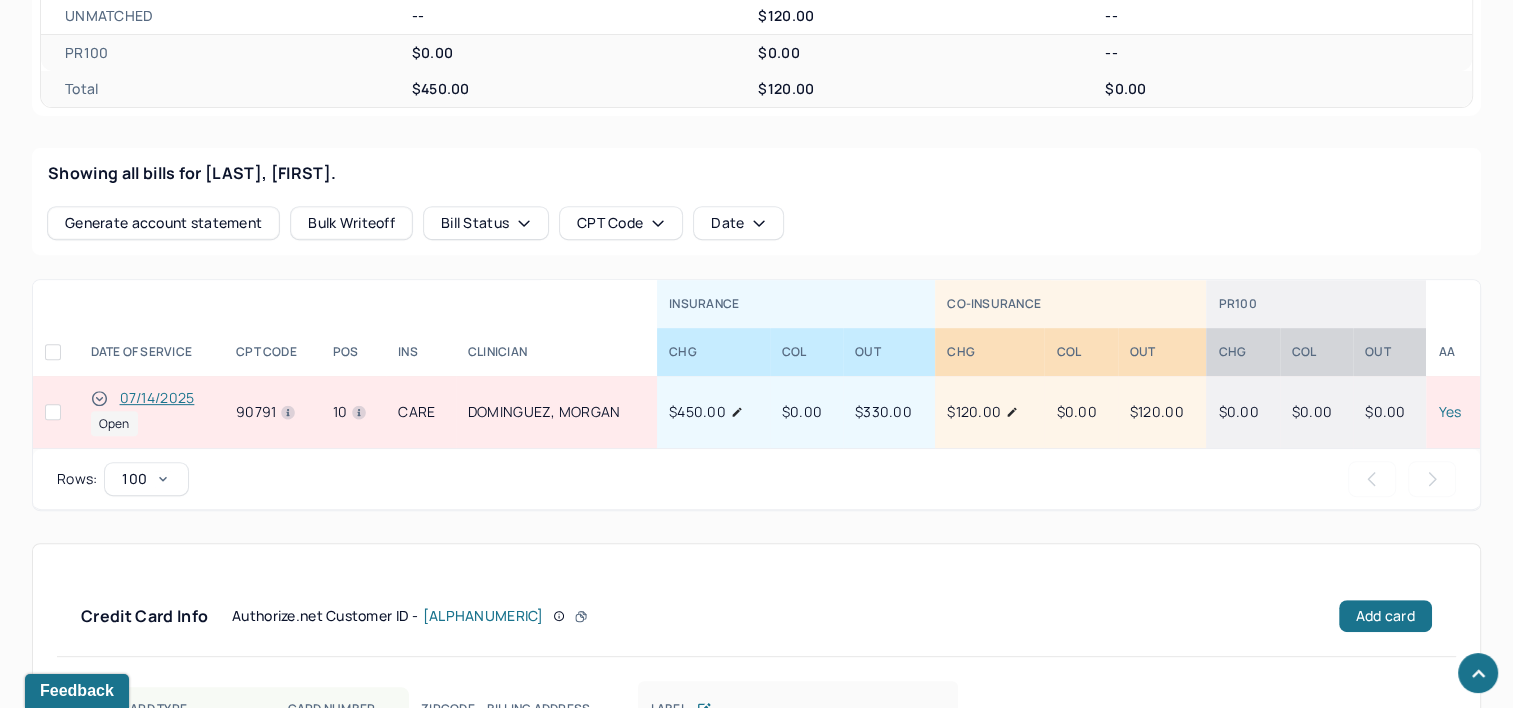 type 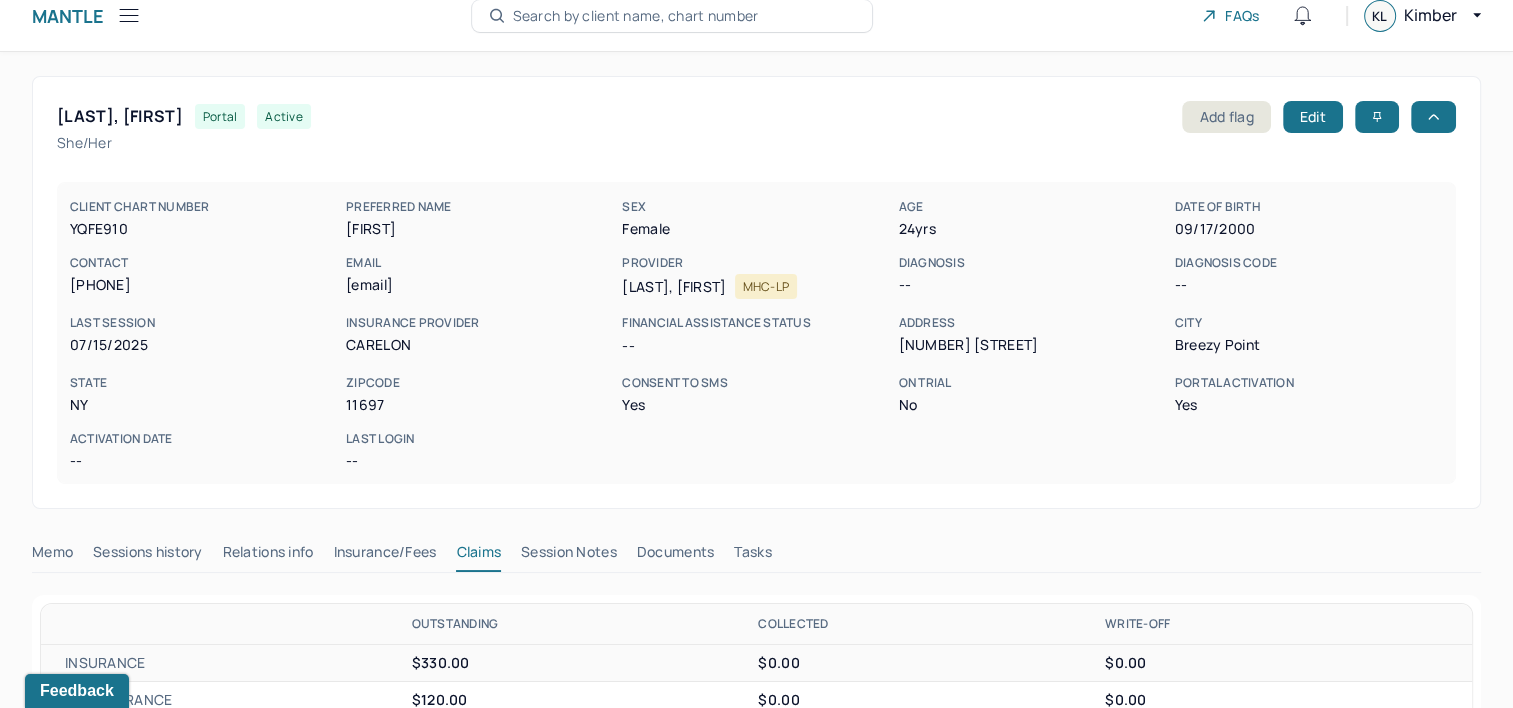 scroll, scrollTop: 0, scrollLeft: 0, axis: both 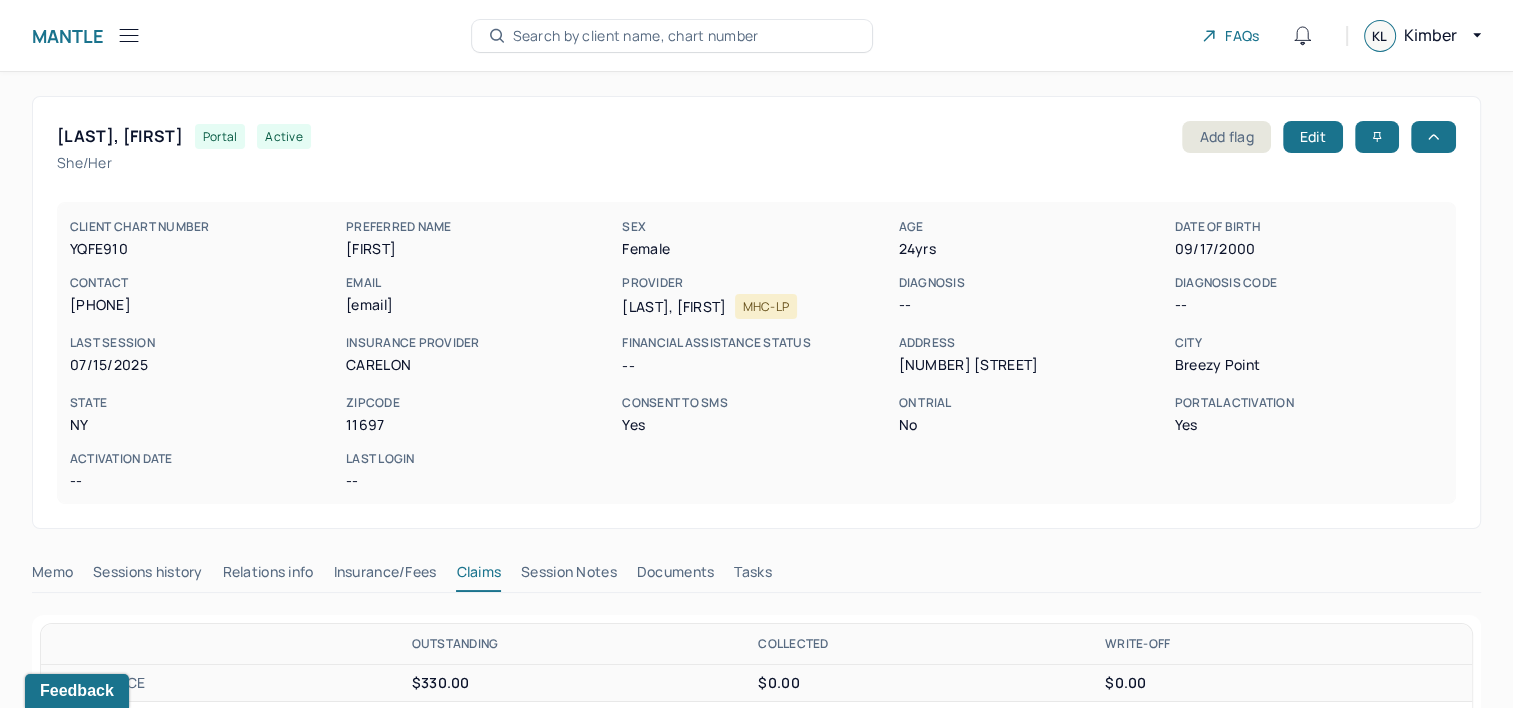 click on "Search by client name, chart number" at bounding box center [636, 36] 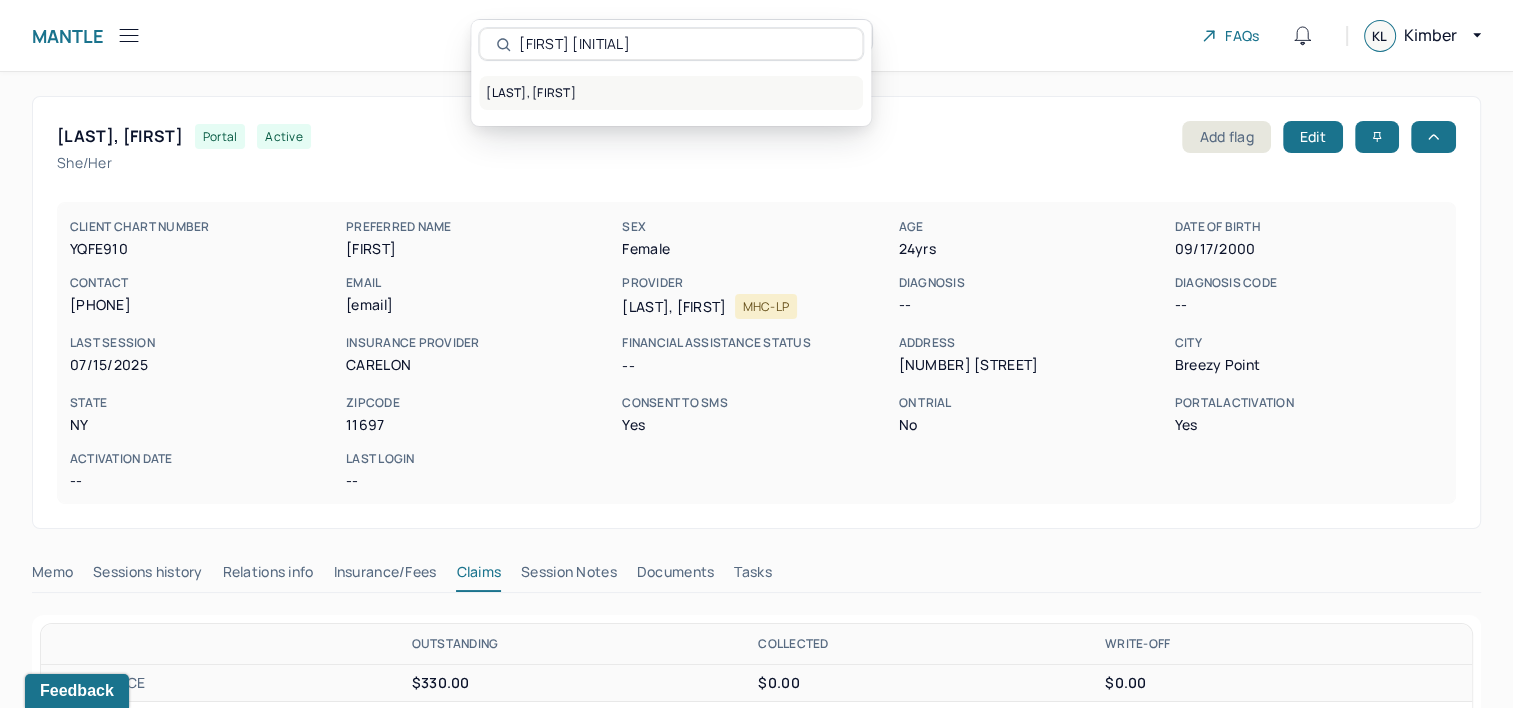 type on "[FIRST] [INITIAL]" 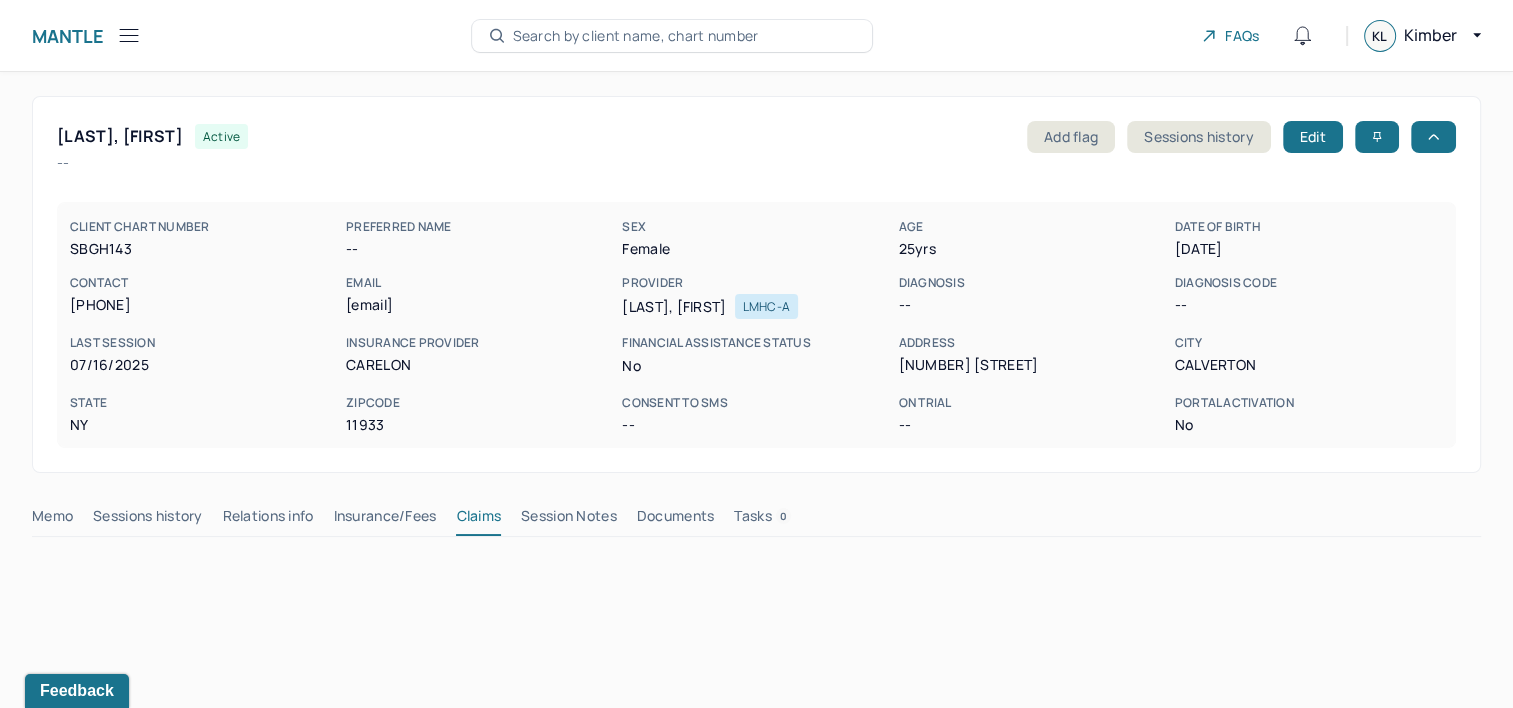 click on "Insurance/Fees" at bounding box center (385, 520) 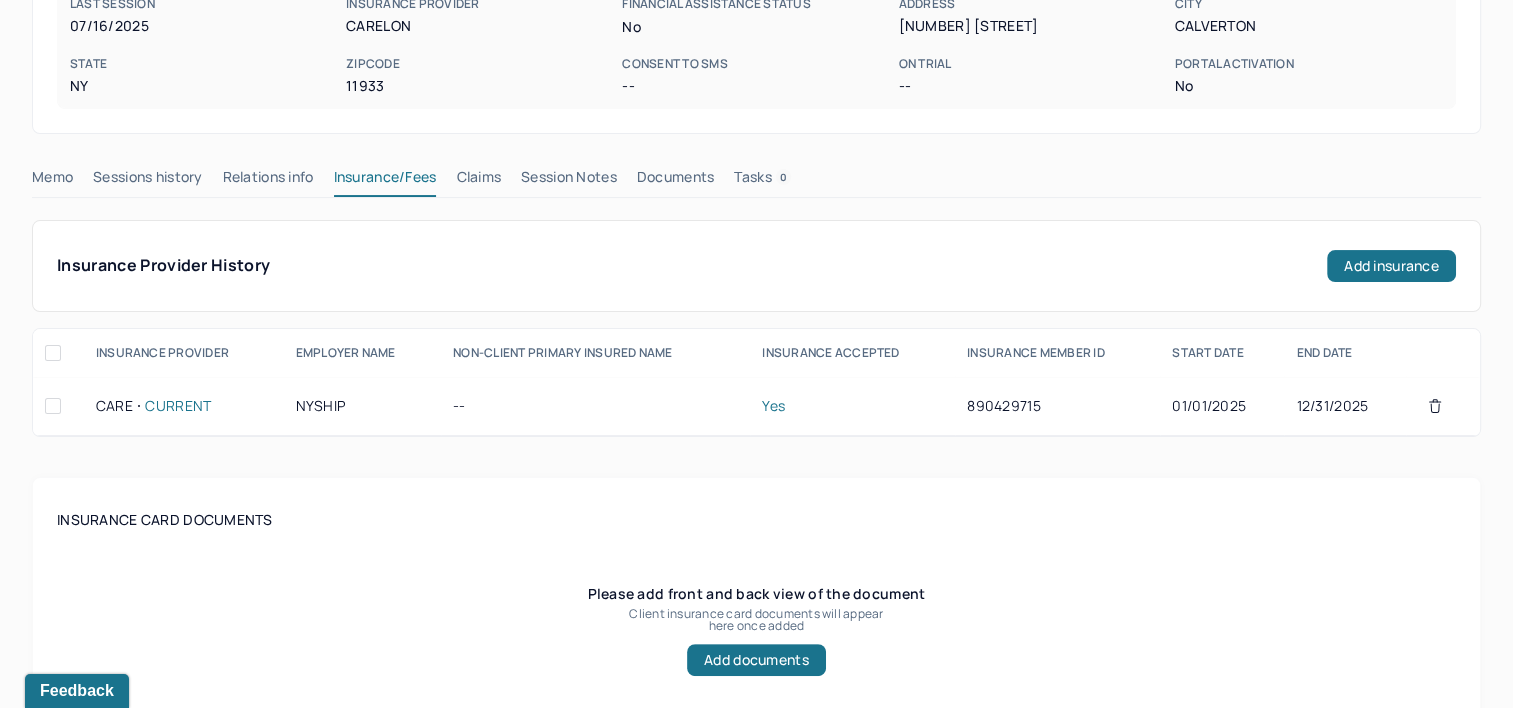 scroll, scrollTop: 400, scrollLeft: 0, axis: vertical 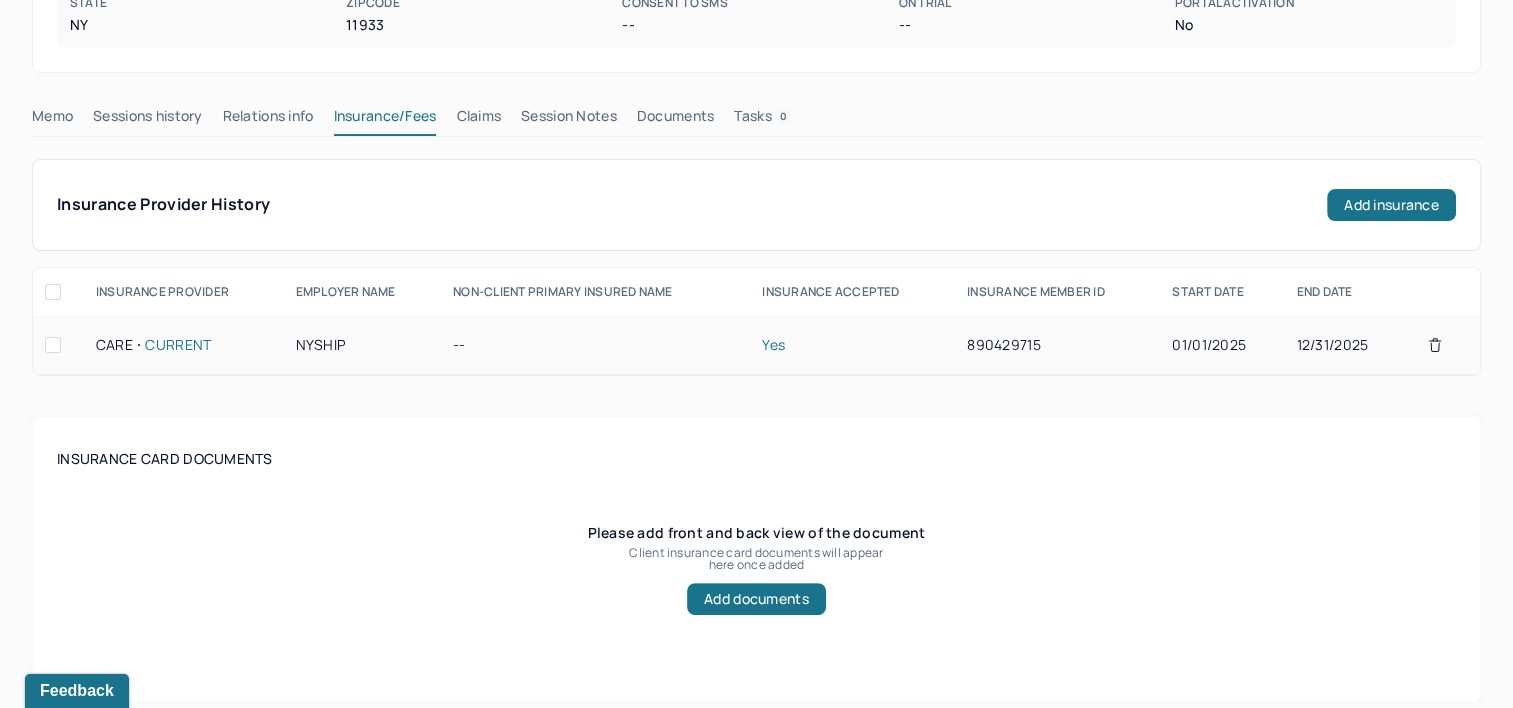 click on "890429715" at bounding box center (1057, 345) 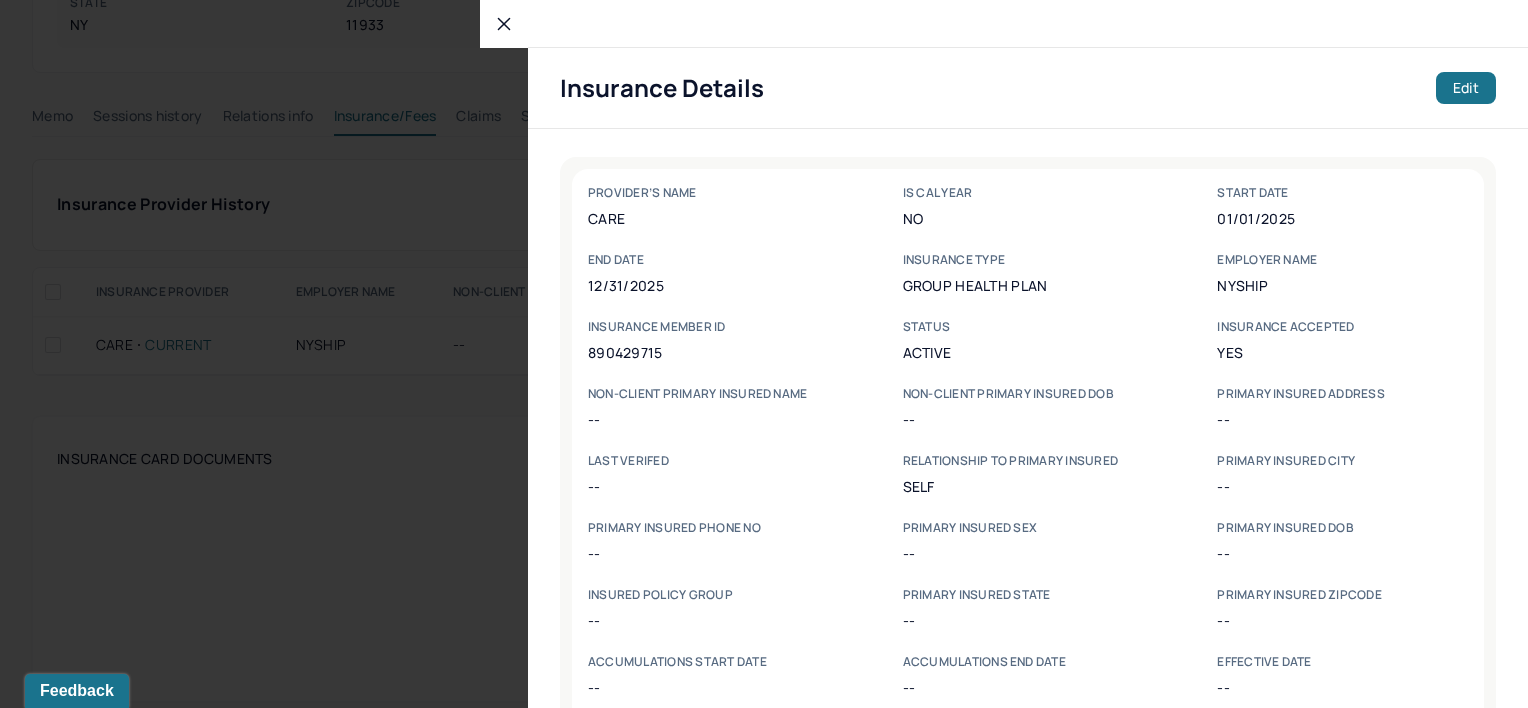 click on "INSURANCE MEMBER ID [NUMBER]" at bounding box center [713, 340] 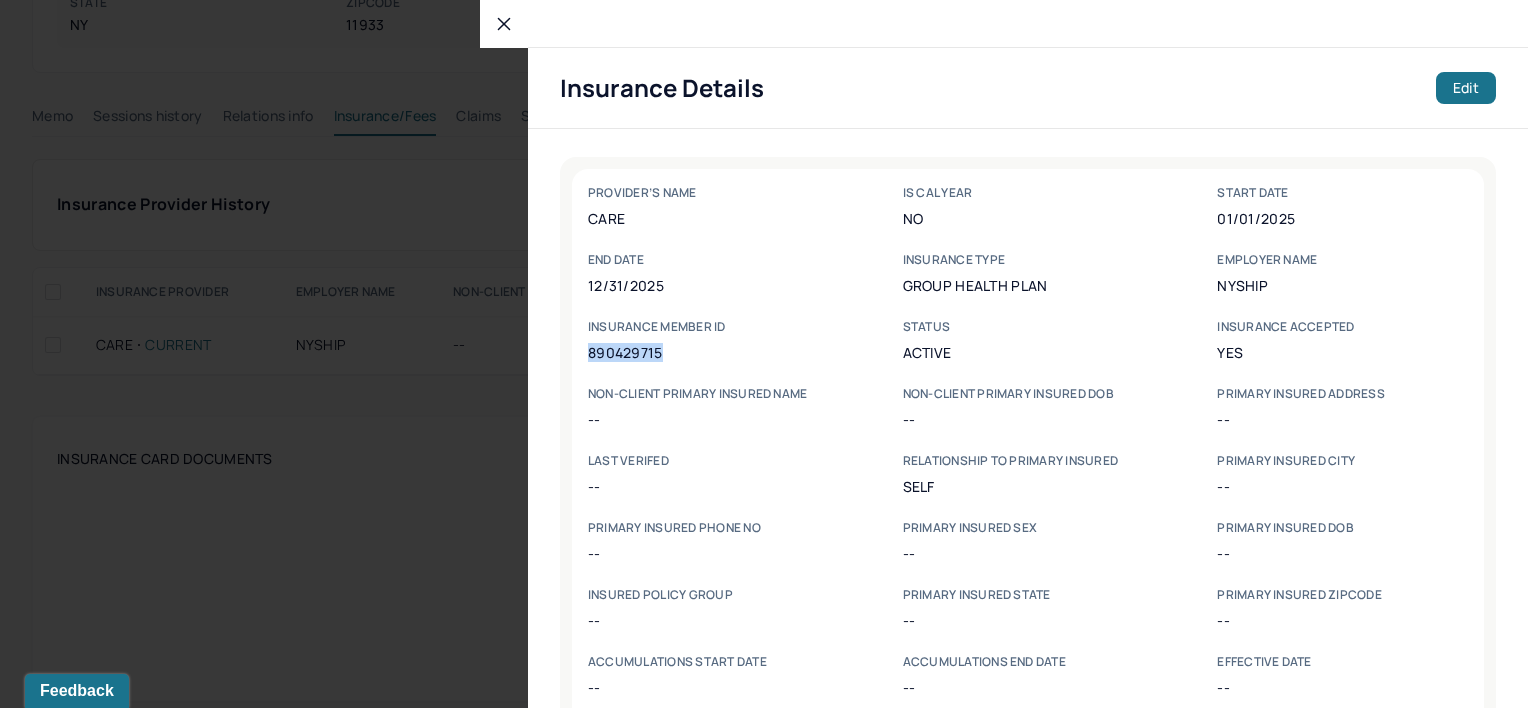 click on "890429715" at bounding box center (713, 352) 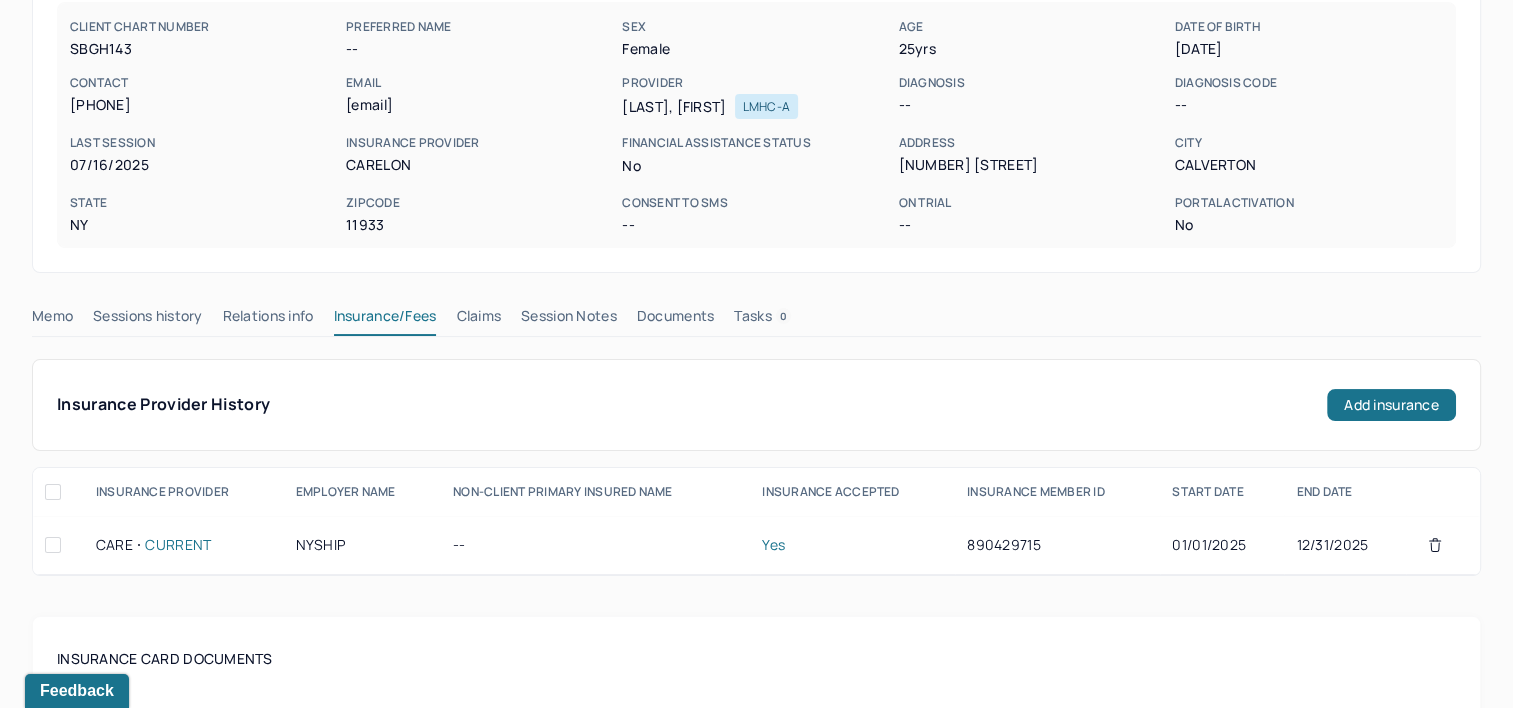 scroll, scrollTop: 0, scrollLeft: 0, axis: both 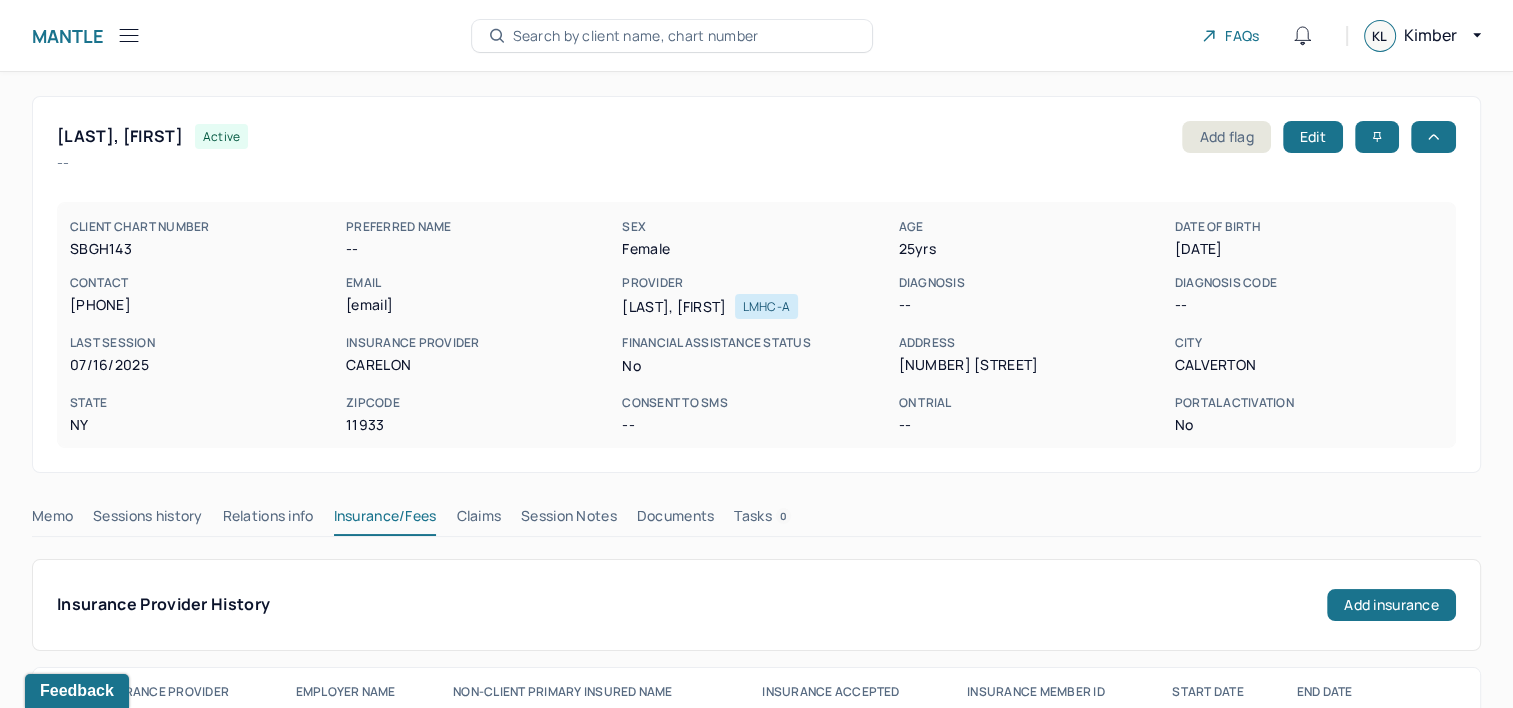 click on "SBGH143" at bounding box center [204, 249] 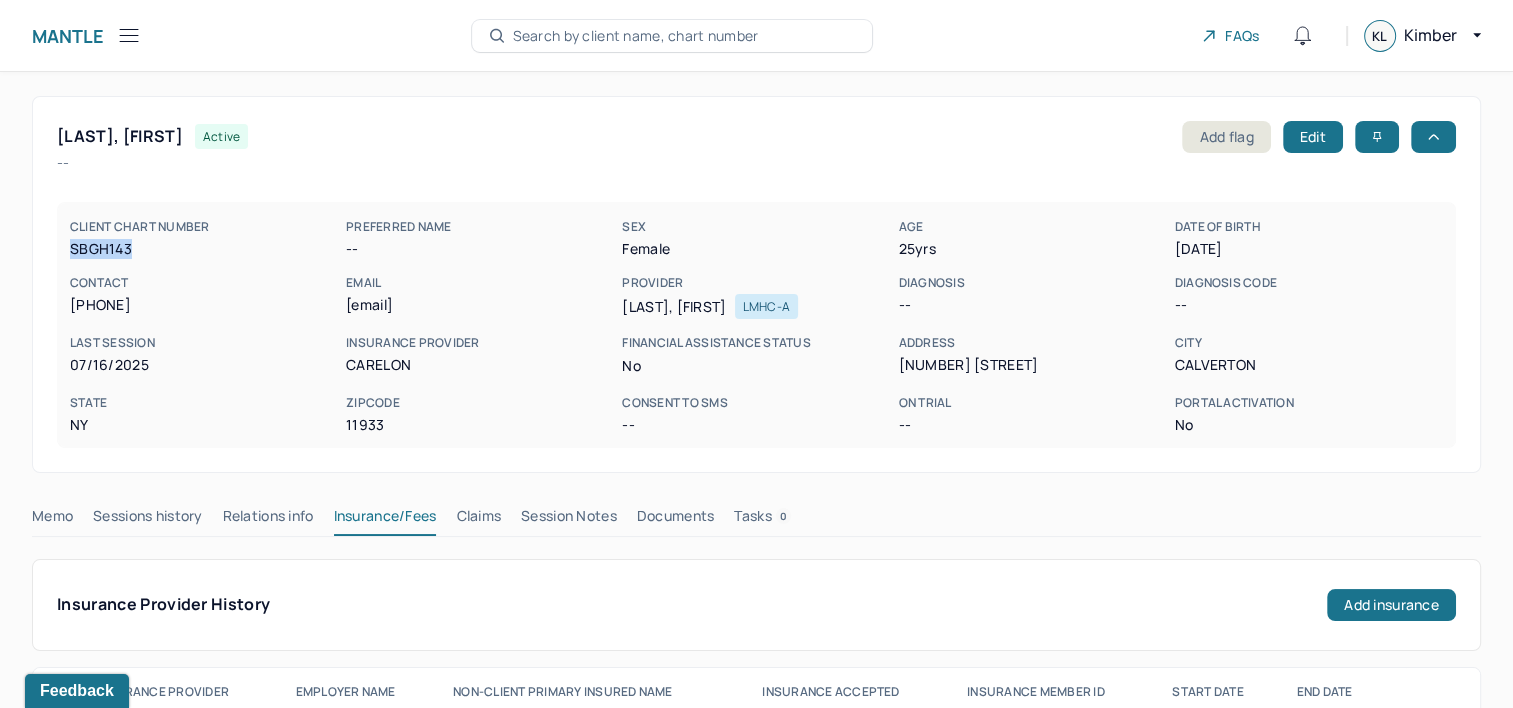 click on "SBGH143" at bounding box center [204, 249] 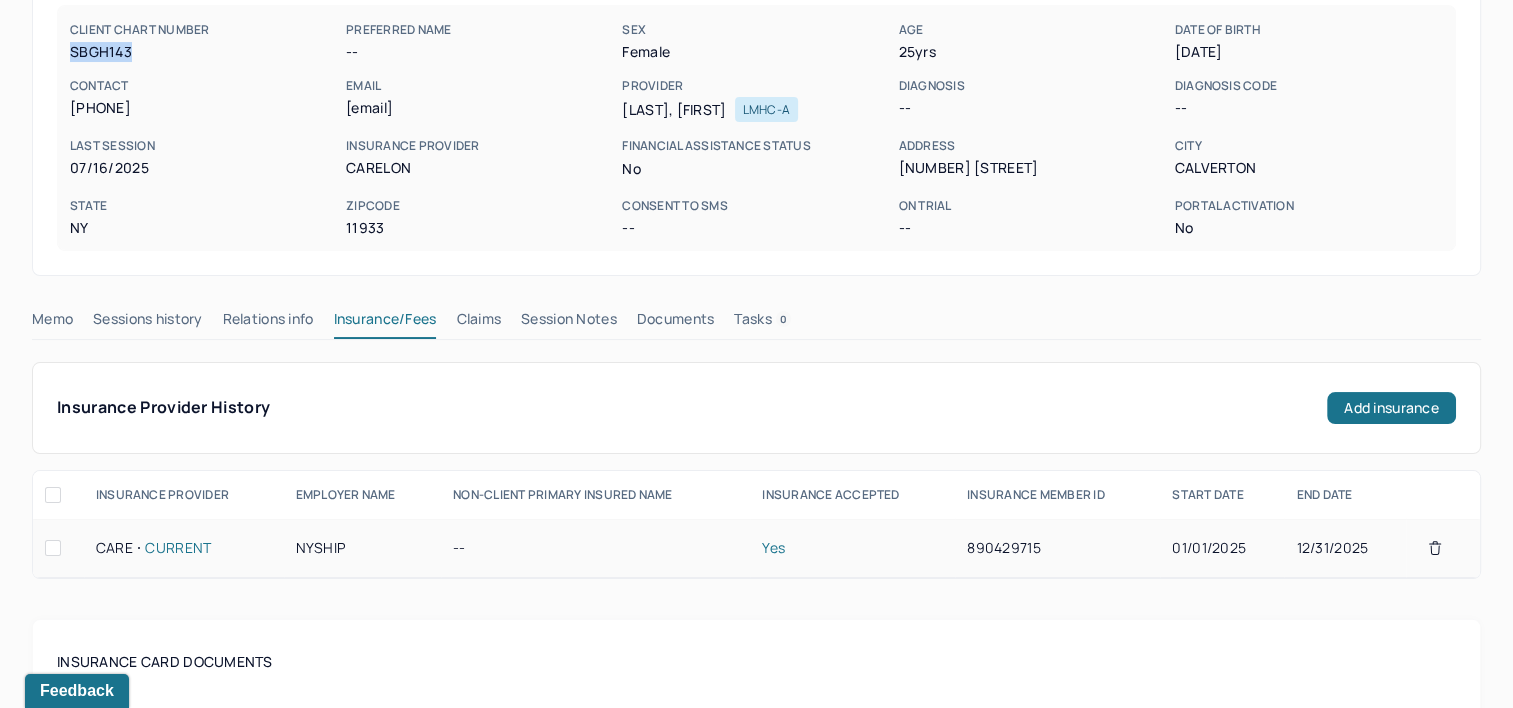 scroll, scrollTop: 200, scrollLeft: 0, axis: vertical 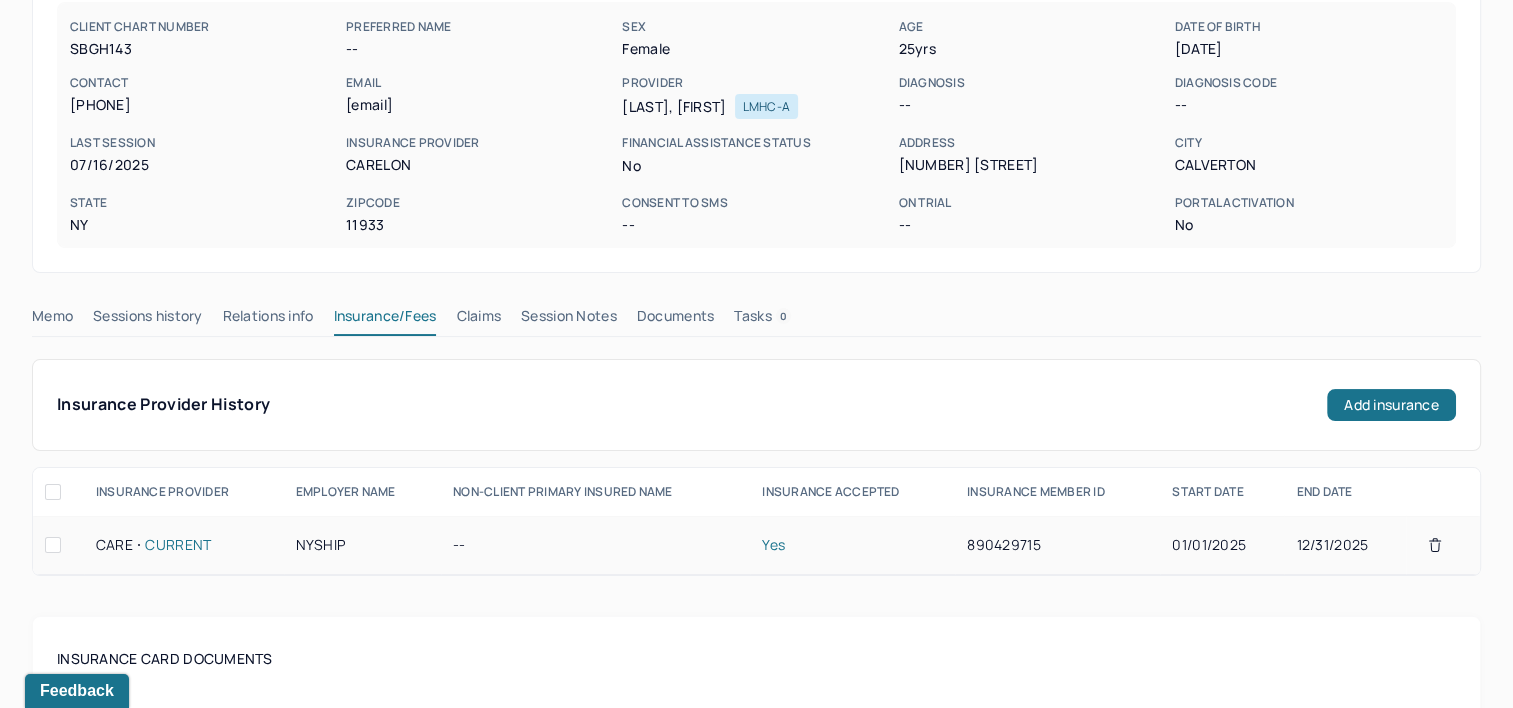 click on "890429715" at bounding box center (1057, 545) 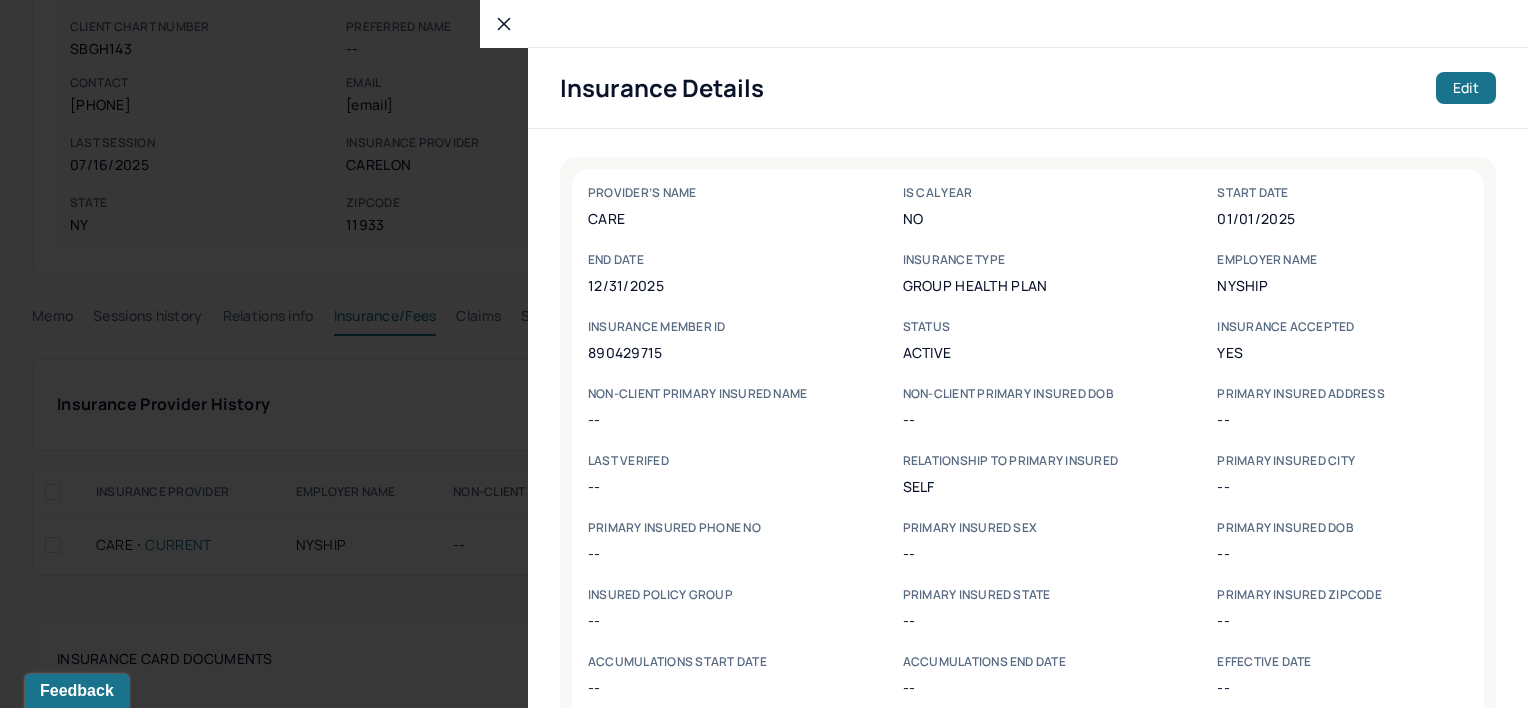 click on "890429715" at bounding box center (713, 352) 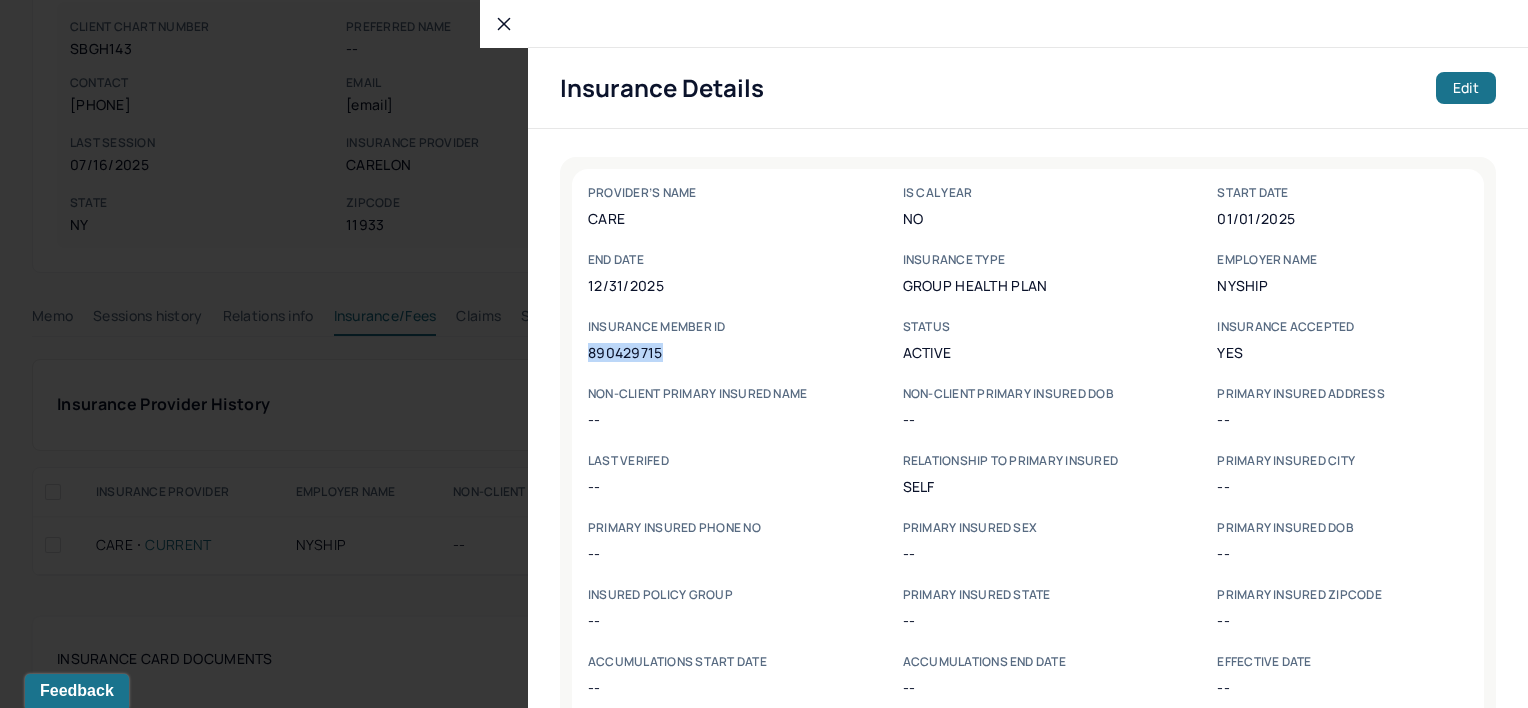 click on "890429715" at bounding box center (713, 352) 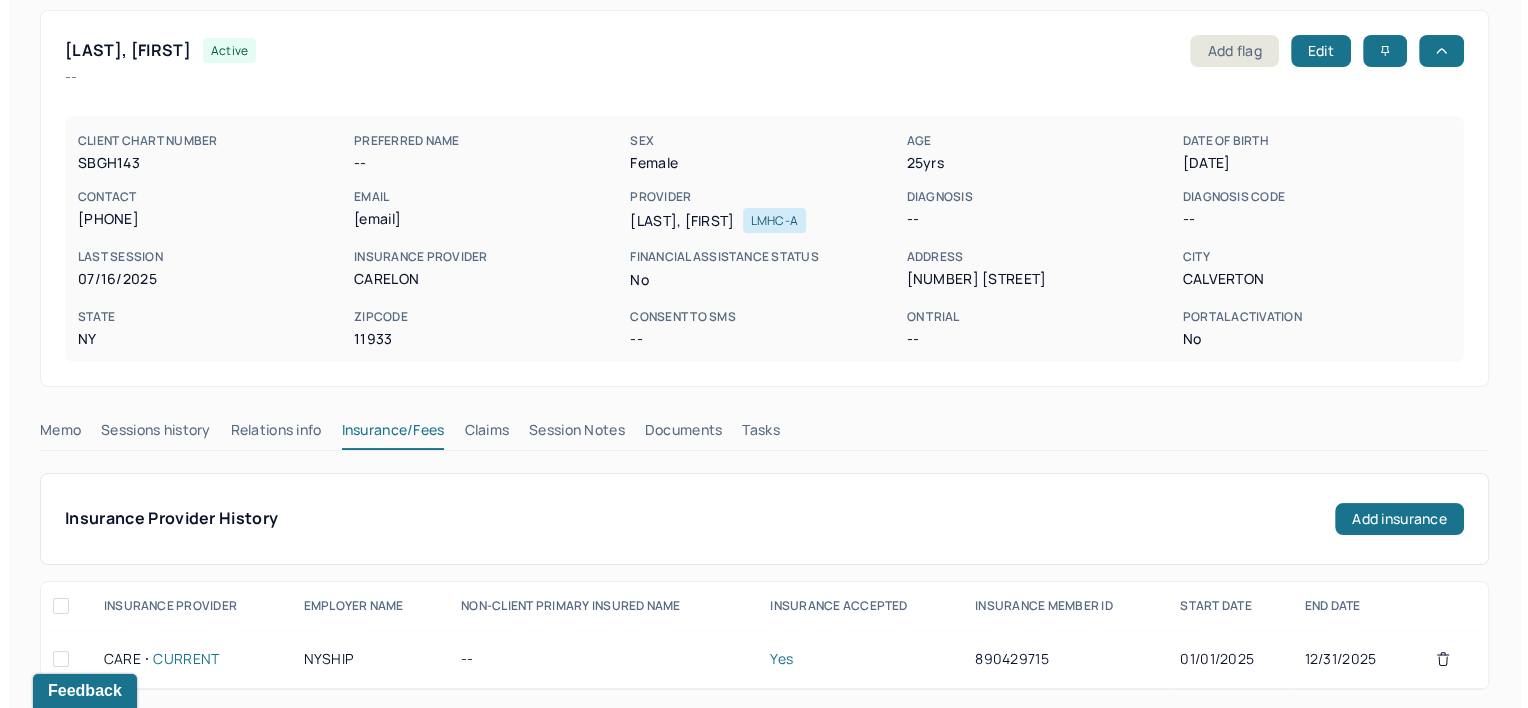 scroll, scrollTop: 0, scrollLeft: 0, axis: both 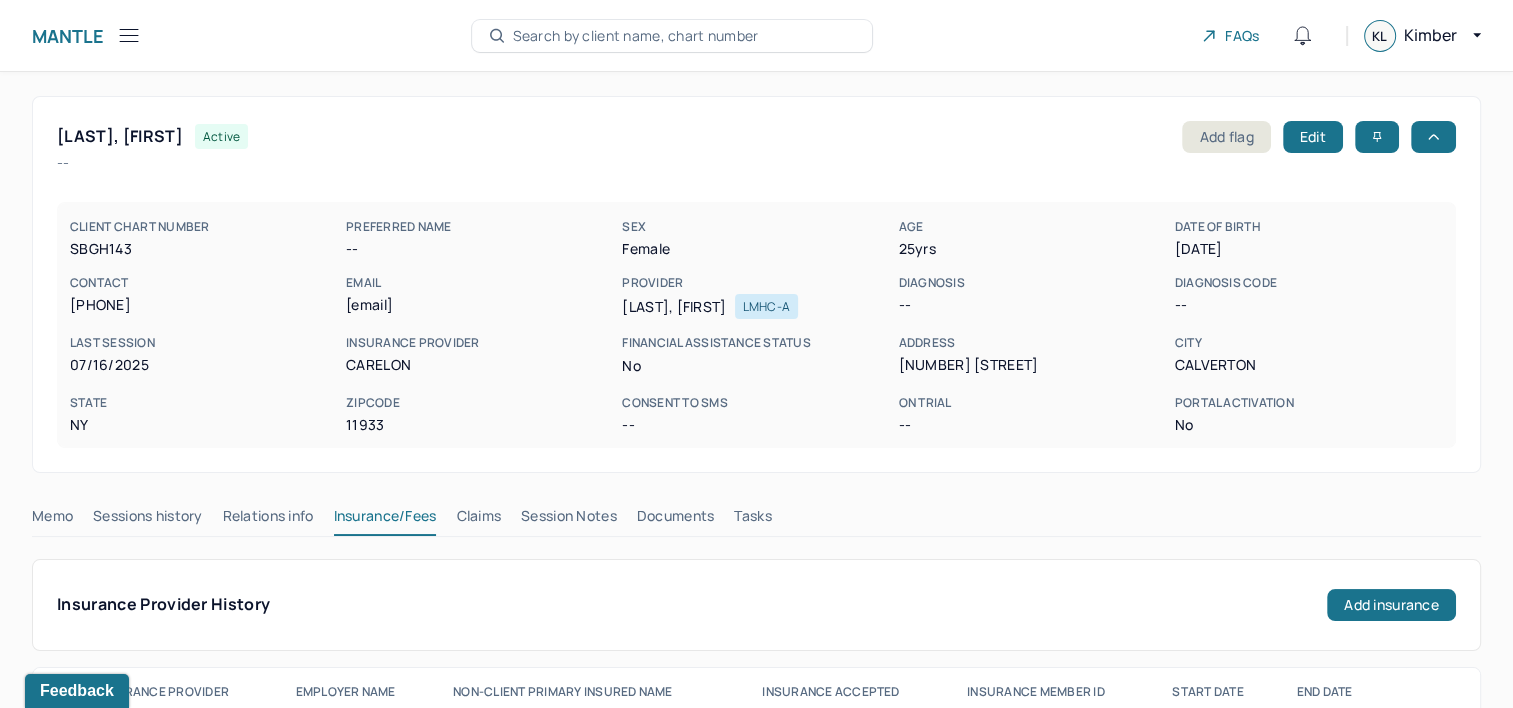 click 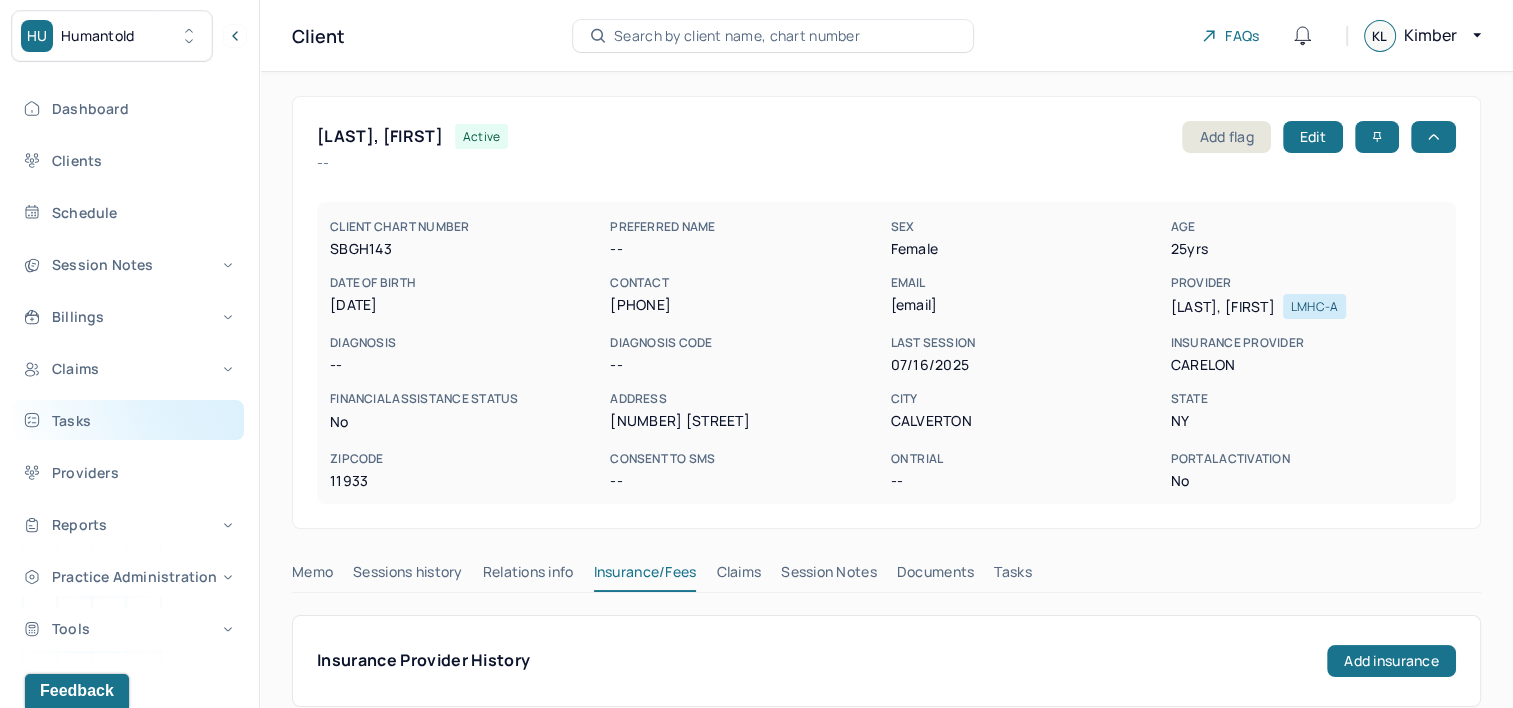 click on "Tasks" at bounding box center (128, 420) 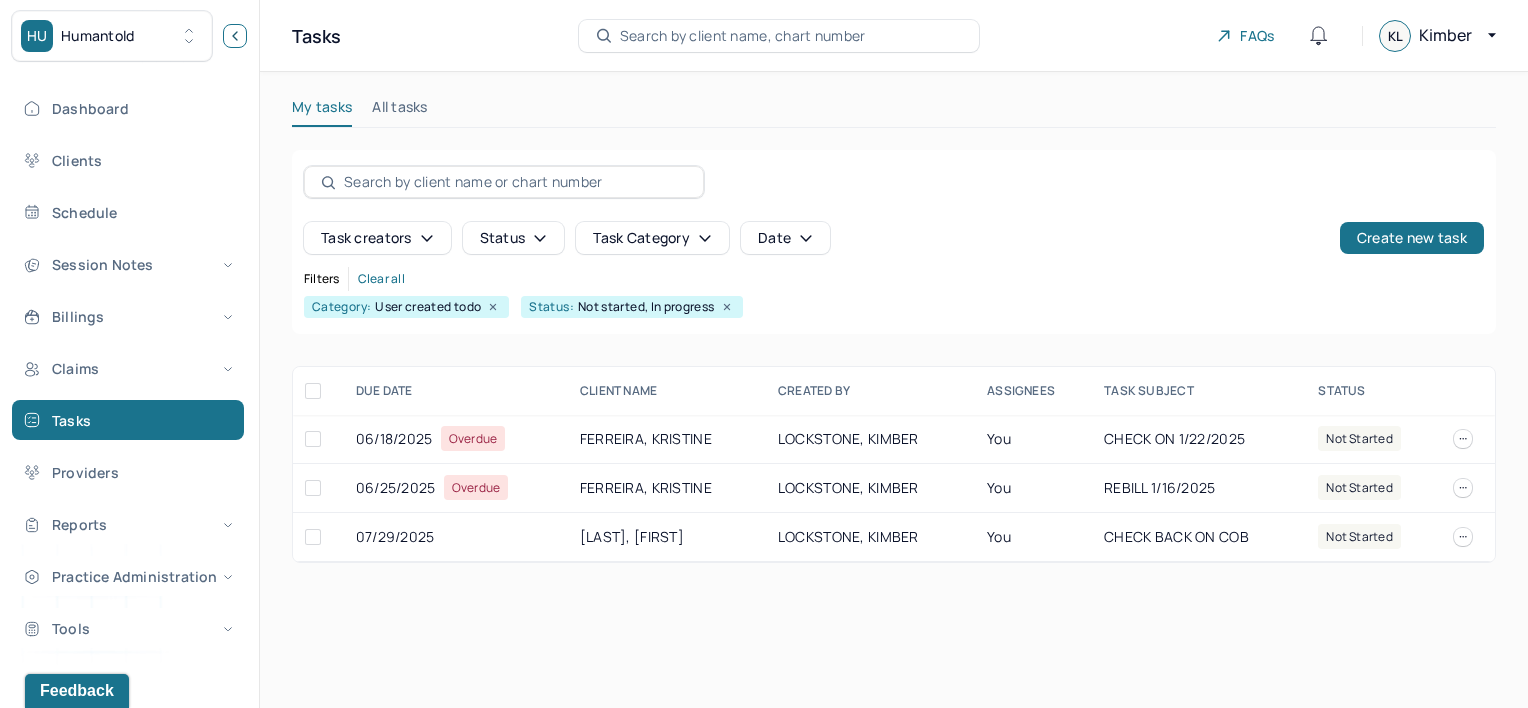 click at bounding box center (235, 36) 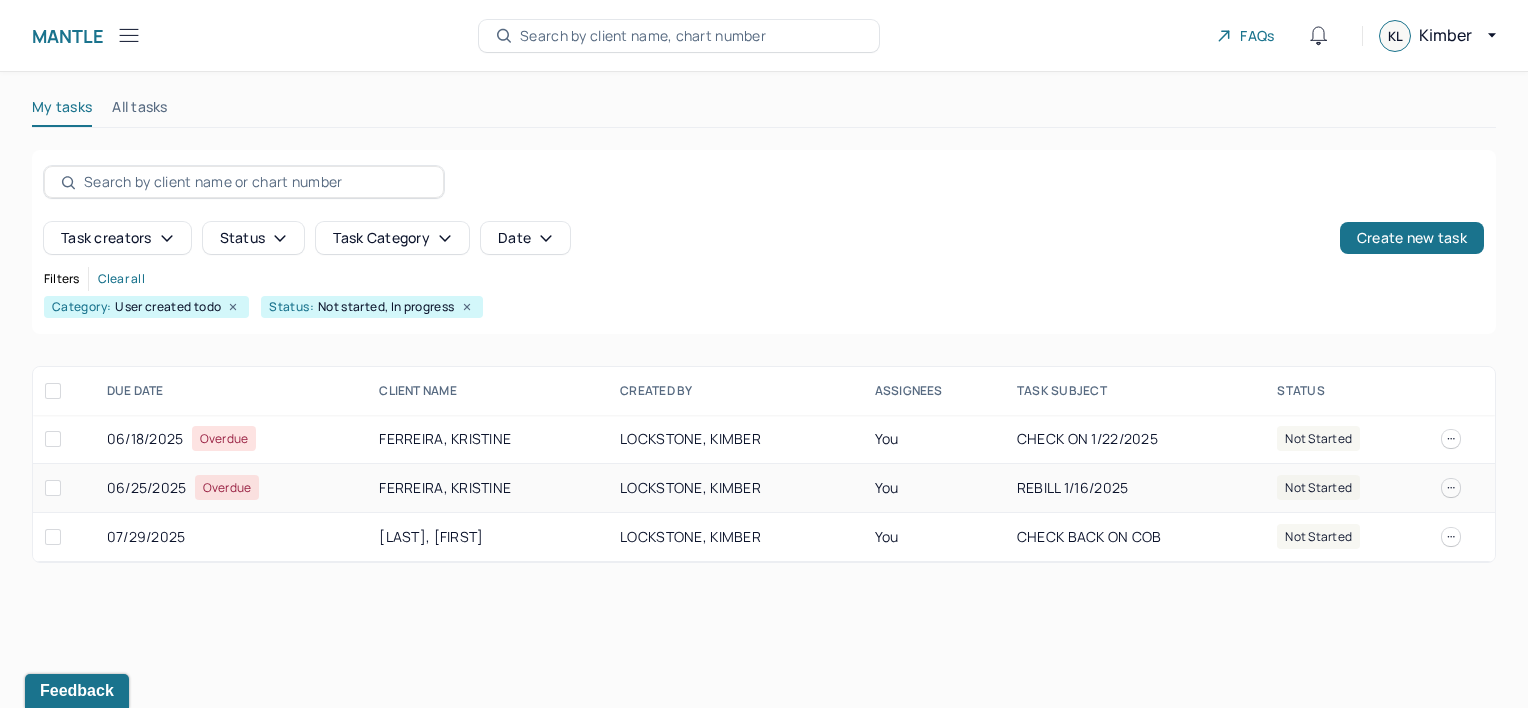 click on "[DATE] Overdue" at bounding box center (231, 488) 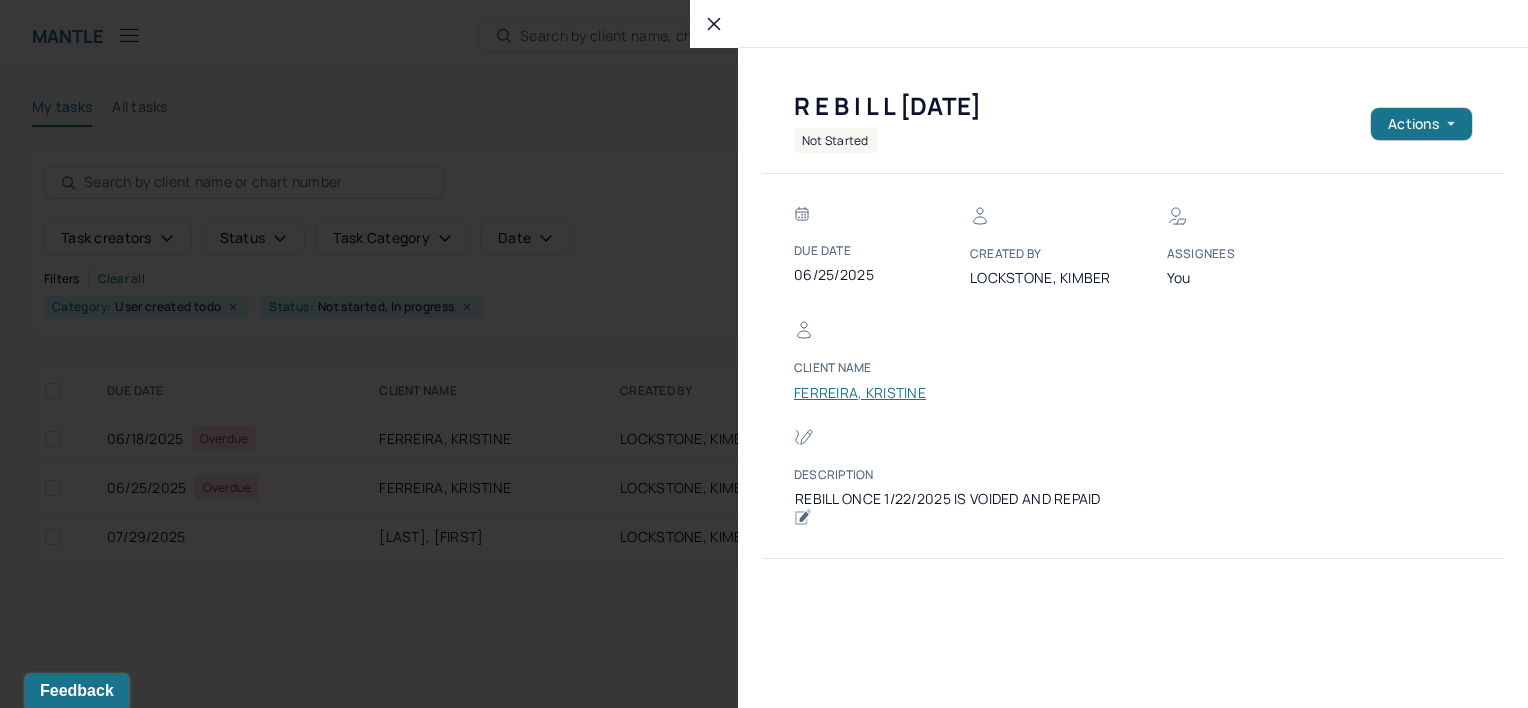 click 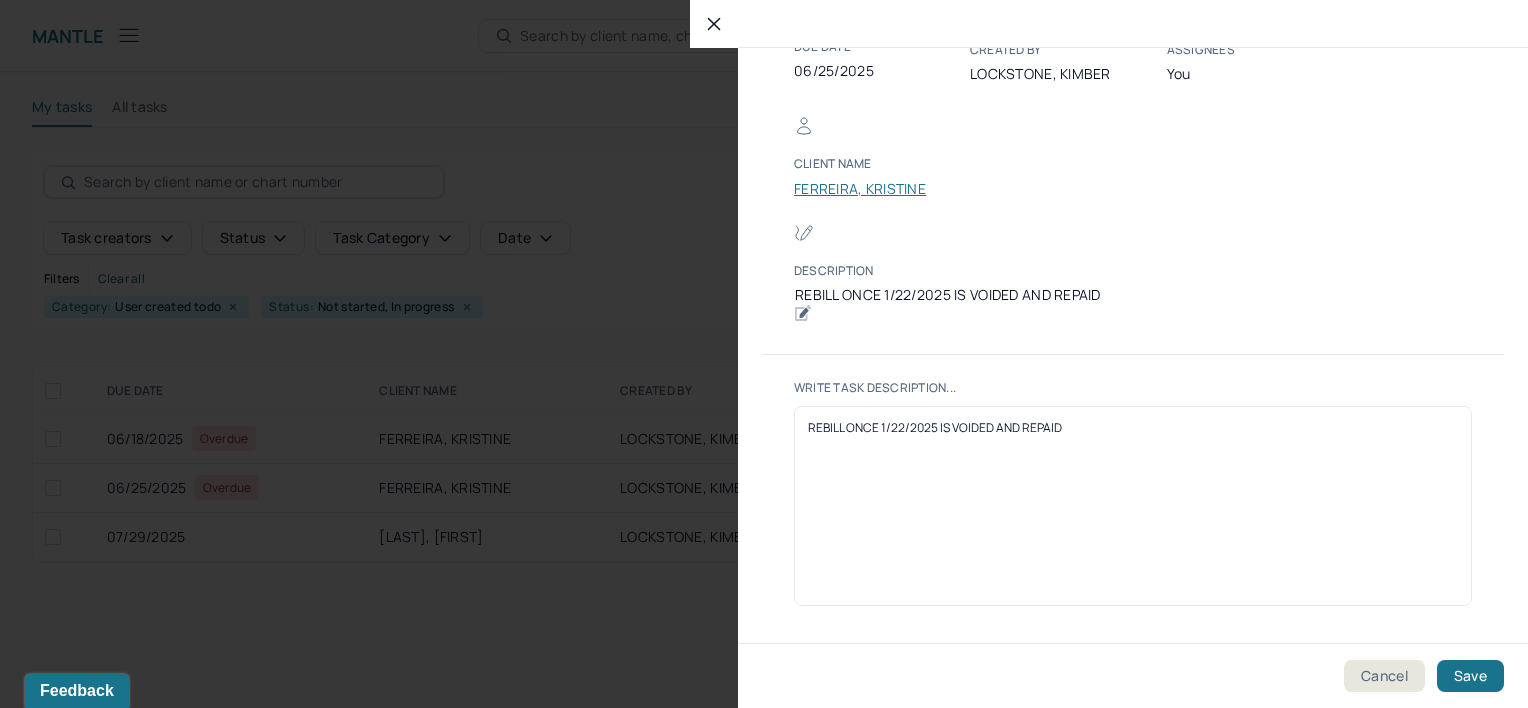 scroll, scrollTop: 214, scrollLeft: 0, axis: vertical 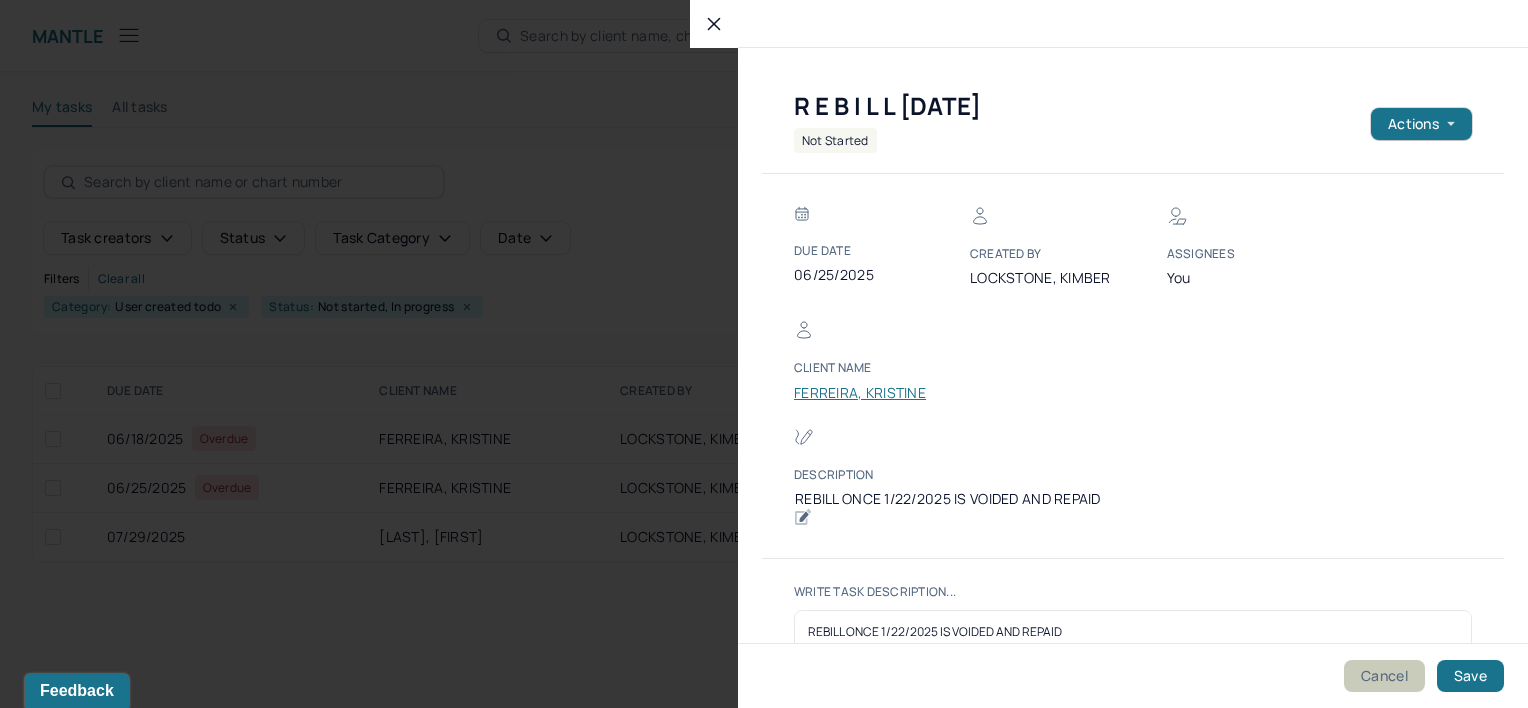 click on "Cancel" at bounding box center [1384, 676] 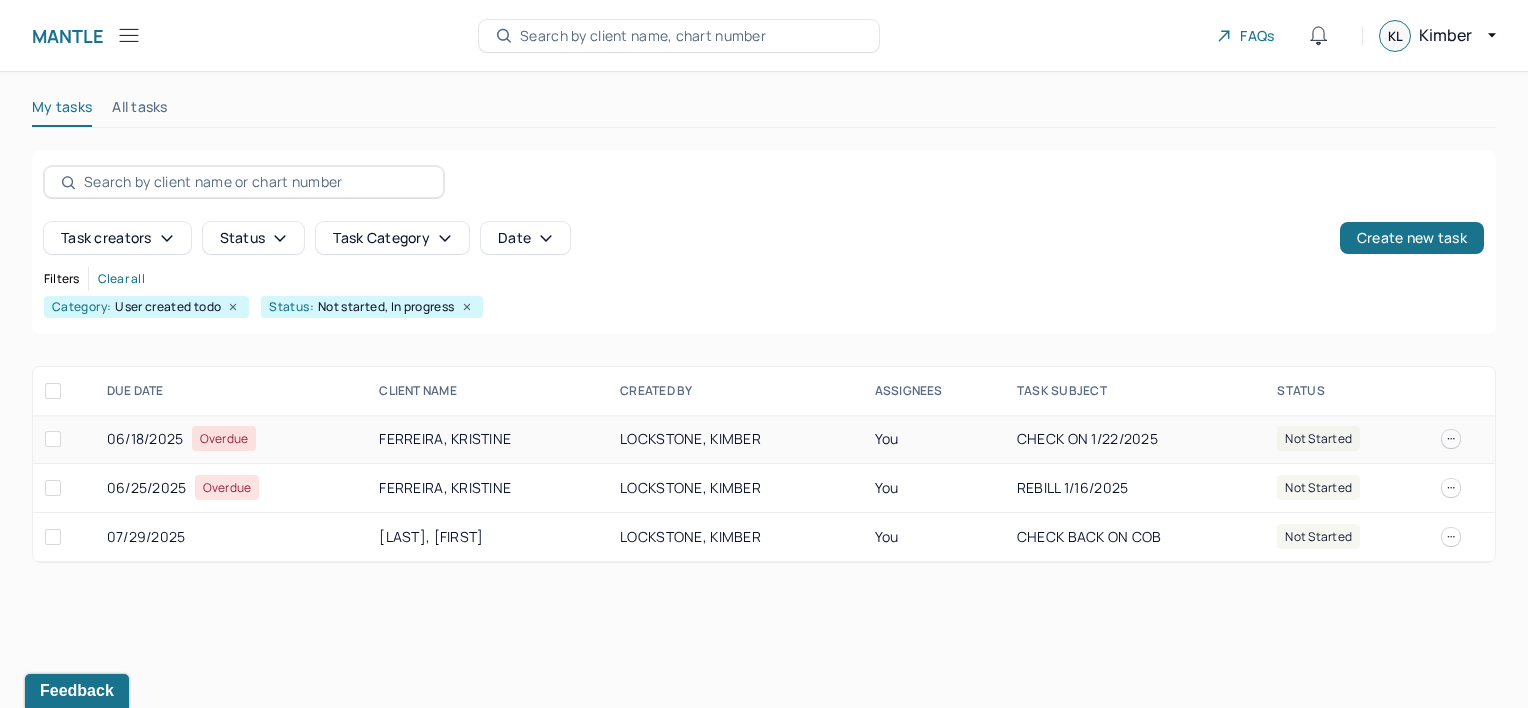 click on "FERREIRA, KRISTINE" at bounding box center [487, 439] 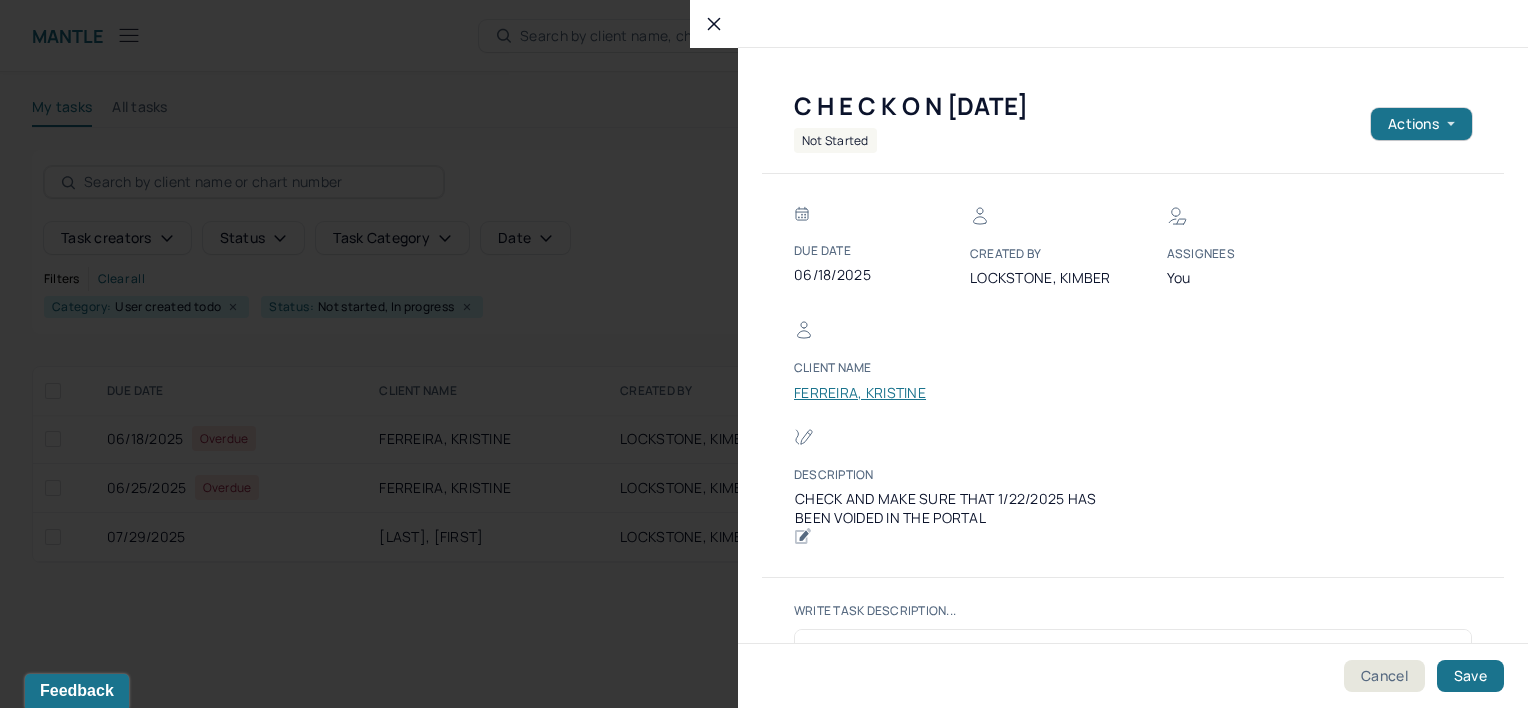 click 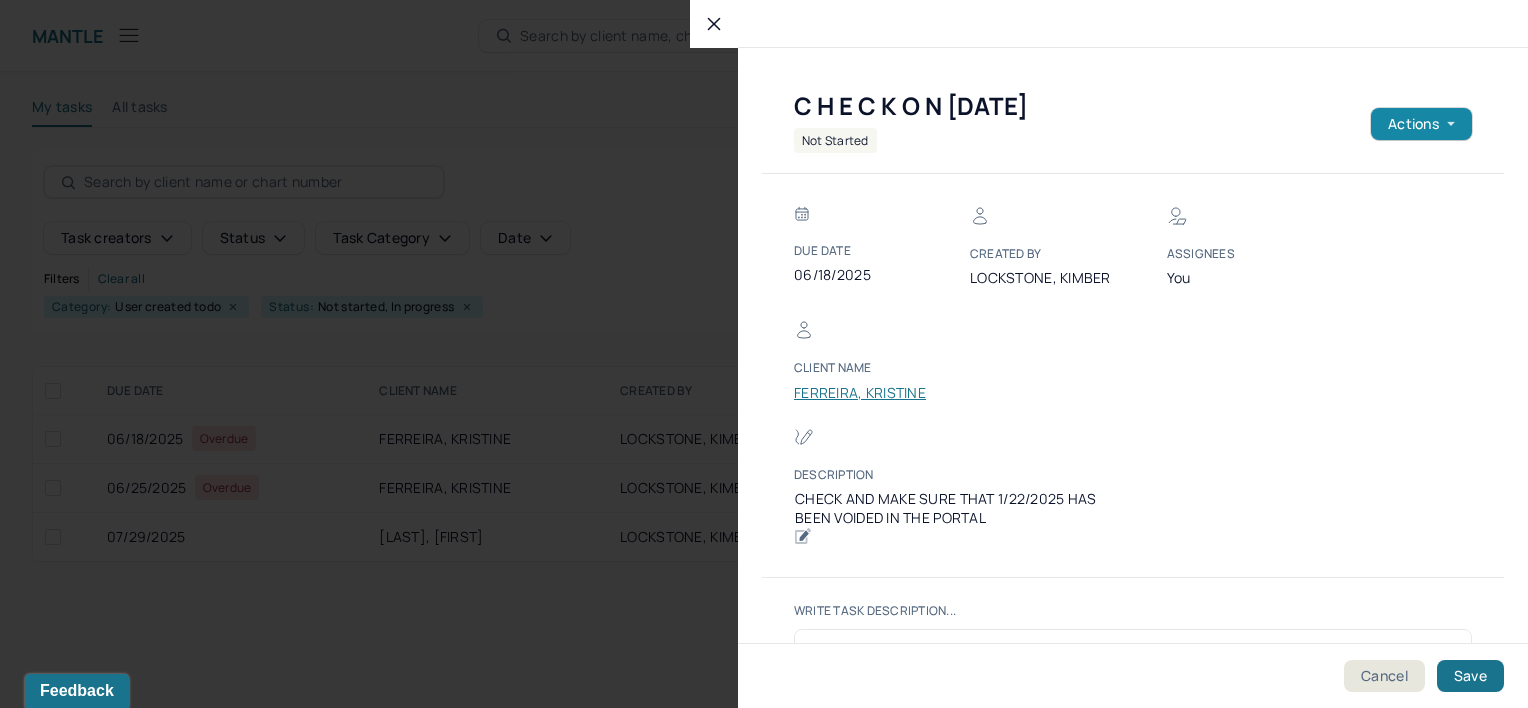 click on "Actions" at bounding box center [1421, 124] 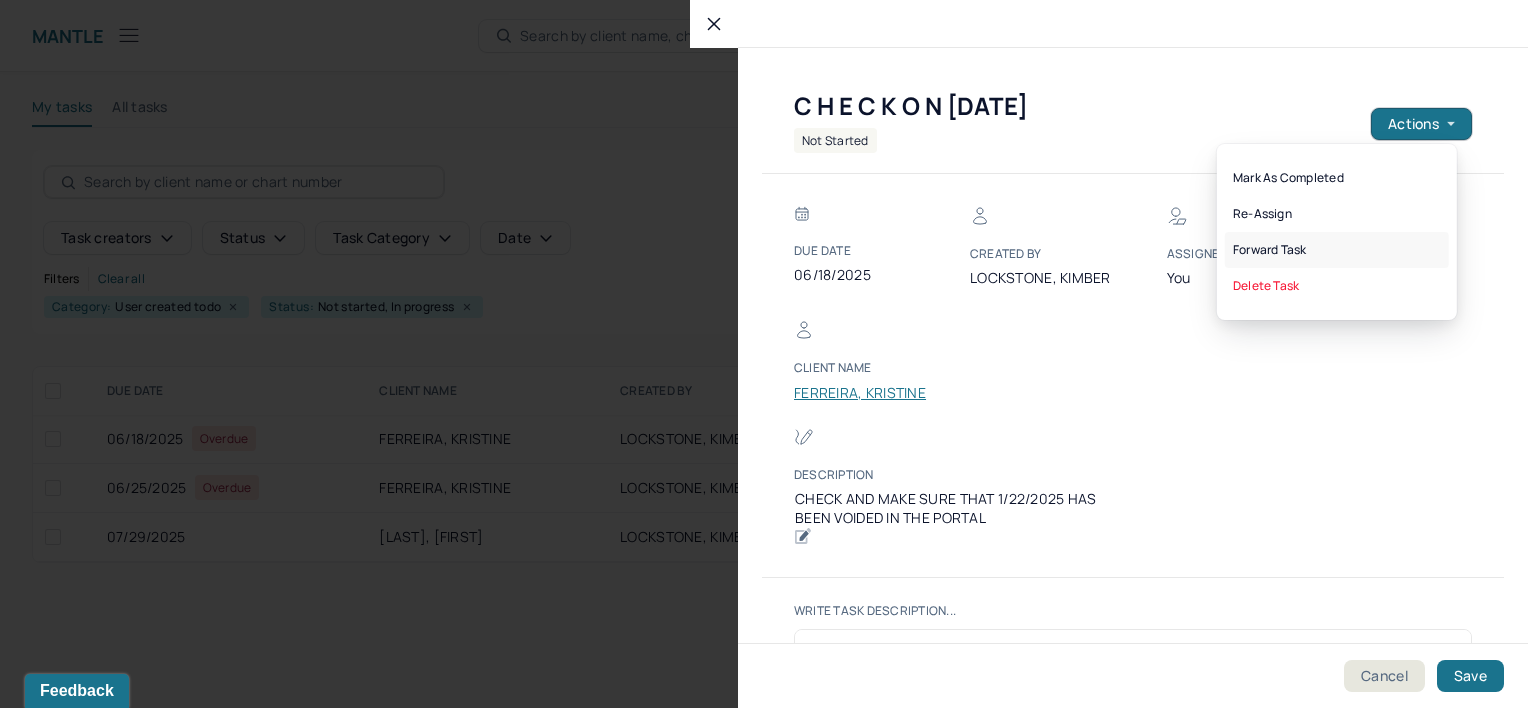 click on "Forward task" at bounding box center [1337, 250] 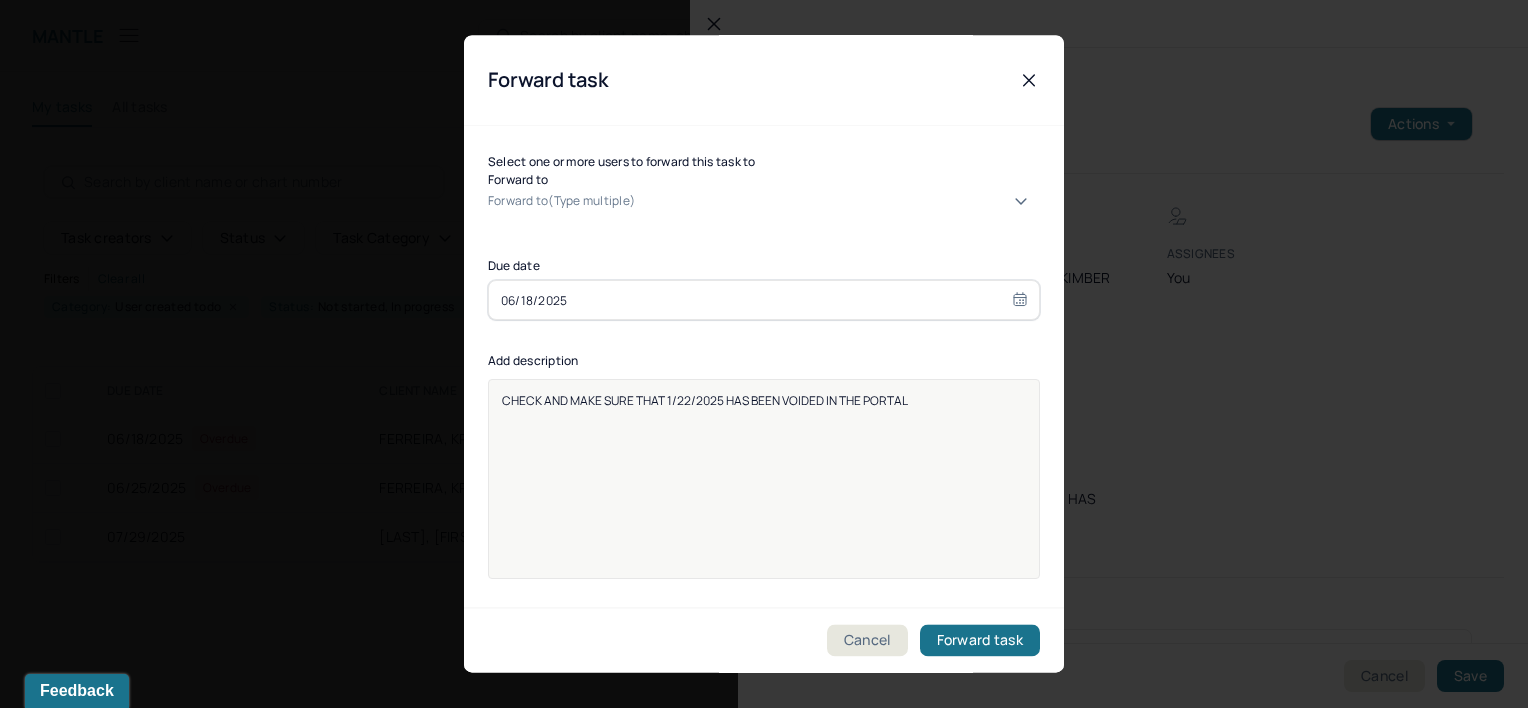 click at bounding box center (491, 219) 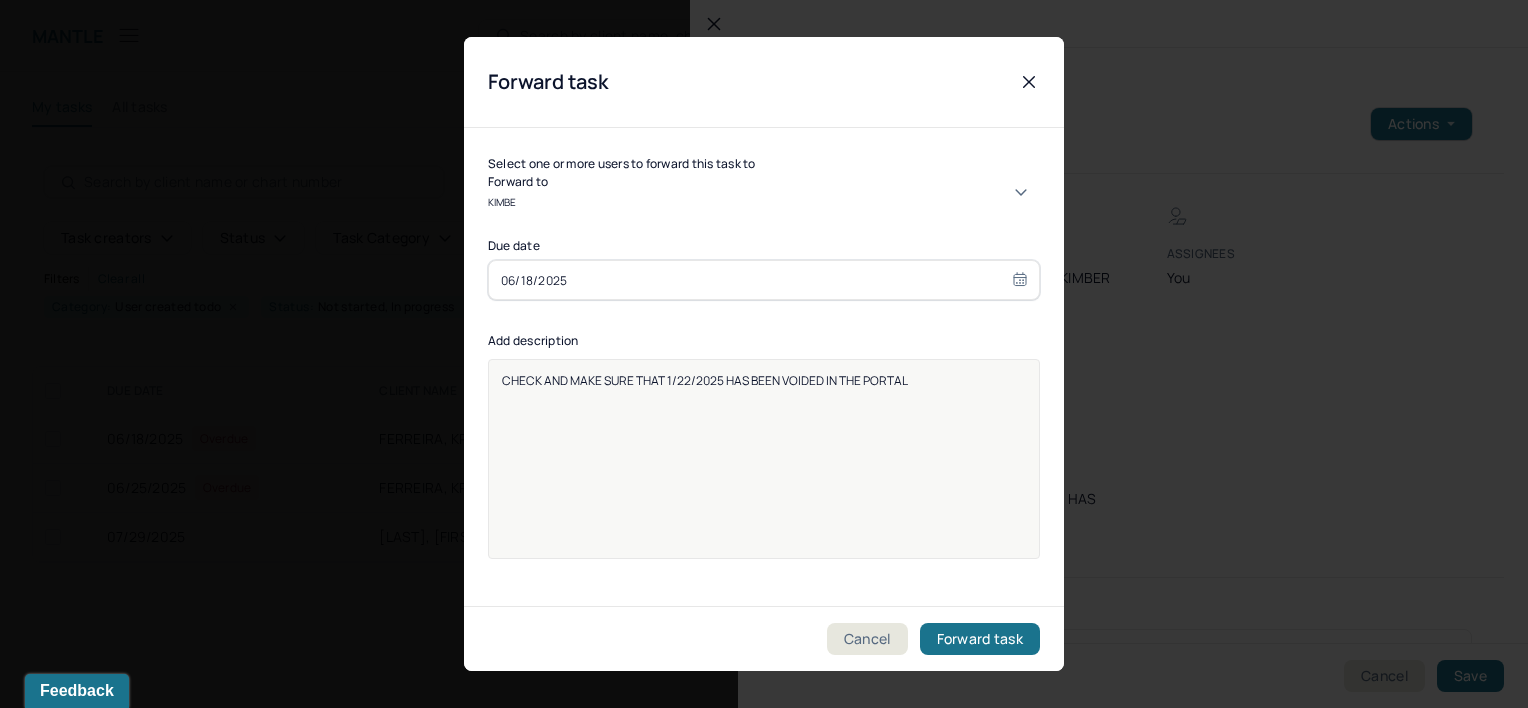 type on "KIMBER" 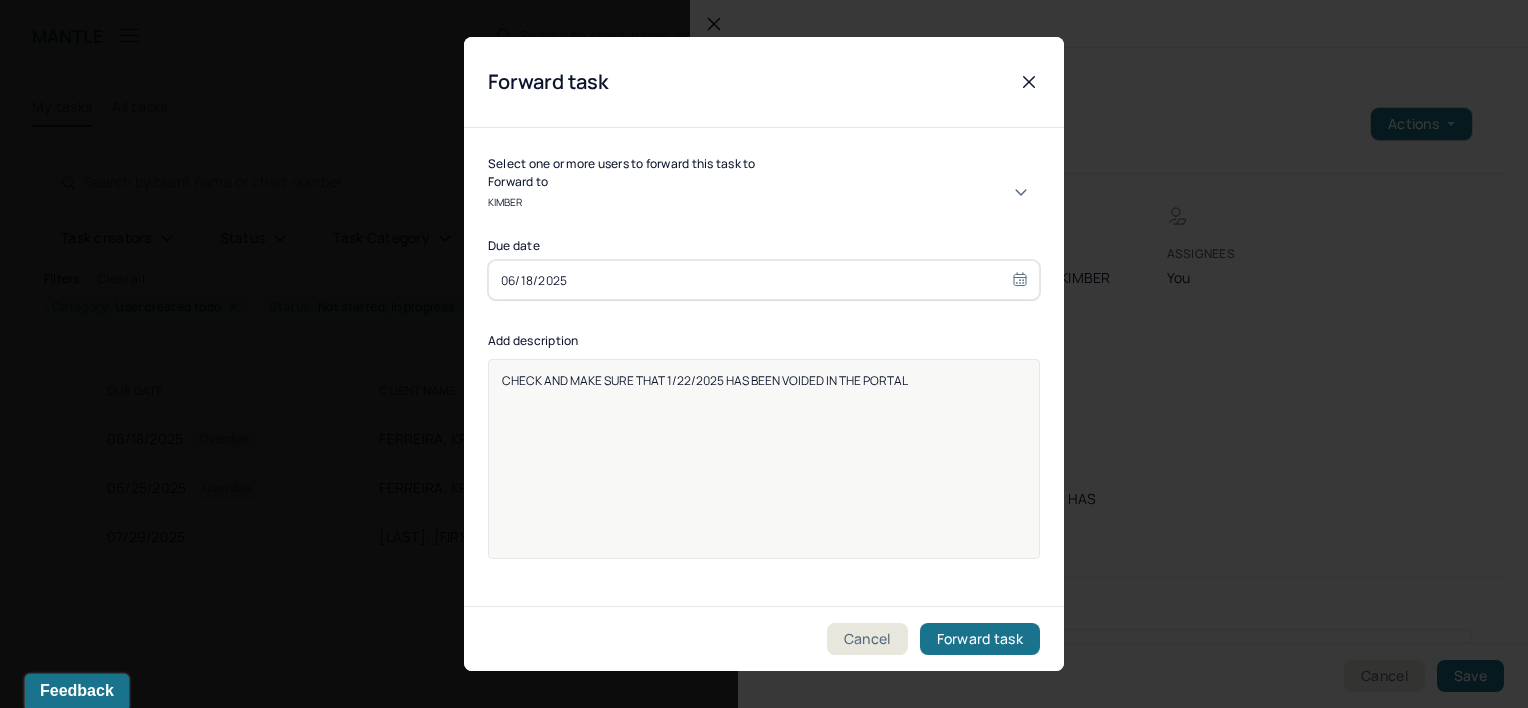 click on "[FIRST] [LAST]" at bounding box center (764, 746) 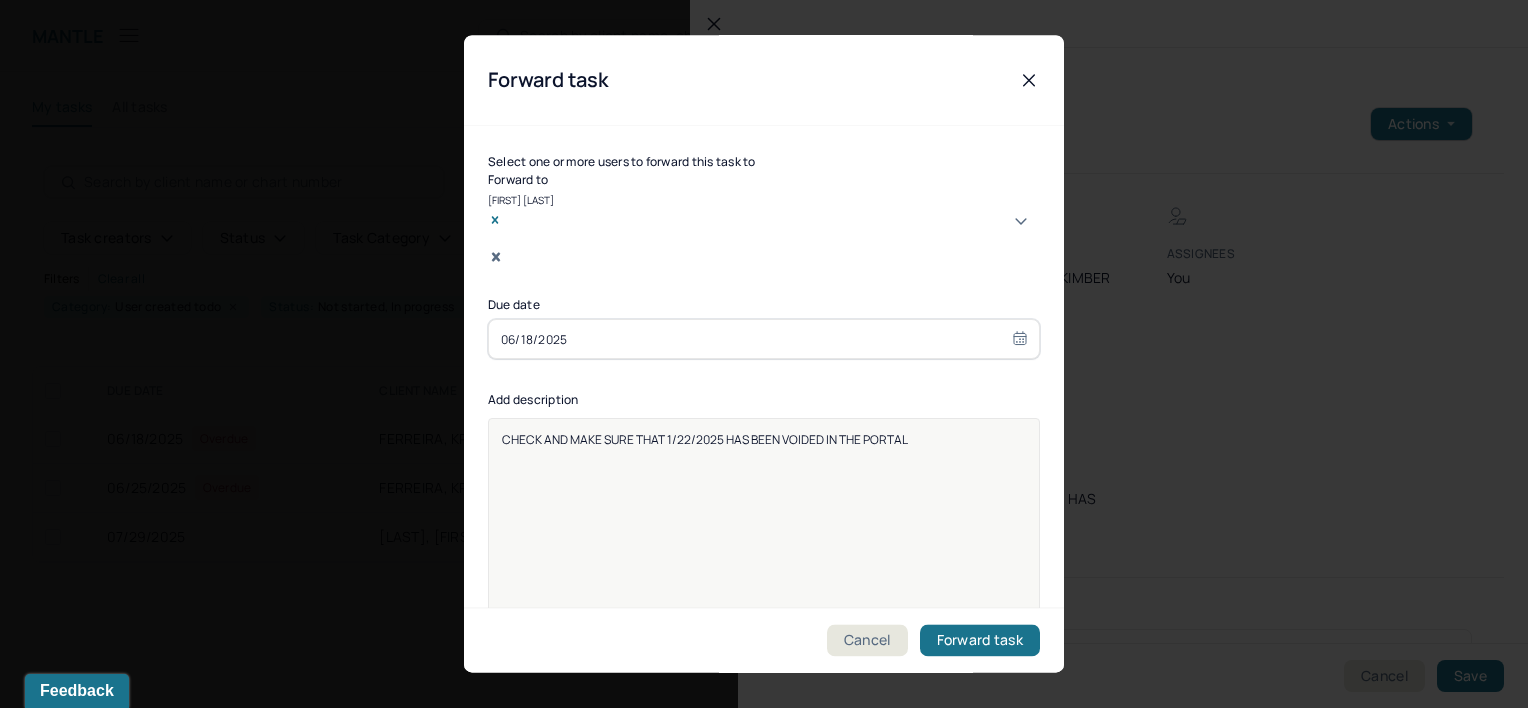 click on "06/18/2025" at bounding box center [764, 339] 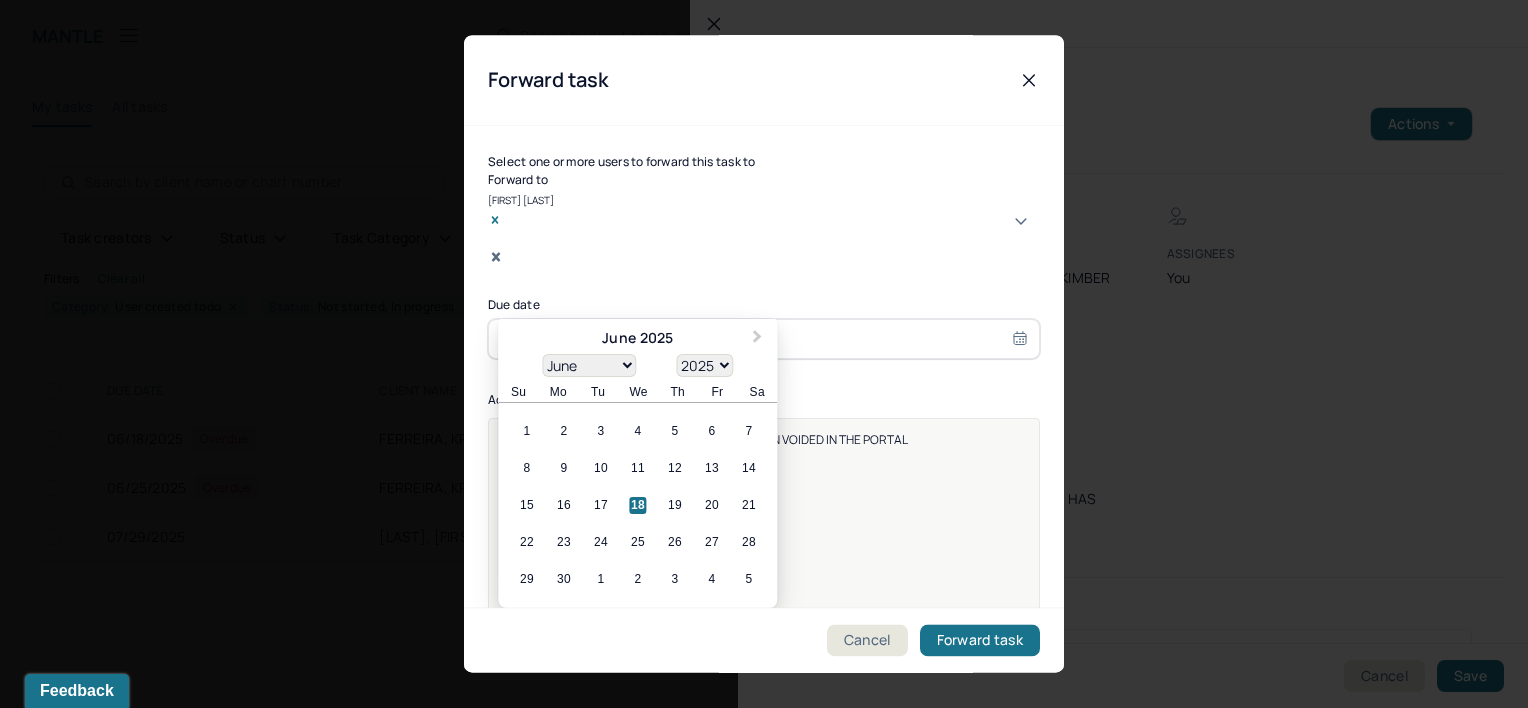 click on "4" at bounding box center (711, 580) 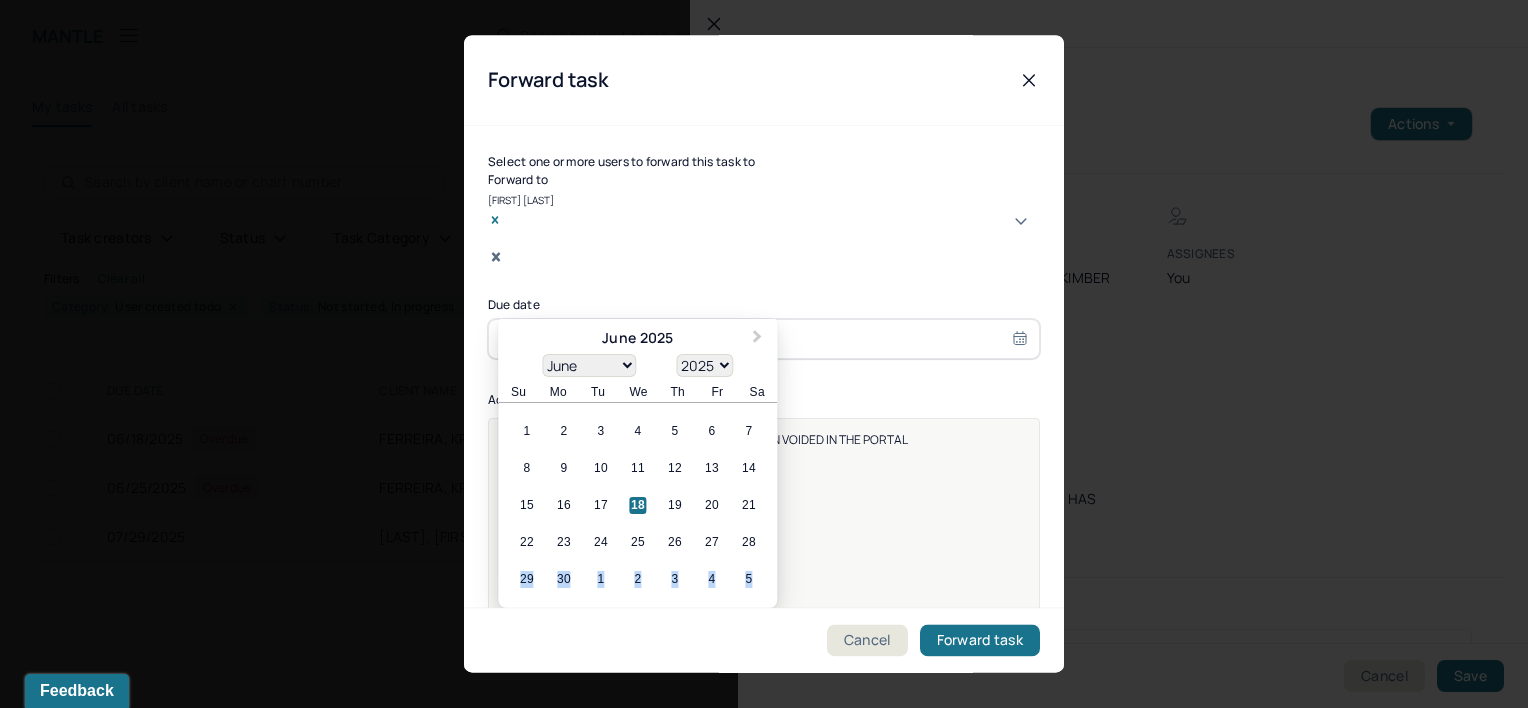 click on "4" at bounding box center [711, 580] 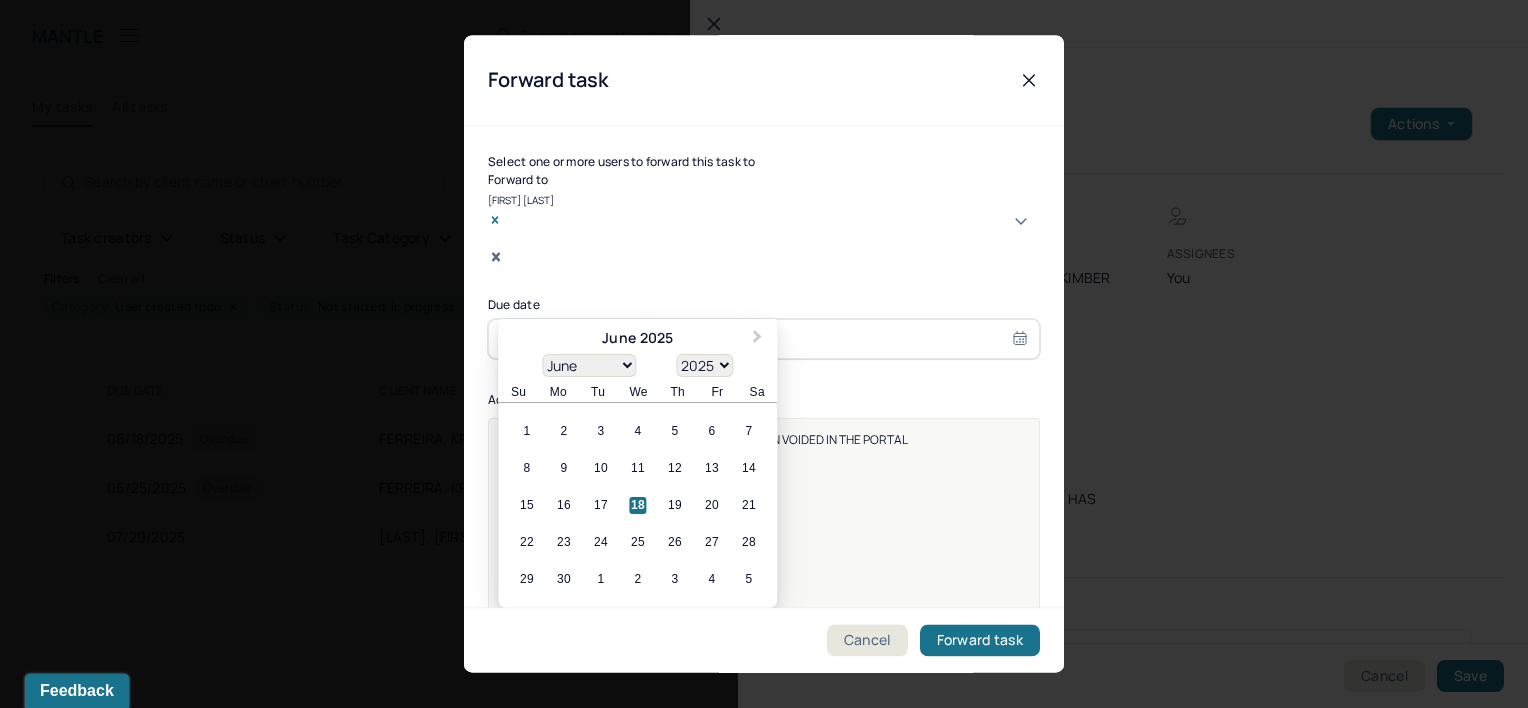 click on "26" at bounding box center [674, 543] 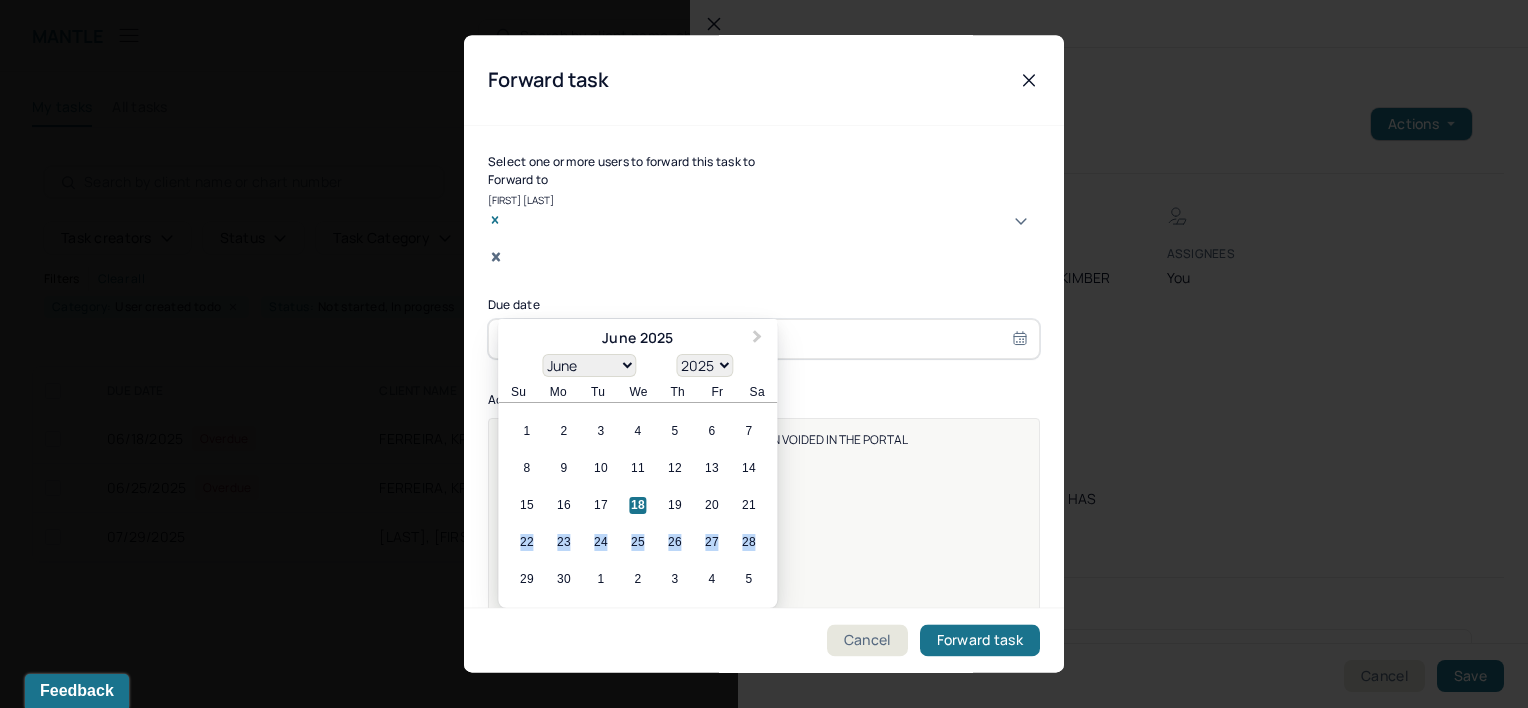 click on "26" at bounding box center (674, 543) 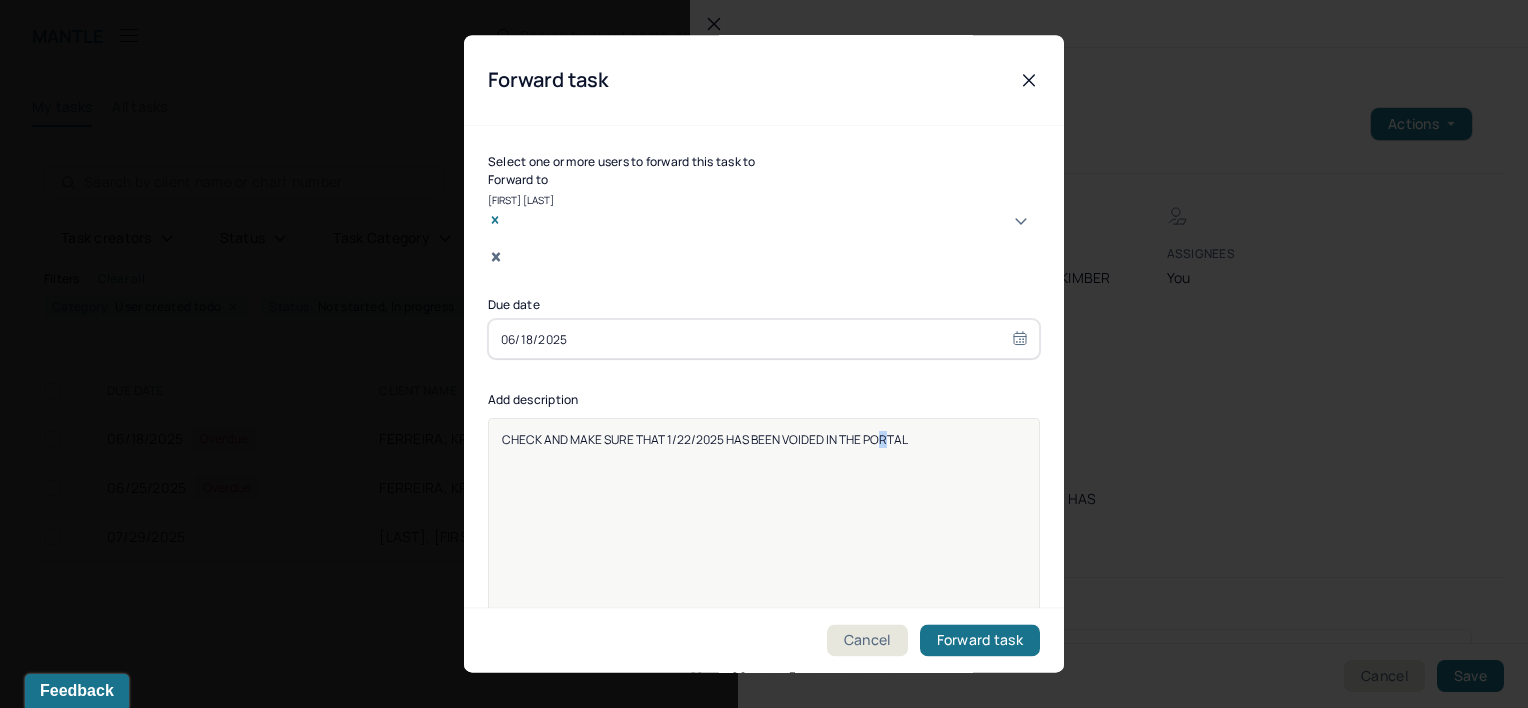 drag, startPoint x: 671, startPoint y: 507, endPoint x: 884, endPoint y: 516, distance: 213.19006 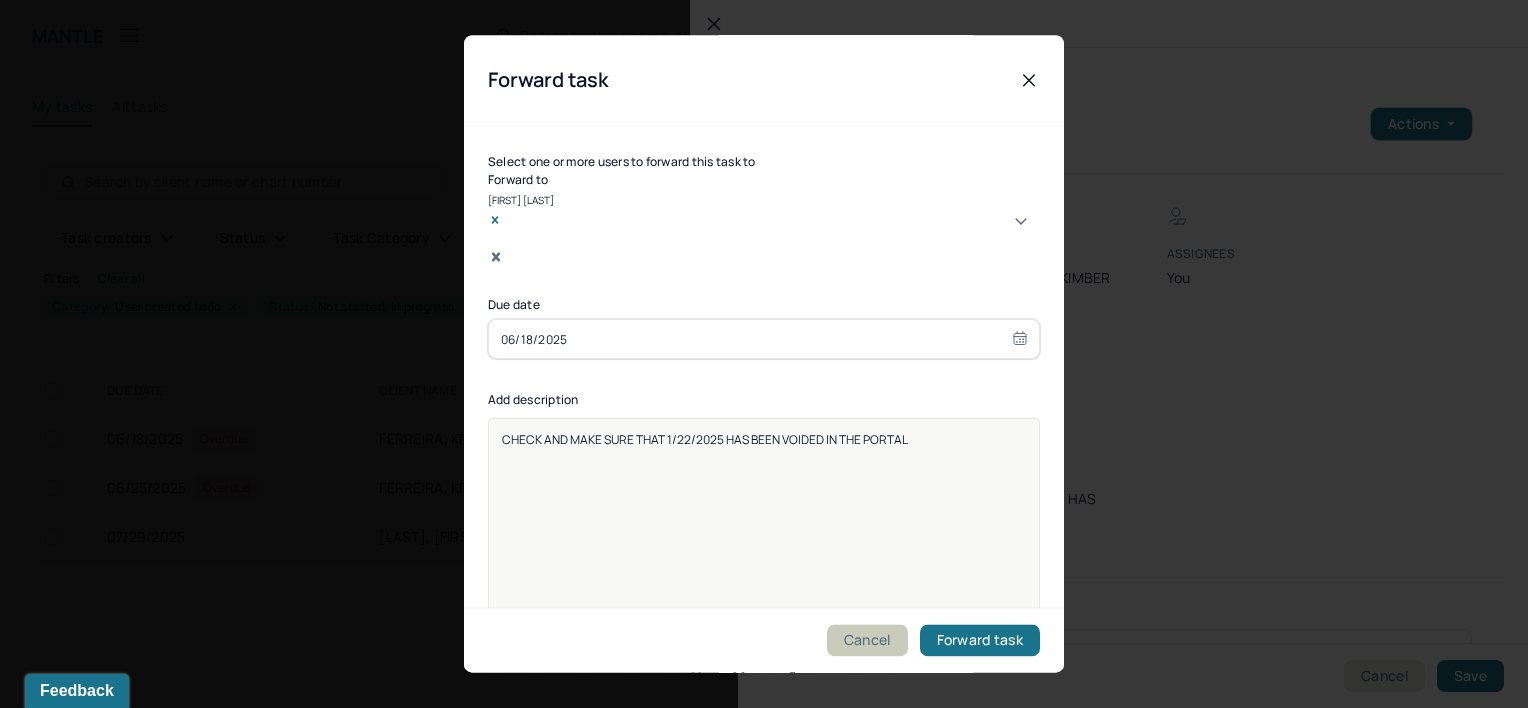 click on "Cancel" at bounding box center (867, 641) 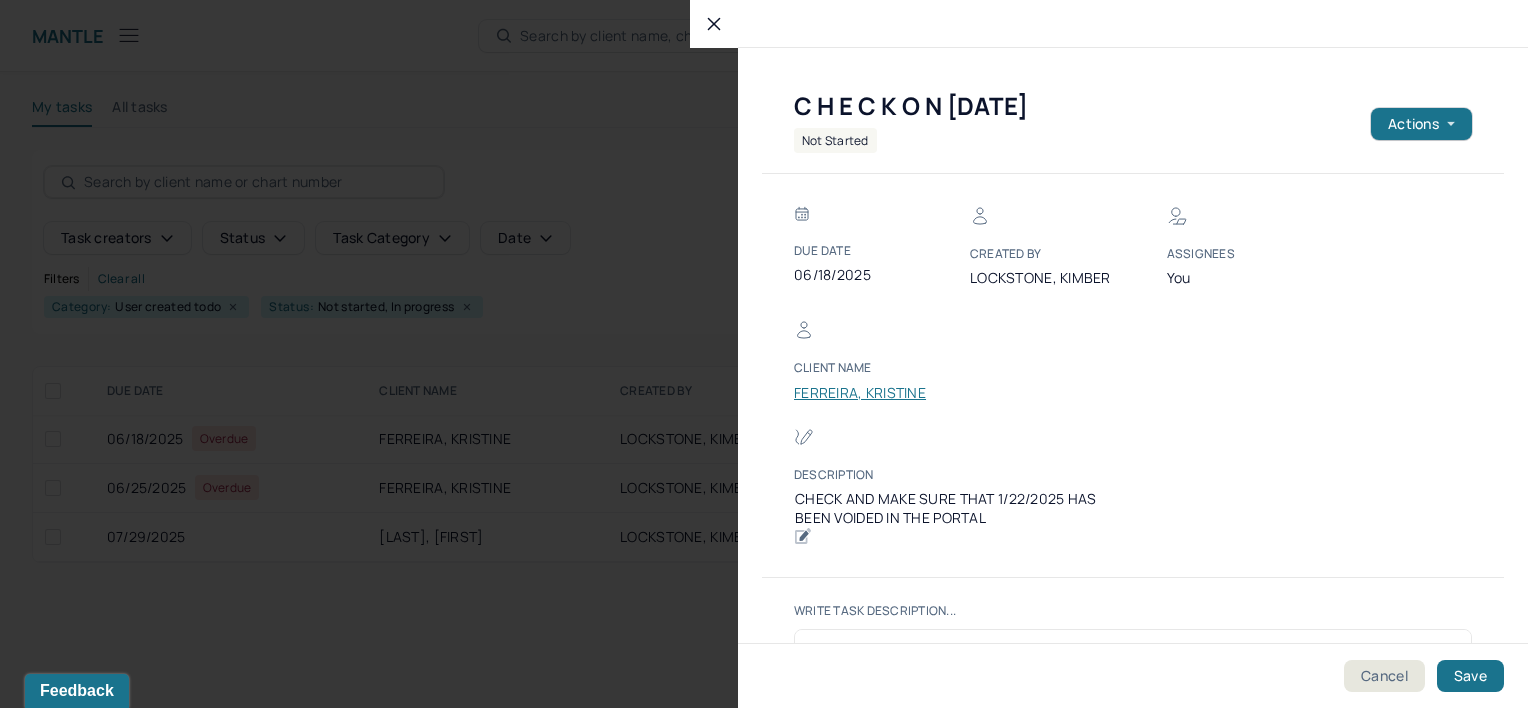 click 